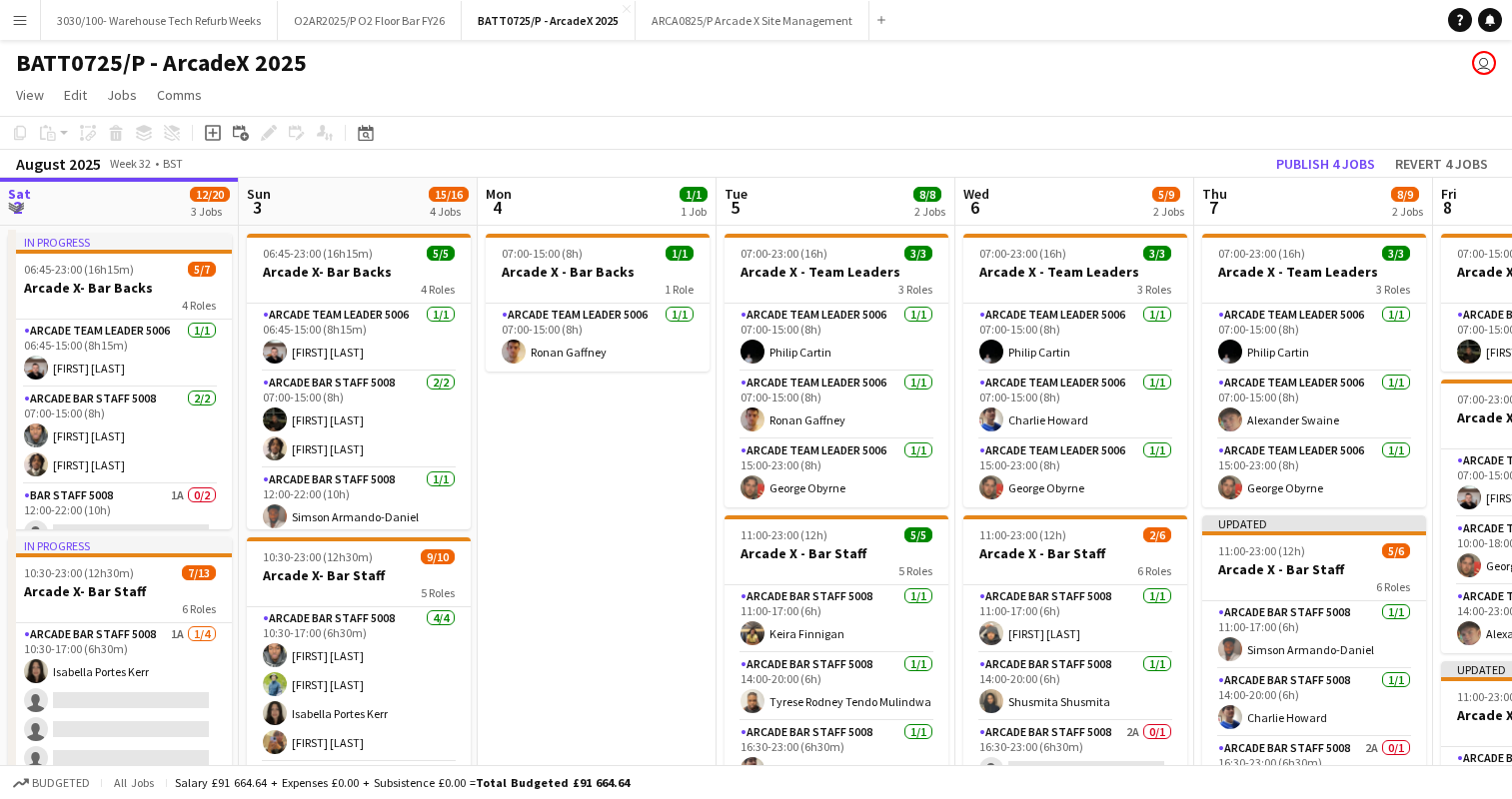 scroll, scrollTop: 0, scrollLeft: 0, axis: both 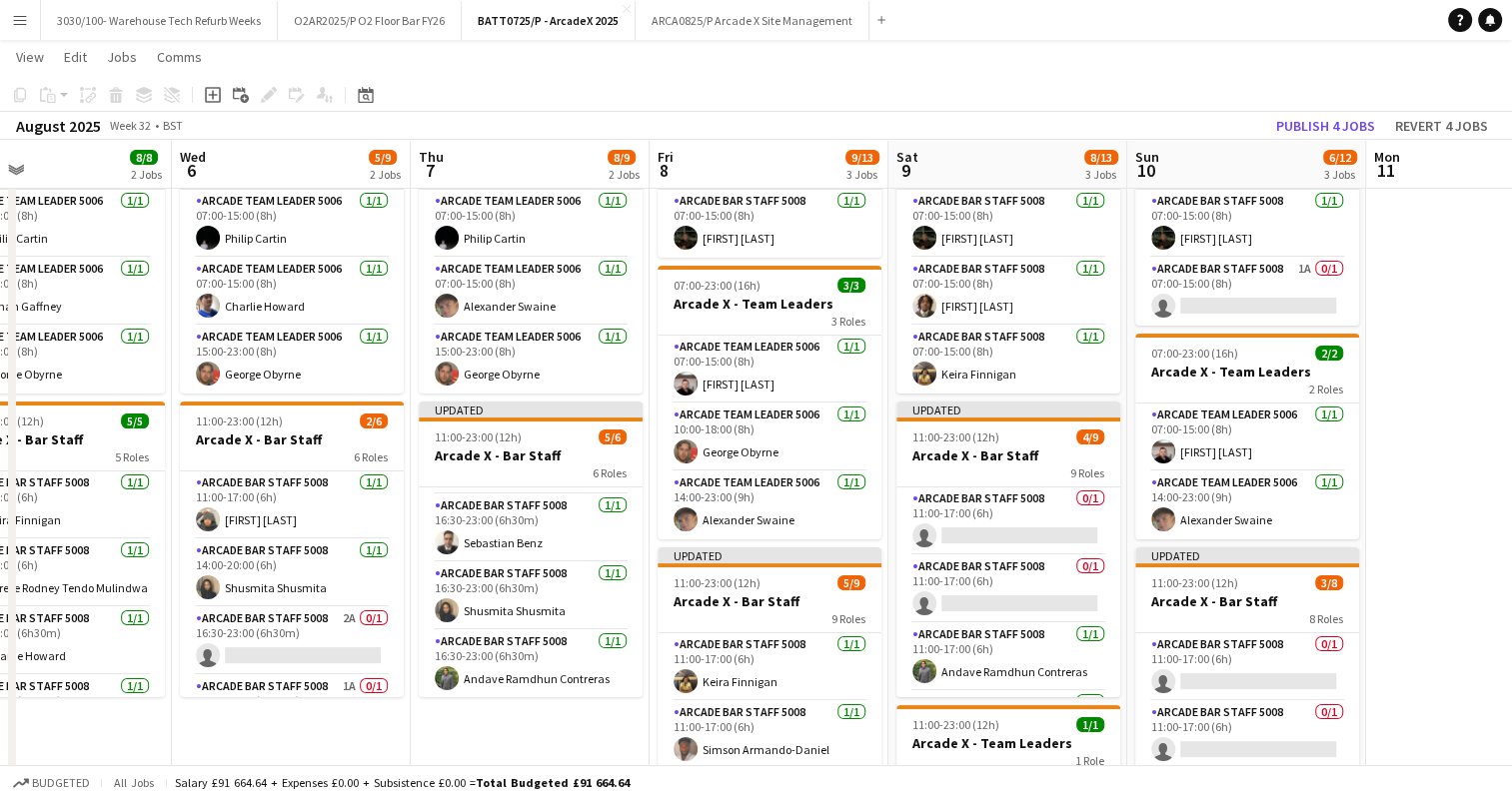 click on "[TIME]-[TIME] ([DURATION])    [NUMBER]/[NUMBER] Arcade X - Team Leaders   [NUMBER] Roles Arcade Team Leader [NUMBER]   [NUMBER]/[NUMBER] [TIME]-[TIME] ([DURATION])
[NAME]  Arcade Team Leader [NUMBER]   [NUMBER]/[NUMBER] [TIME]-[TIME] ([DURATION])
[NAME]  Arcade Team Leader [NUMBER]   [NUMBER]/[NUMBER] [TIME]-[TIME] ([DURATION])
Updated   [TIME]-[TIME] ([DURATION])    [NUMBER]/[NUMBER] Arcade X - Bar Staff   [NUMBER] Roles Arcade Bar Staff [NUMBER]   [NUMBER]/[NUMBER] [TIME]-[TIME] ([DURATION])
[NAME]  Arcade Bar Staff [NUMBER]   [NUMBER]/[NUMBER] [TIME]-[TIME] ([DURATION])
[NAME]  Arcade Bar Staff [NUMBER]   [NUMBER]A   [NUMBER]/[NUMBER] [TIME]-[TIME] ([DURATION])
single-neutral-actions
Arcade Bar Staff [NUMBER]   [NUMBER]/[NUMBER] [TIME]-[TIME] ([DURATION])
[NAME]  Arcade Bar Staff [NUMBER]   [NUMBER]/[NUMBER] [TIME]-[TIME] ([DURATION])
[NAME]  Arcade Bar Staff [NUMBER]   [NUMBER]/[NUMBER] [TIME]-[TIME] ([DURATION])
[NAME]" at bounding box center (530, 509) 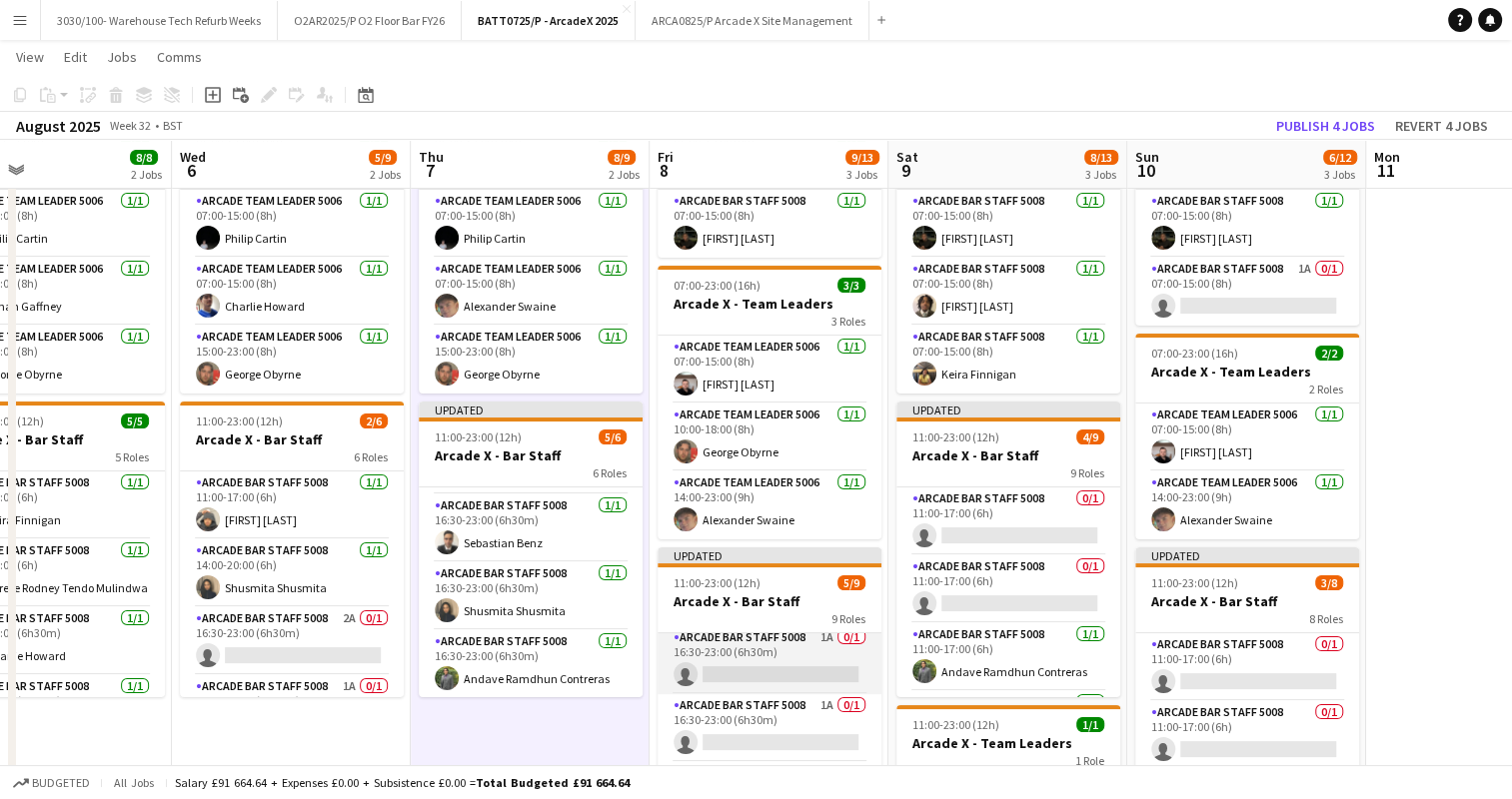 scroll, scrollTop: 322, scrollLeft: 0, axis: vertical 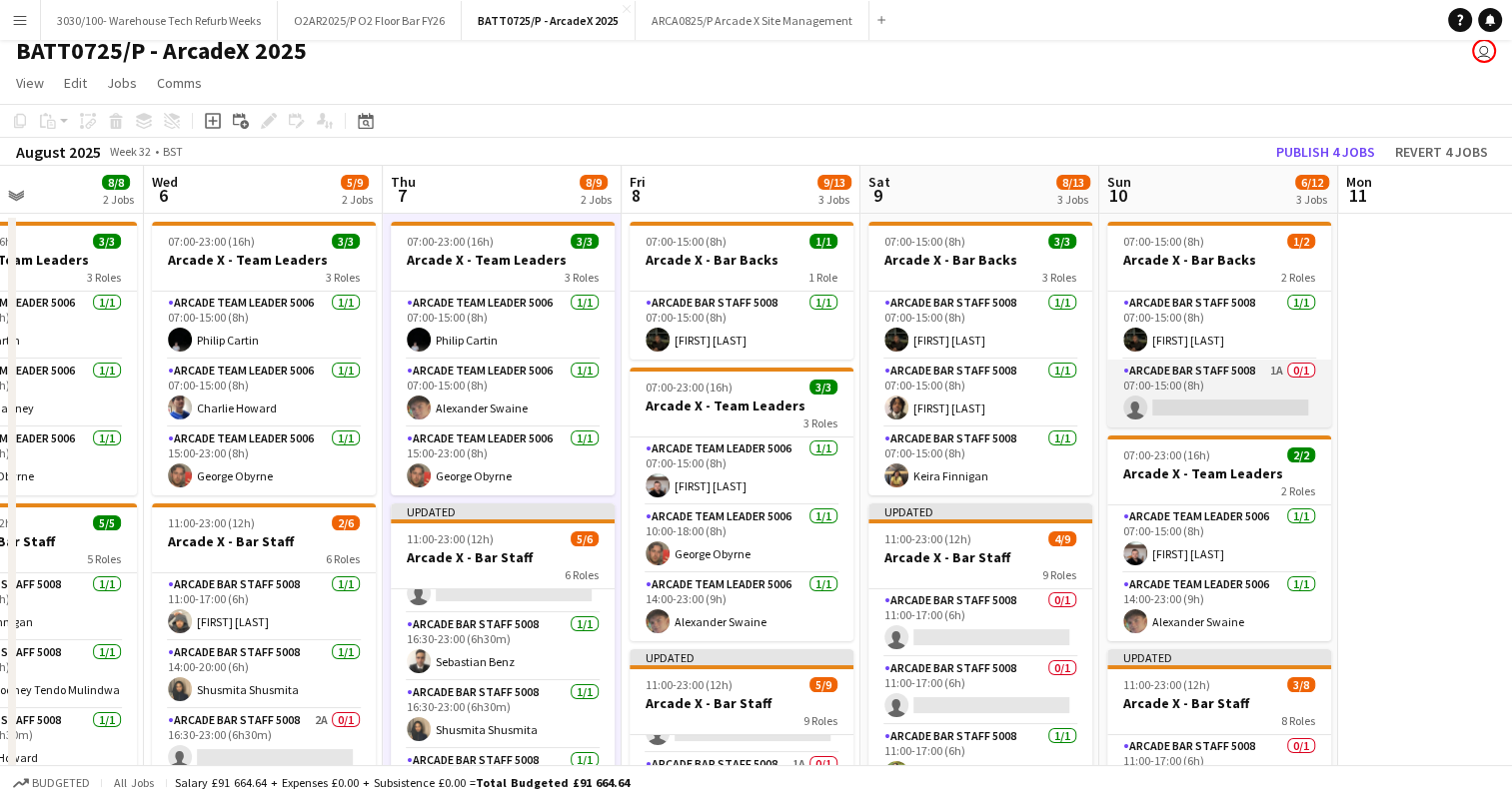 click on "Arcade Bar Staff 5008   1A   0/1   07:00-15:00 (8h)
single-neutral-actions" at bounding box center [1219, 394] 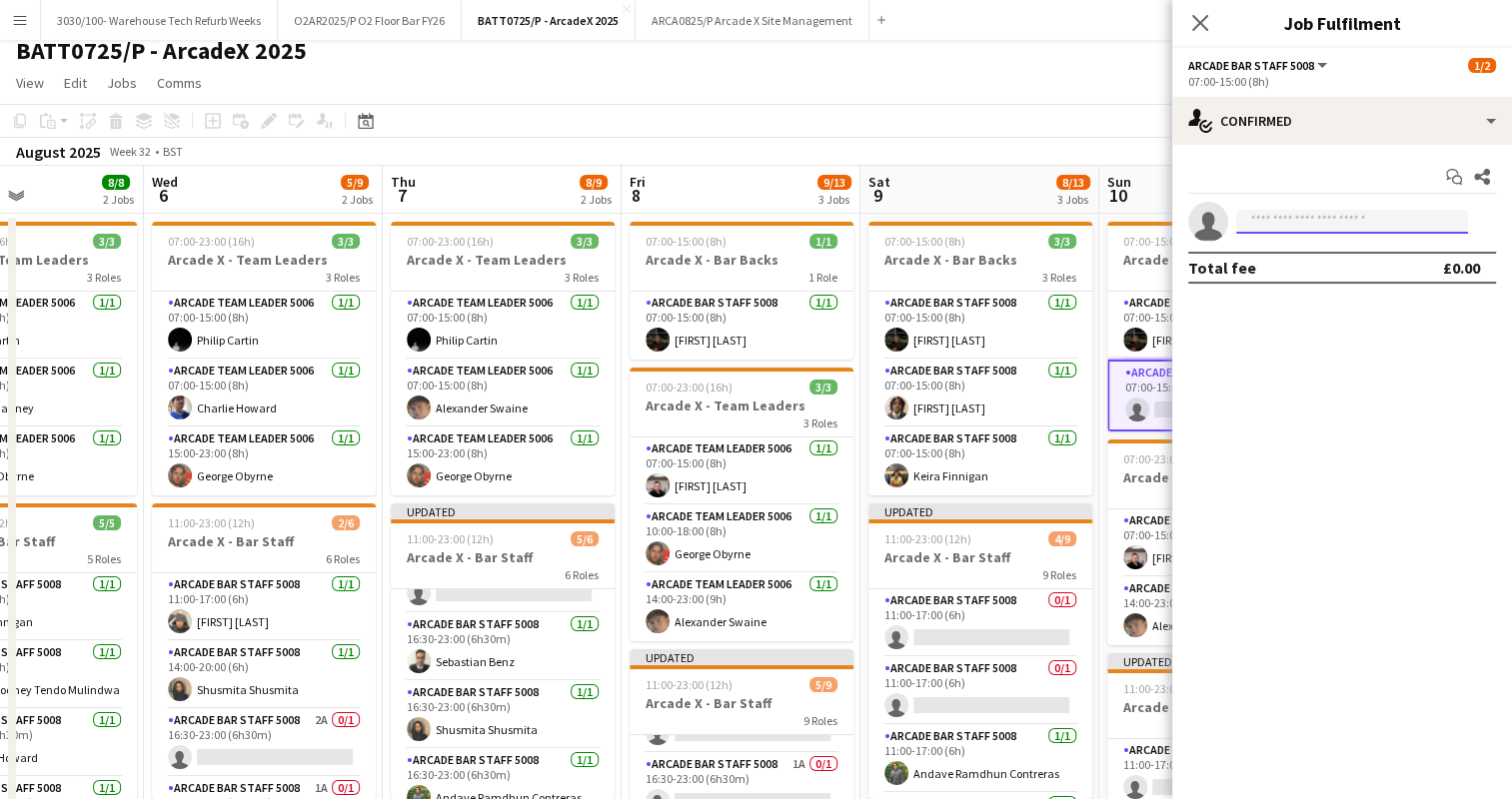 click at bounding box center (1352, 222) 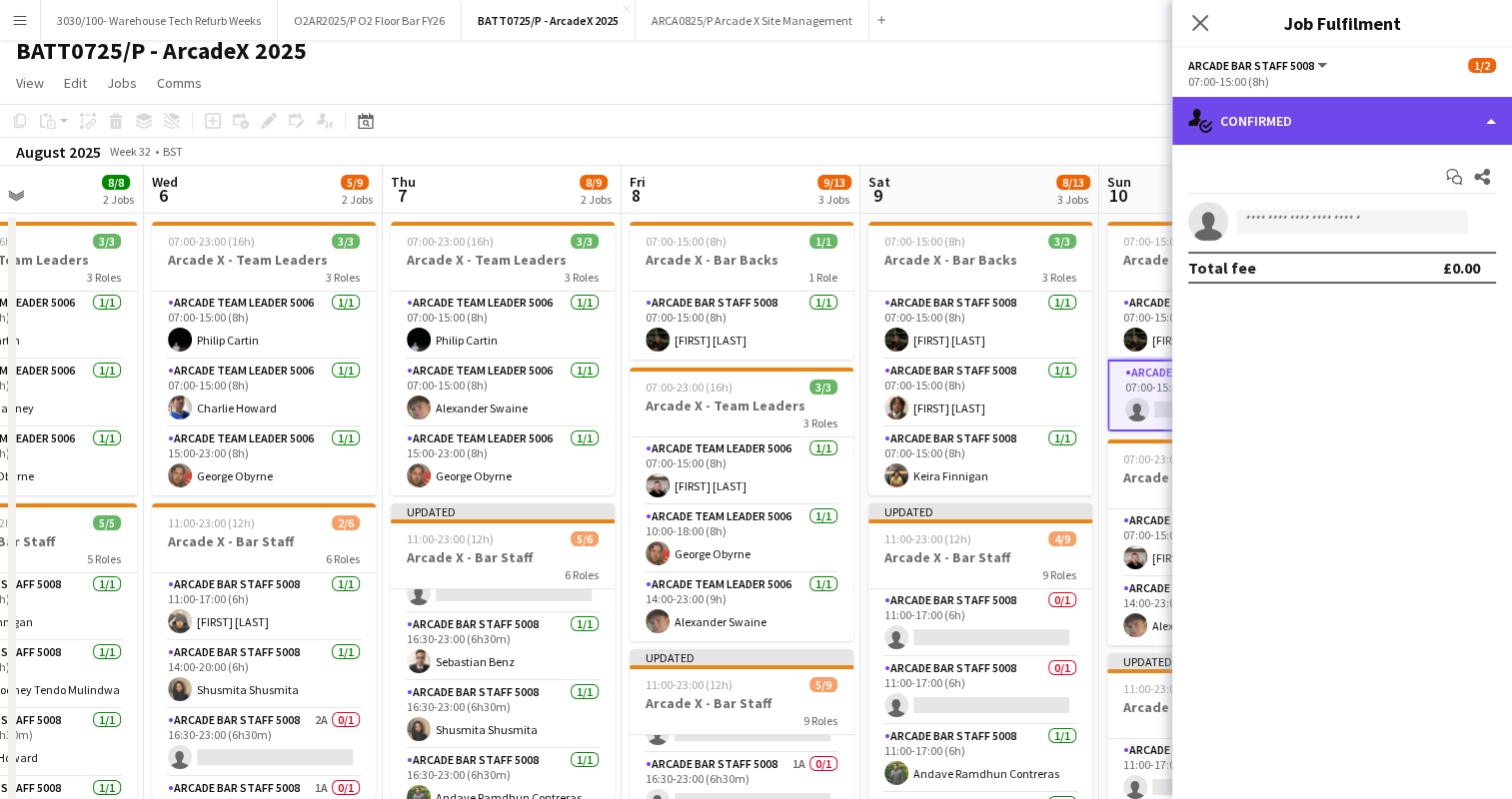click on "single-neutral-actions-check-2
Confirmed" 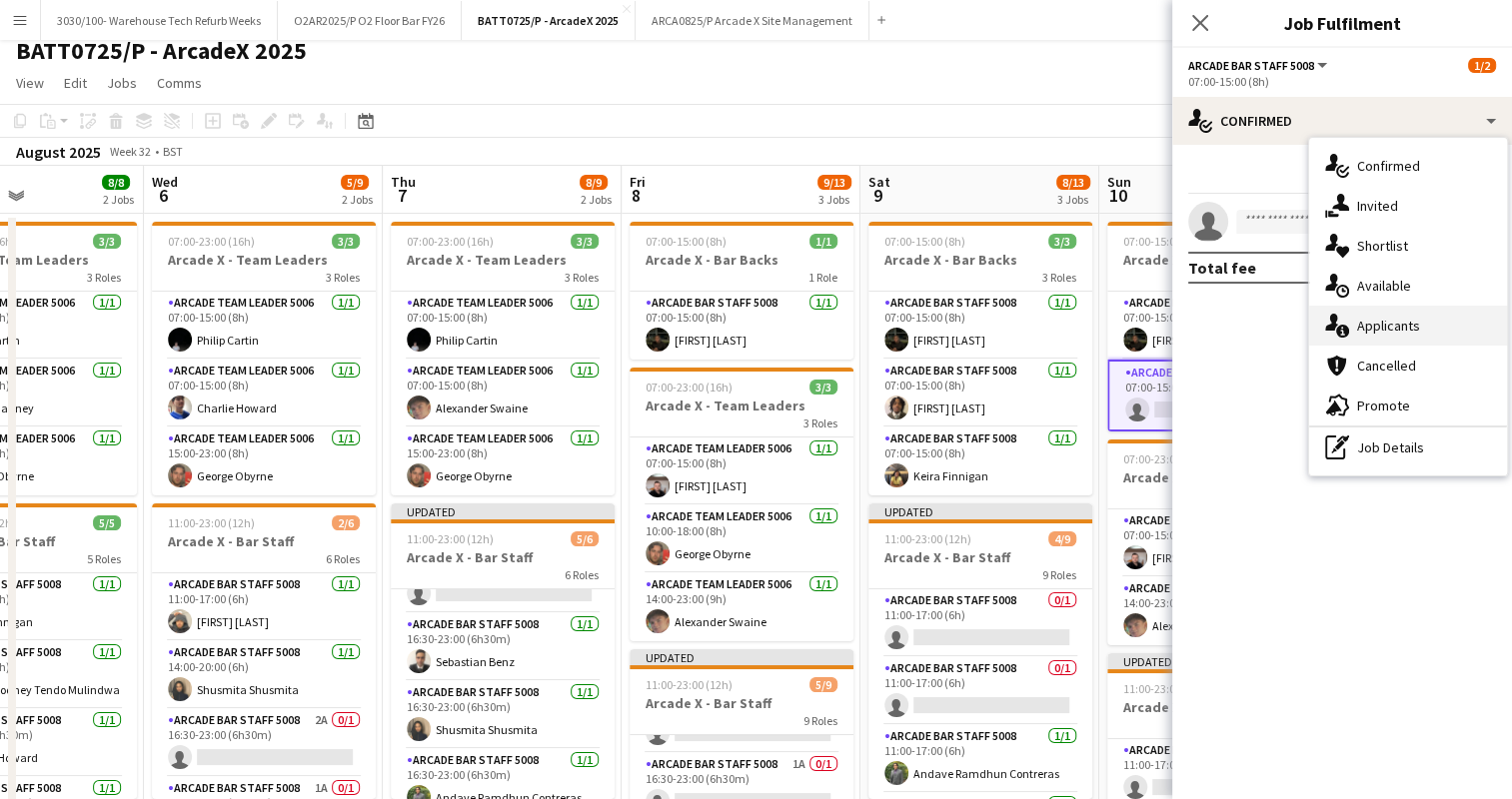 click on "single-neutral-actions-information
Applicants" at bounding box center (1408, 326) 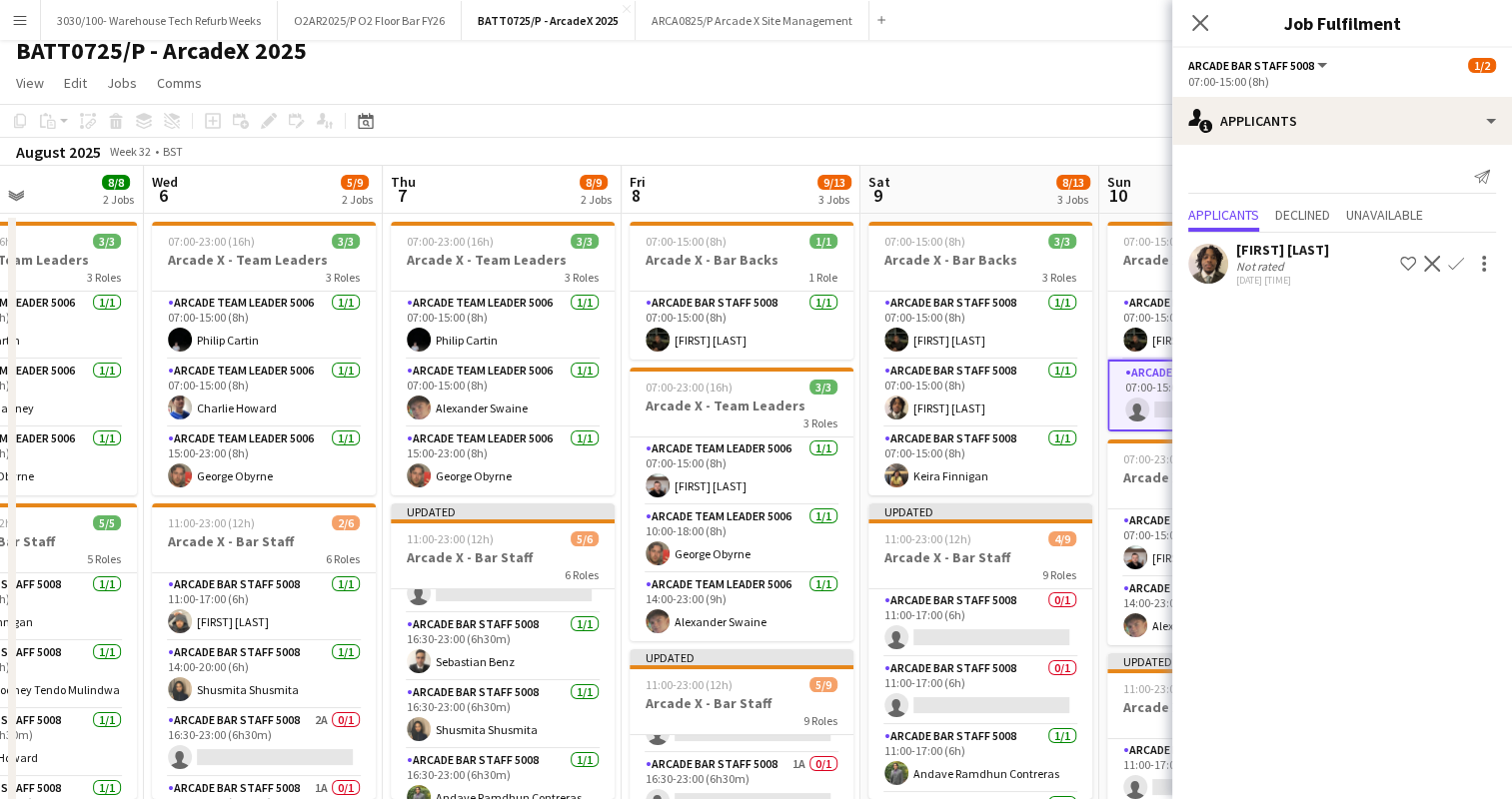 click on "Confirm" 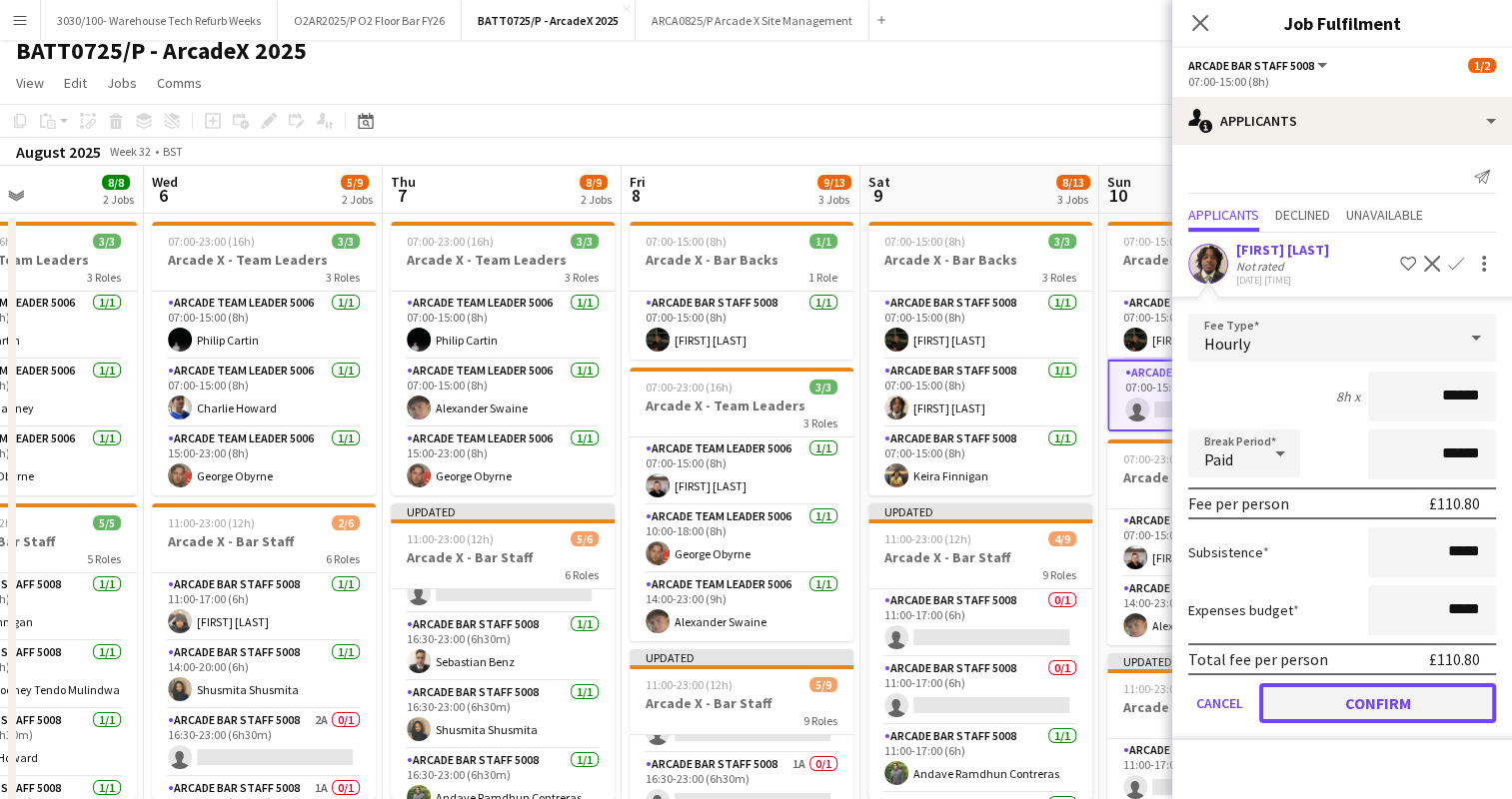 click on "Confirm" 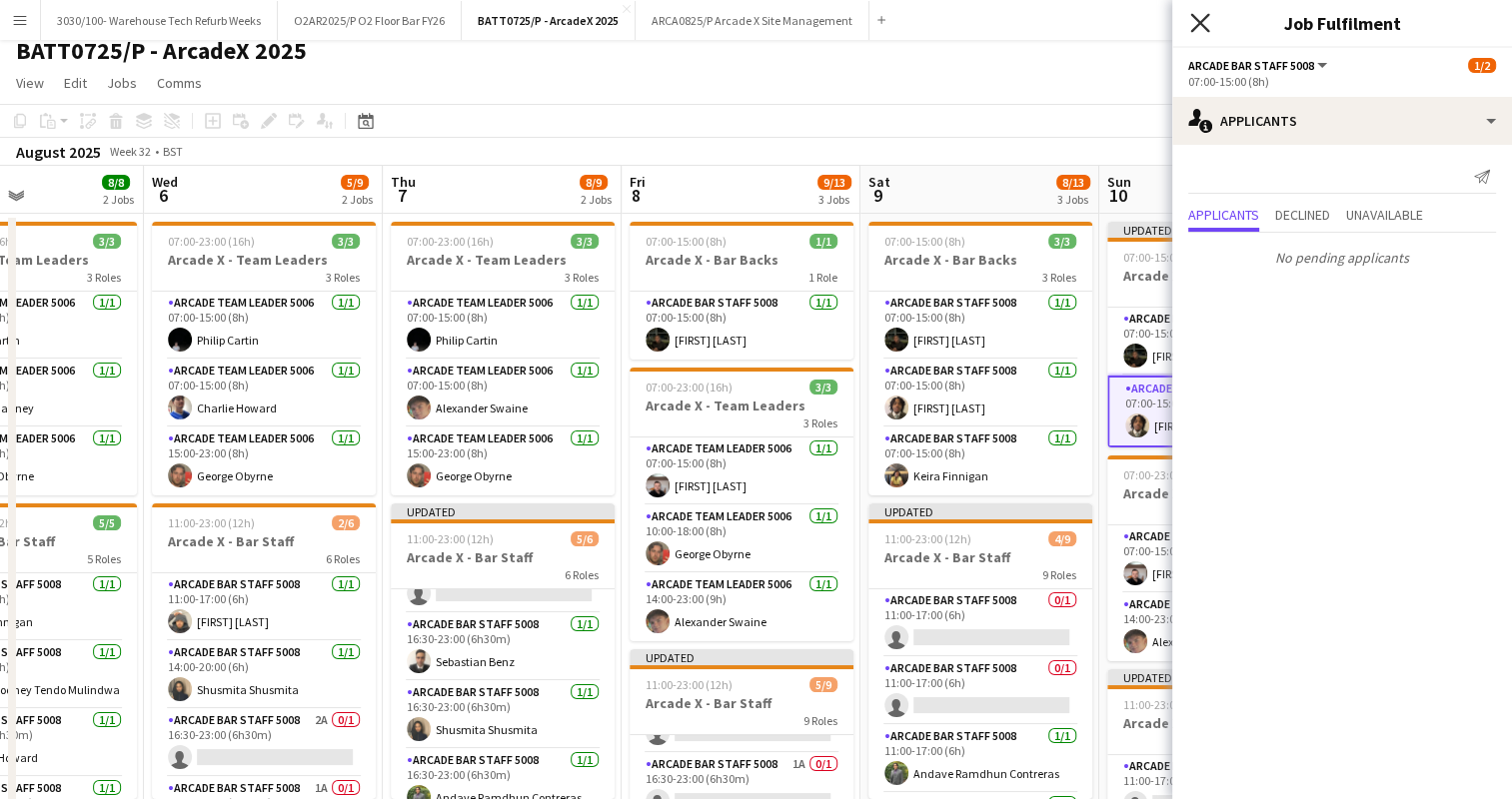 click on "Close pop-in" 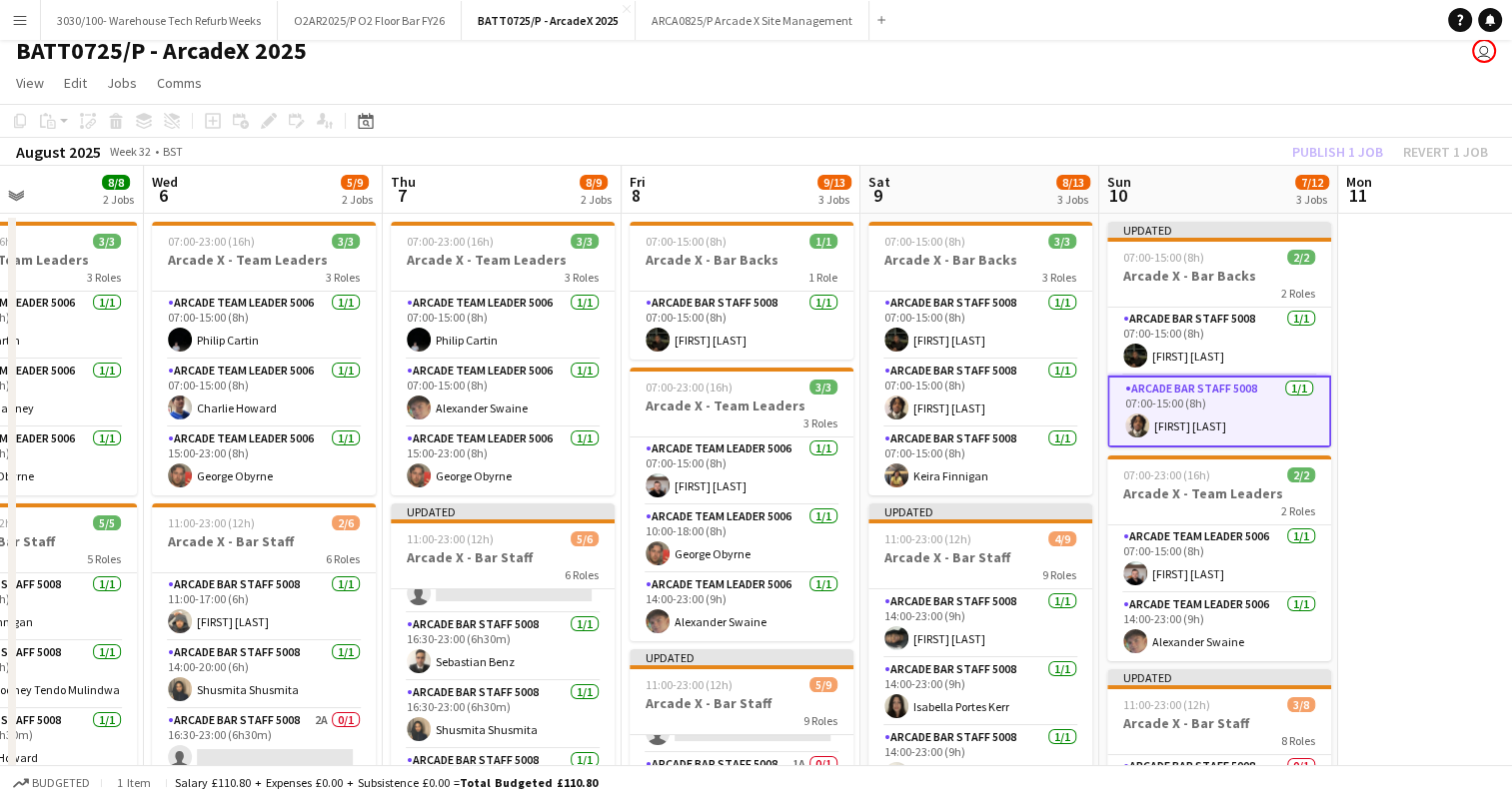 scroll, scrollTop: 204, scrollLeft: 0, axis: vertical 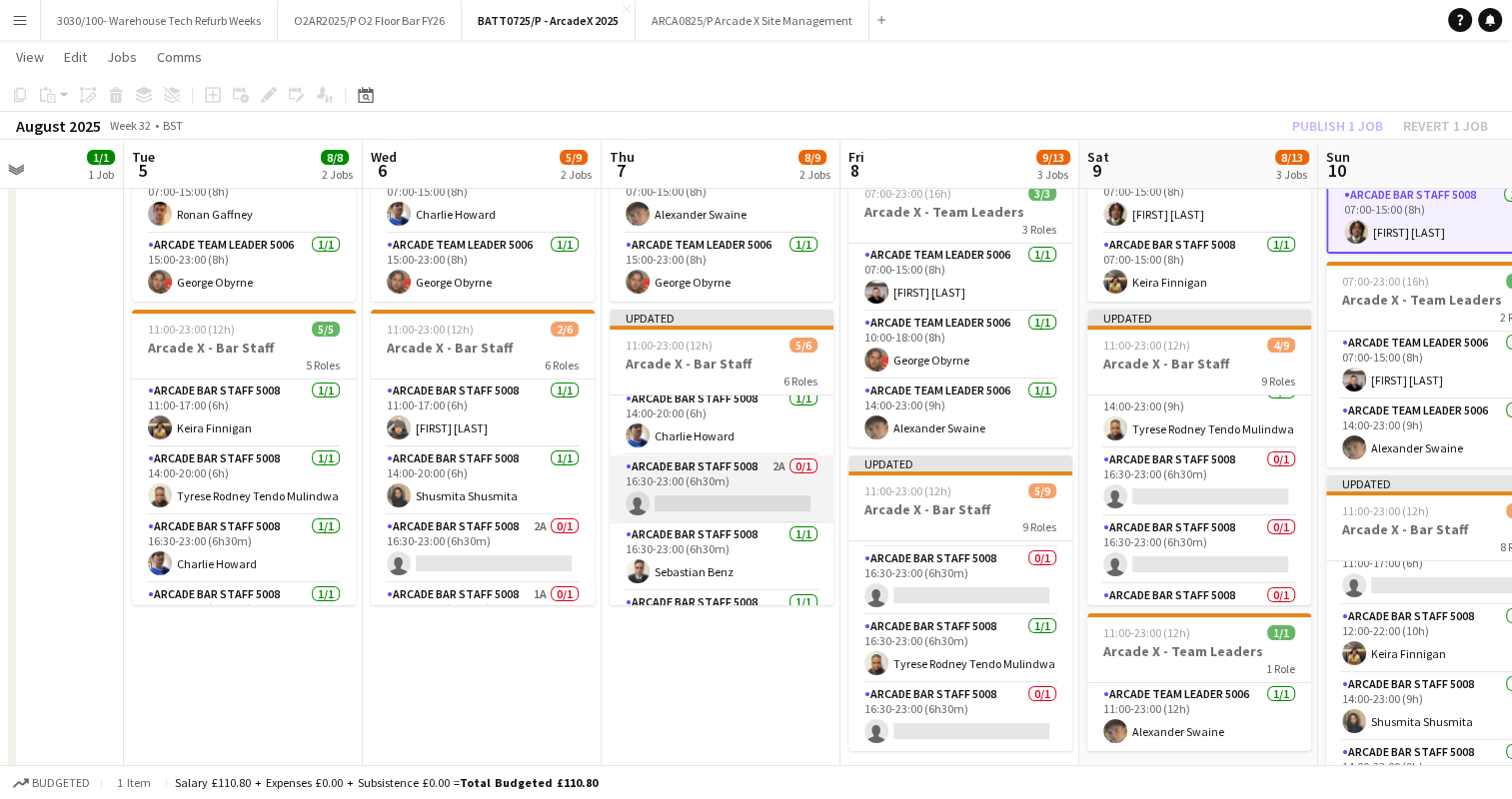 click on "Arcade Bar Staff [NUMBER]   [NUMBER]A   [NUMBER]/[NUMBER] [TIME]-[TIME] ([DURATION])
single-neutral-actions" at bounding box center [722, 489] 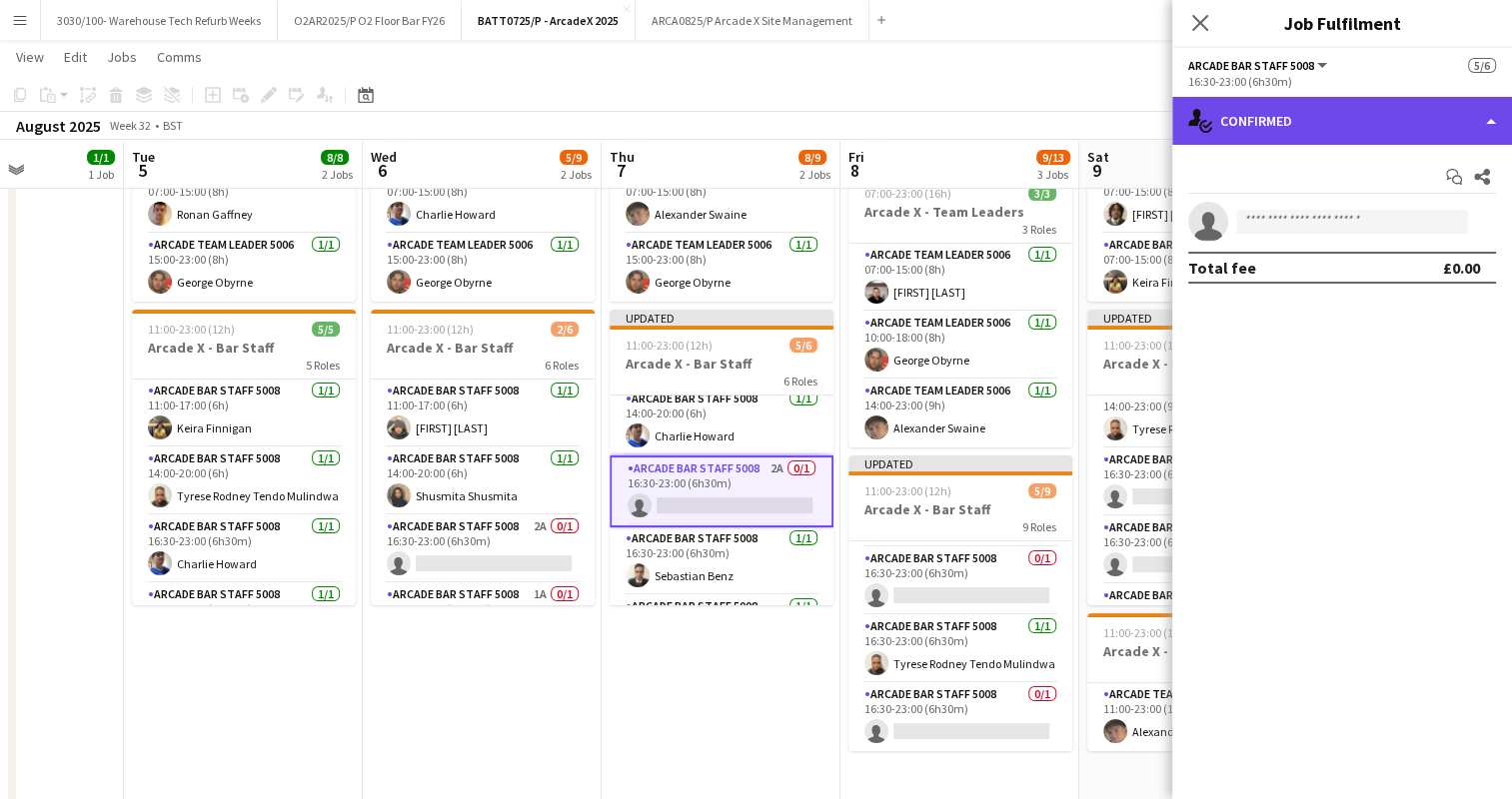 click on "single-neutral-actions-check-2
Confirmed" 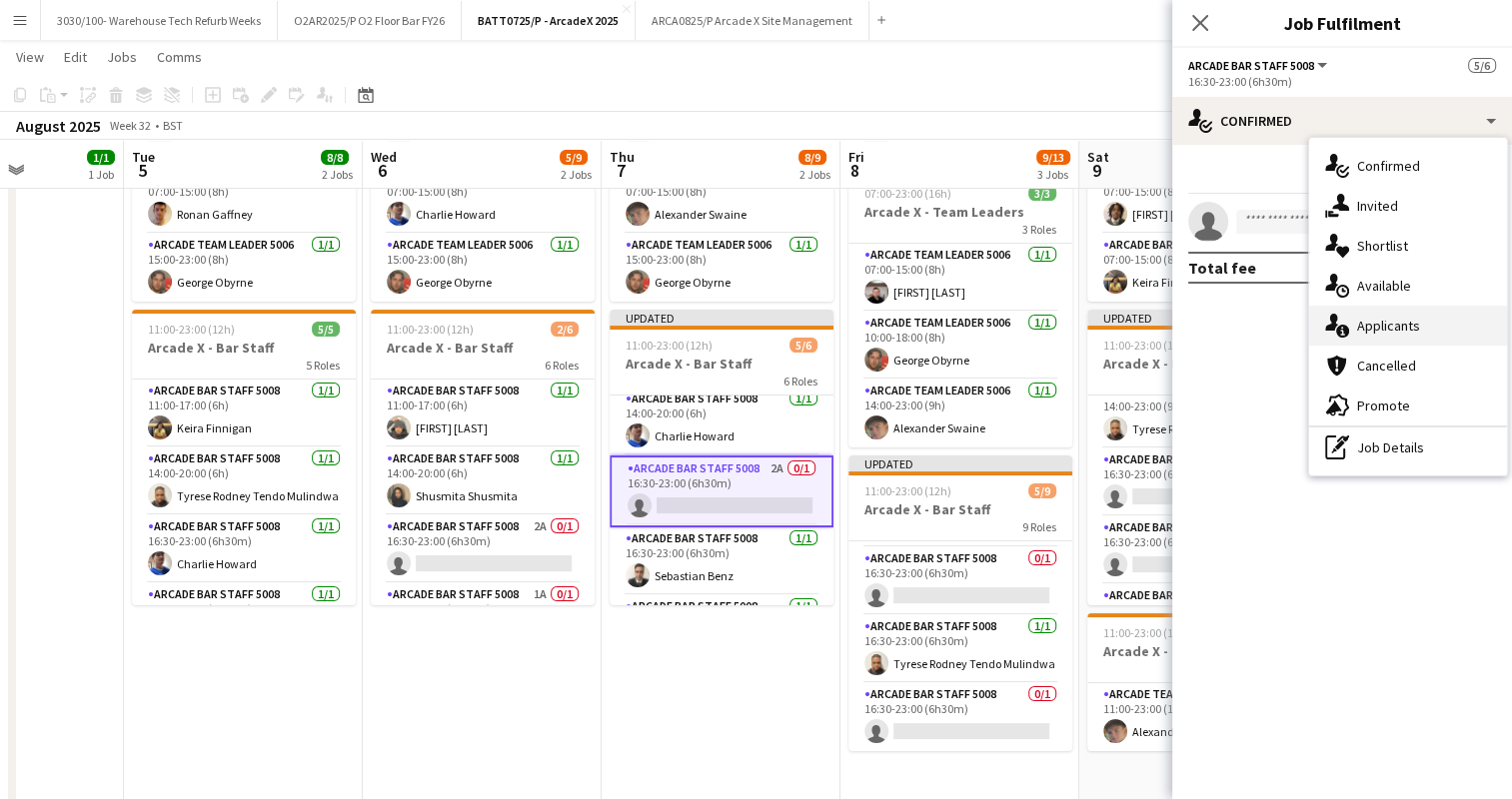click on "single-neutral-actions-information
Applicants" at bounding box center (1408, 326) 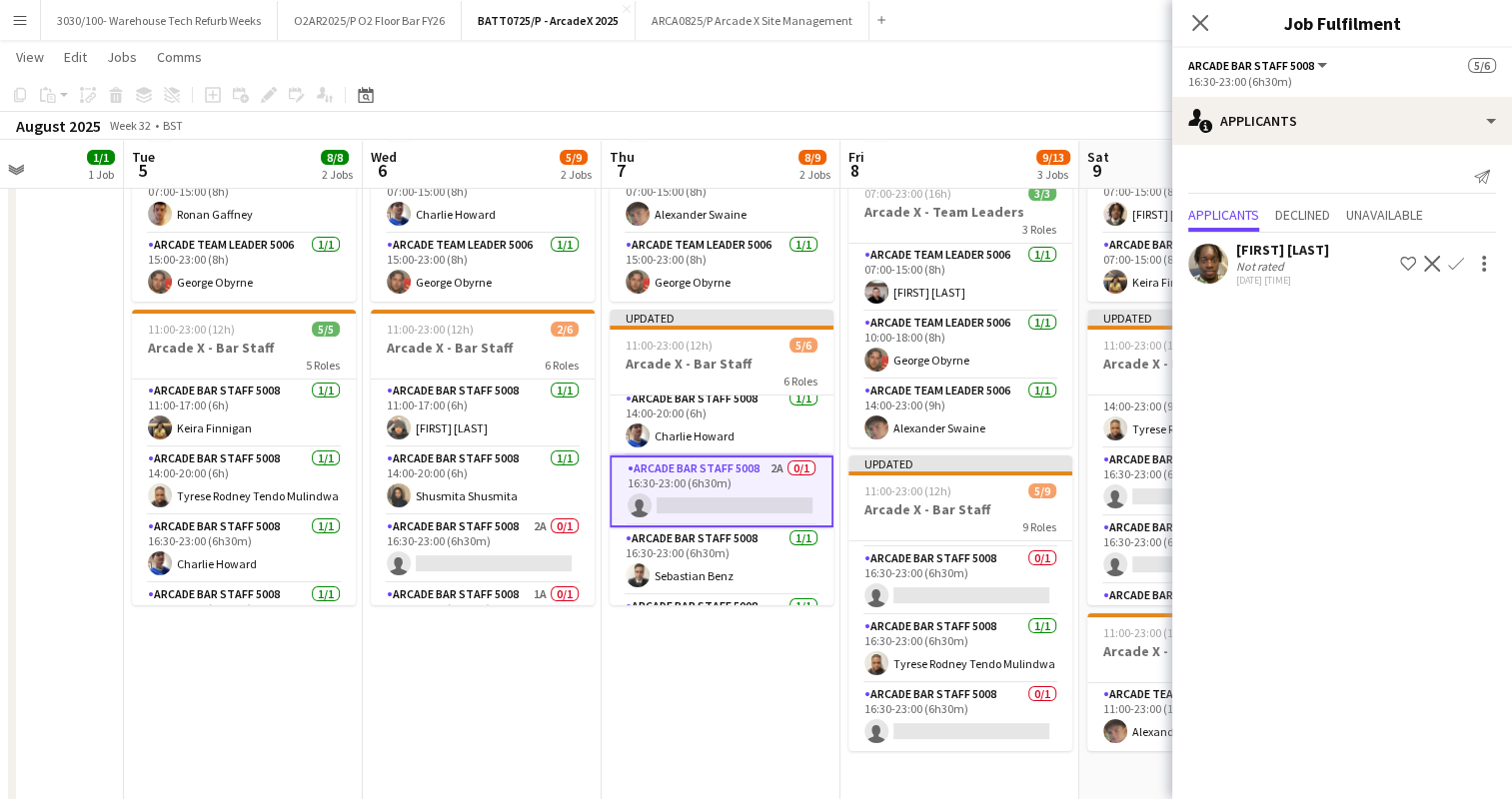 click on "[TIME]-[TIME] ([DURATION])    [NUMBER]/[NUMBER] Arcade X - Team Leaders   [NUMBER] Roles Arcade Team Leader [NUMBER]   [NUMBER]/[NUMBER] [TIME]-[TIME] ([DURATION])
[NAME]  Arcade Team Leader [NUMBER]   [NUMBER]/[NUMBER] [TIME]-[TIME] ([DURATION])
[NAME]  Arcade Team Leader [NUMBER]   [NUMBER]/[NUMBER] [TIME]-[TIME] ([DURATION])
Updated   [TIME]-[TIME] ([DURATION])    [NUMBER]/[NUMBER] Arcade X - Bar Staff   [NUMBER] Roles Arcade Bar Staff [NUMBER]   [NUMBER]/[NUMBER] [TIME]-[TIME] ([DURATION])
[NAME]  Arcade Bar Staff [NUMBER]   [NUMBER]/[NUMBER] [TIME]-[TIME] ([DURATION])
[NAME]  Arcade Bar Staff [NUMBER]   [NUMBER]A   [NUMBER]/[NUMBER] [TIME]-[TIME] ([DURATION])
single-neutral-actions
Arcade Bar Staff [NUMBER]   [NUMBER]/[NUMBER] [TIME]-[TIME] ([DURATION])
[NAME]  Arcade Bar Staff [NUMBER]   [NUMBER]/[NUMBER] [TIME]-[TIME] ([DURATION])
[NAME]  Arcade Bar Staff [NUMBER]   [NUMBER]/[NUMBER] [TIME]-[TIME] ([DURATION])
[NAME]" at bounding box center (721, 417) 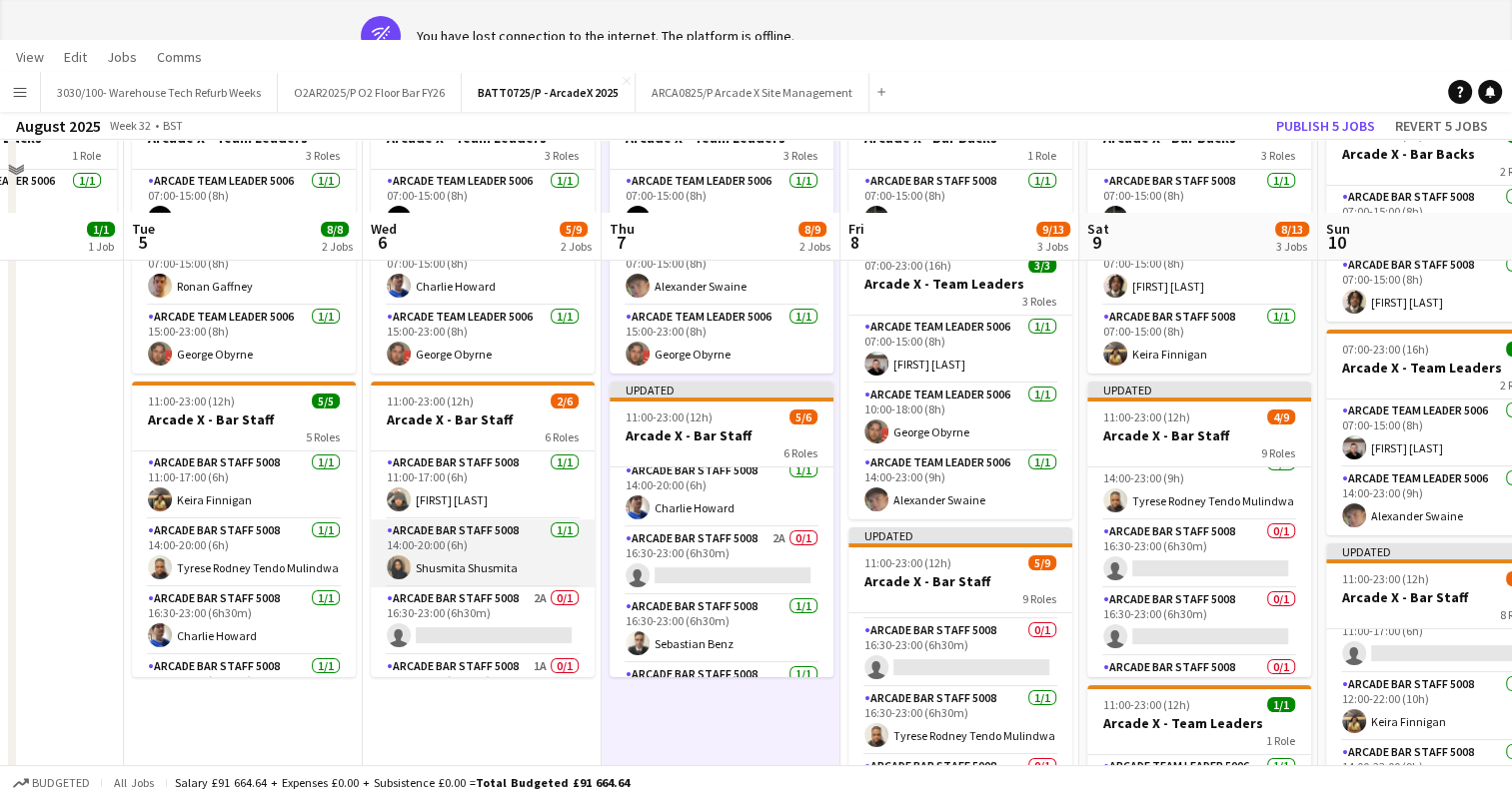 scroll, scrollTop: 94, scrollLeft: 0, axis: vertical 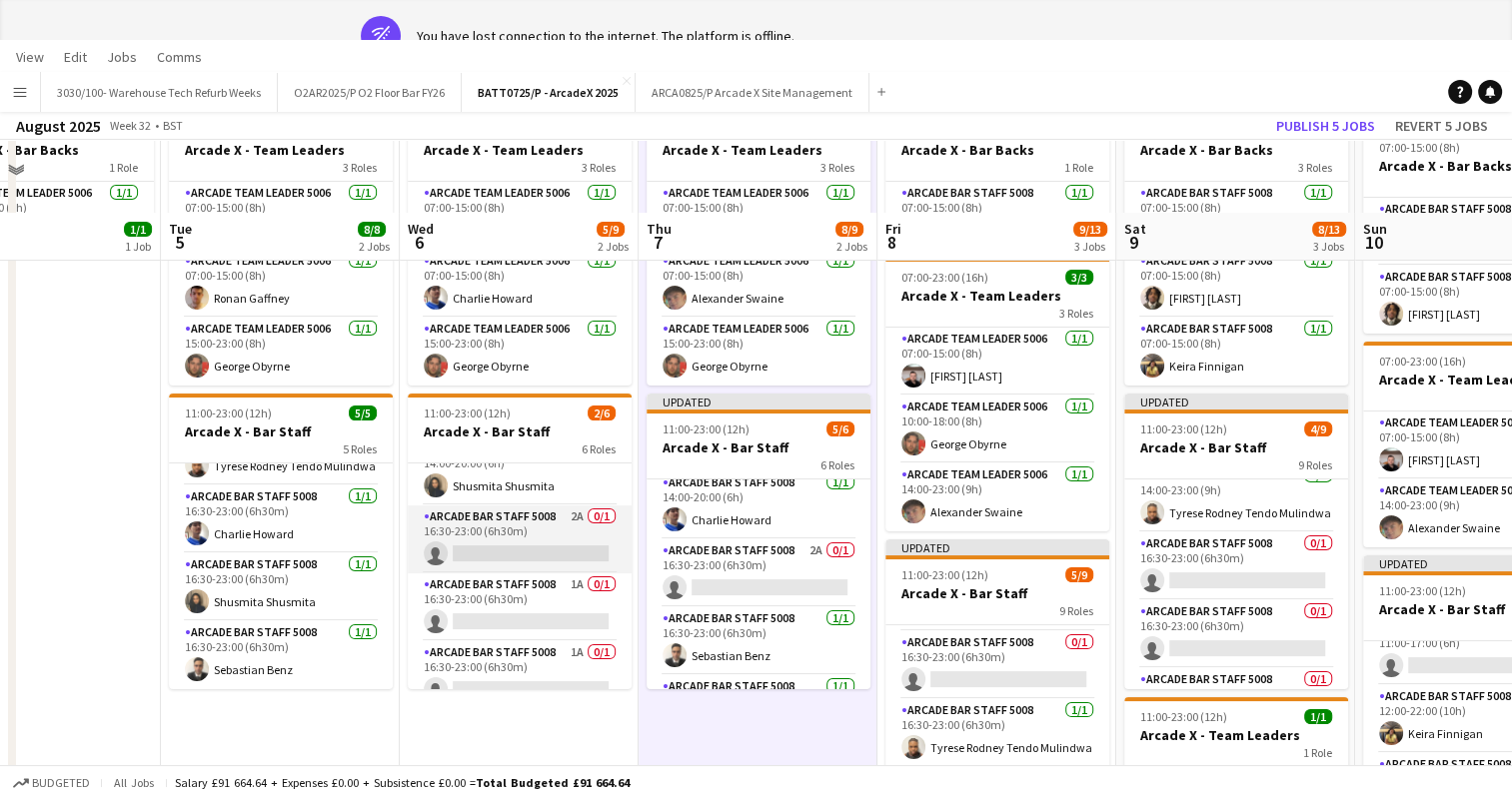 click on "Arcade Bar Staff [NUMBER]   [NUMBER]A   [NUMBER]/[NUMBER] [TIME]-[TIME] ([DURATION])
single-neutral-actions" at bounding box center (520, 539) 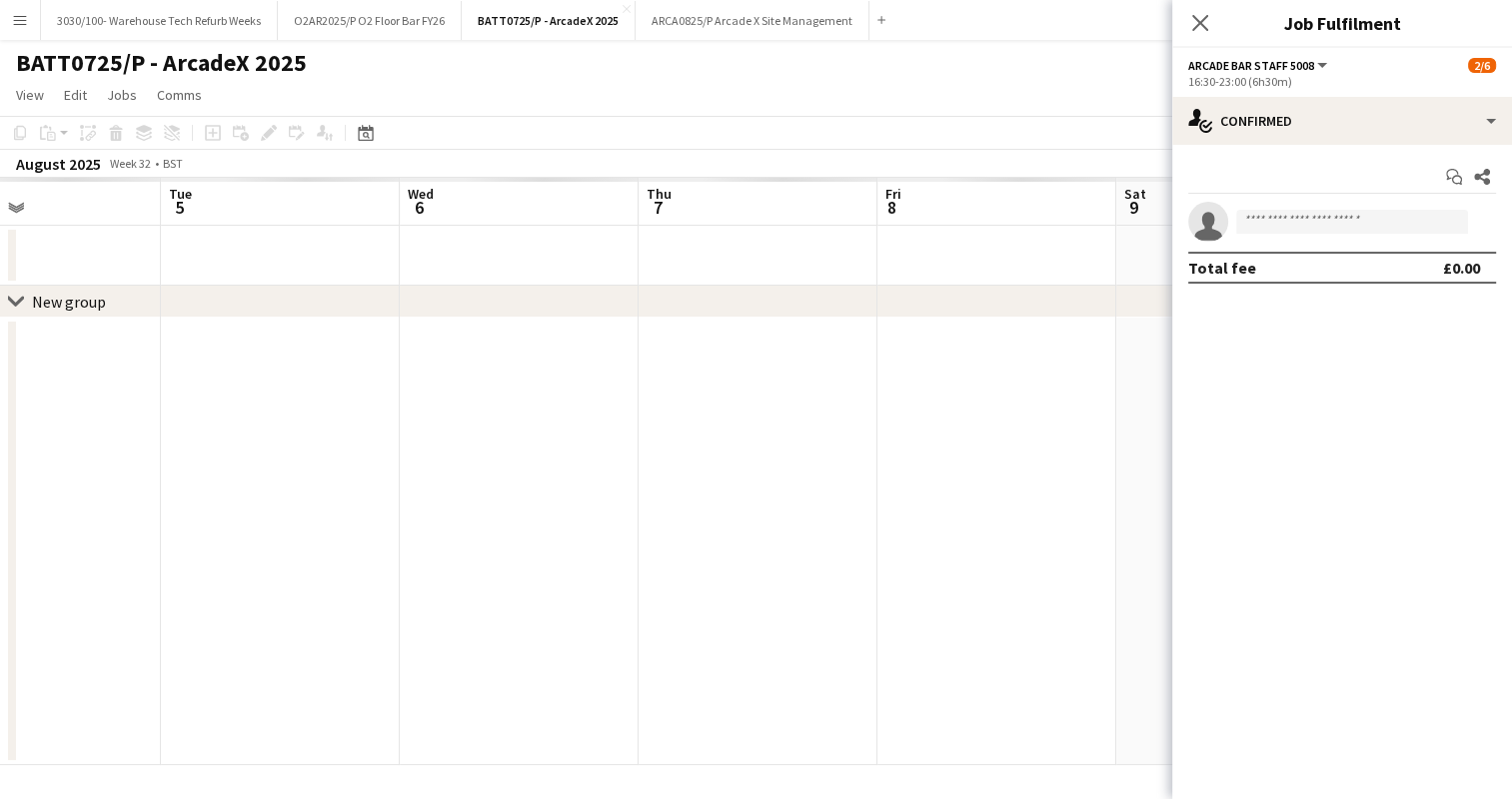 scroll, scrollTop: 0, scrollLeft: 0, axis: both 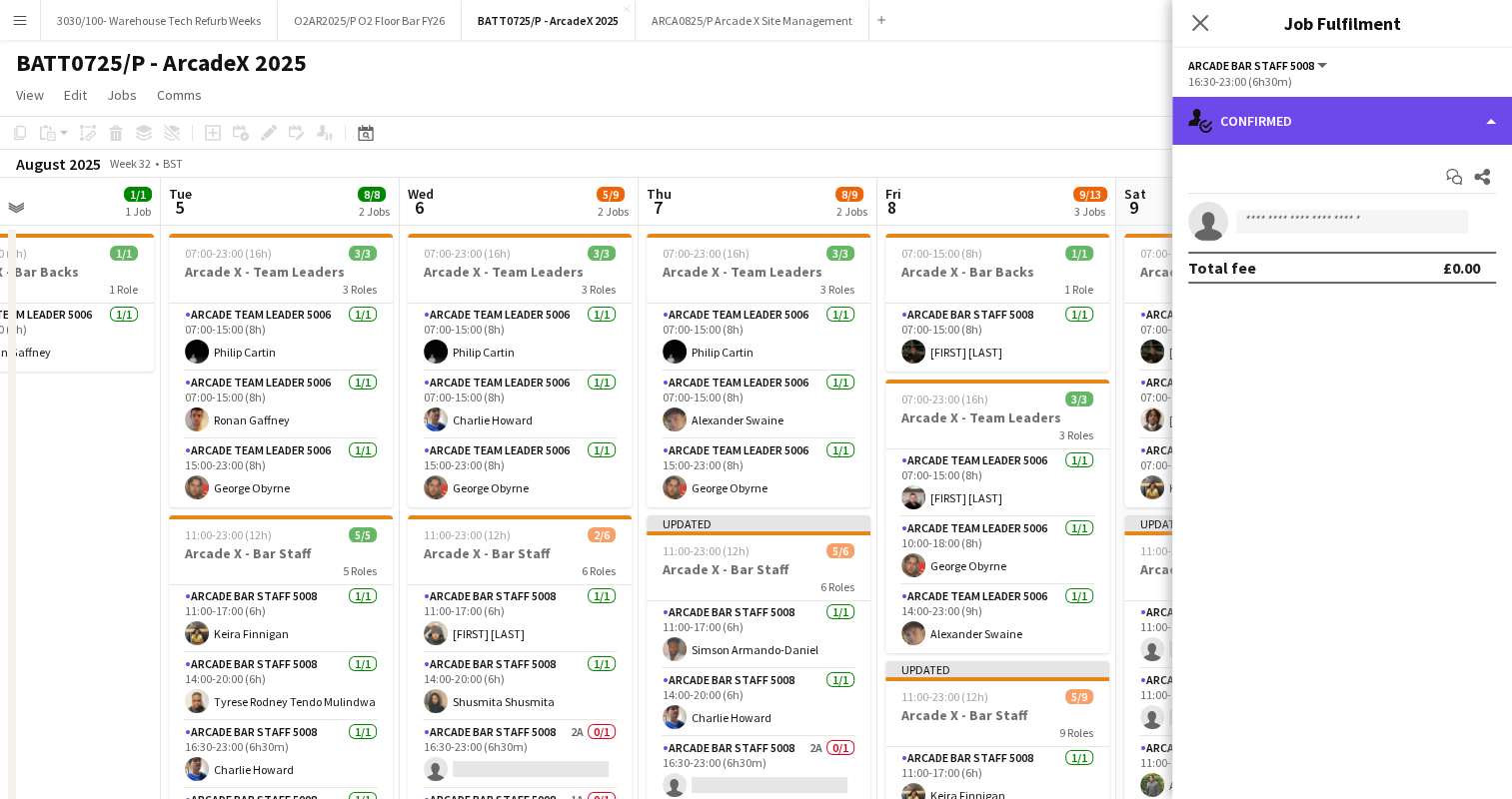 click on "single-neutral-actions-check-2
Confirmed" 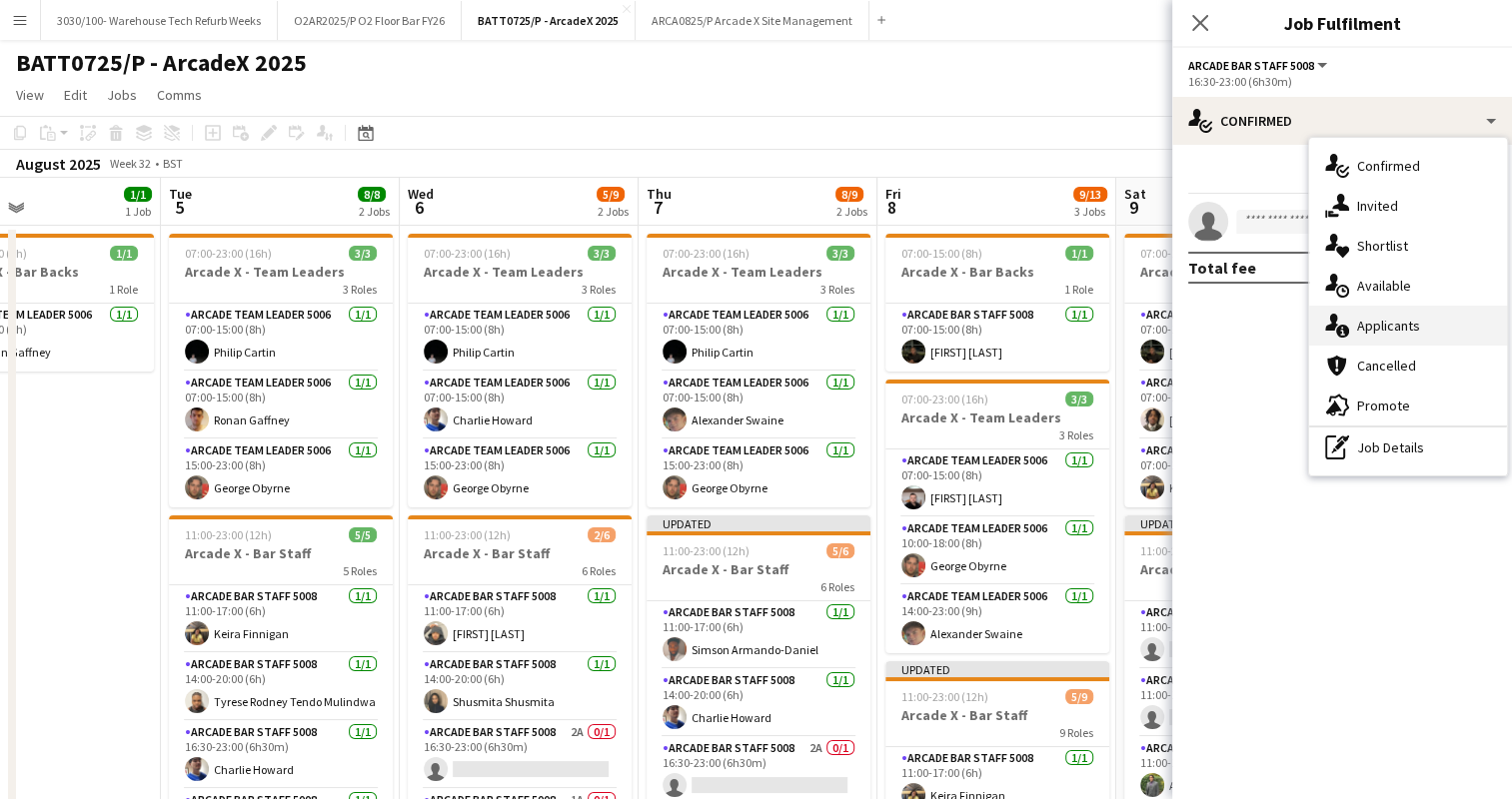 click on "single-neutral-actions-information
Applicants" at bounding box center [1408, 326] 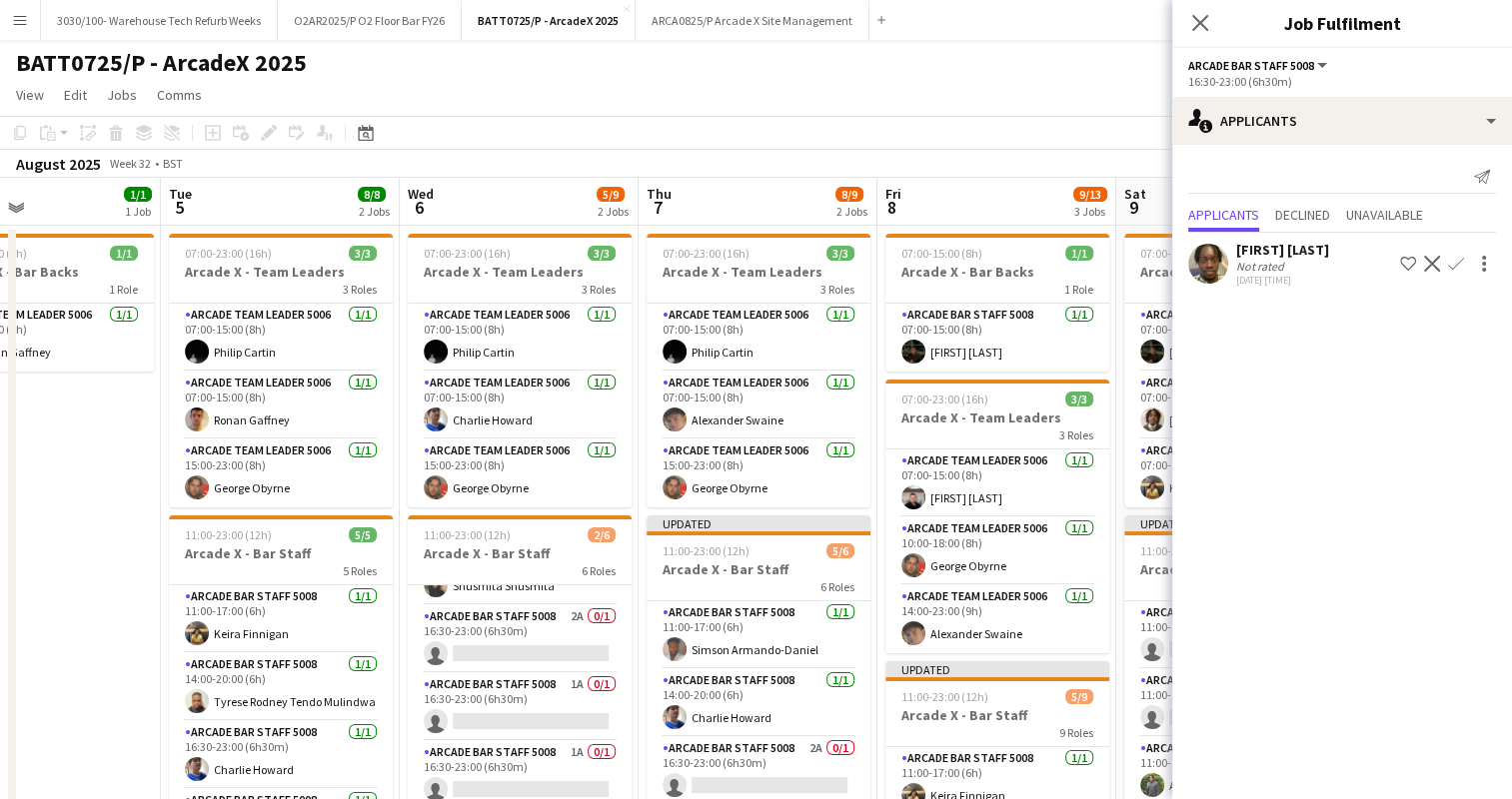 scroll, scrollTop: 116, scrollLeft: 0, axis: vertical 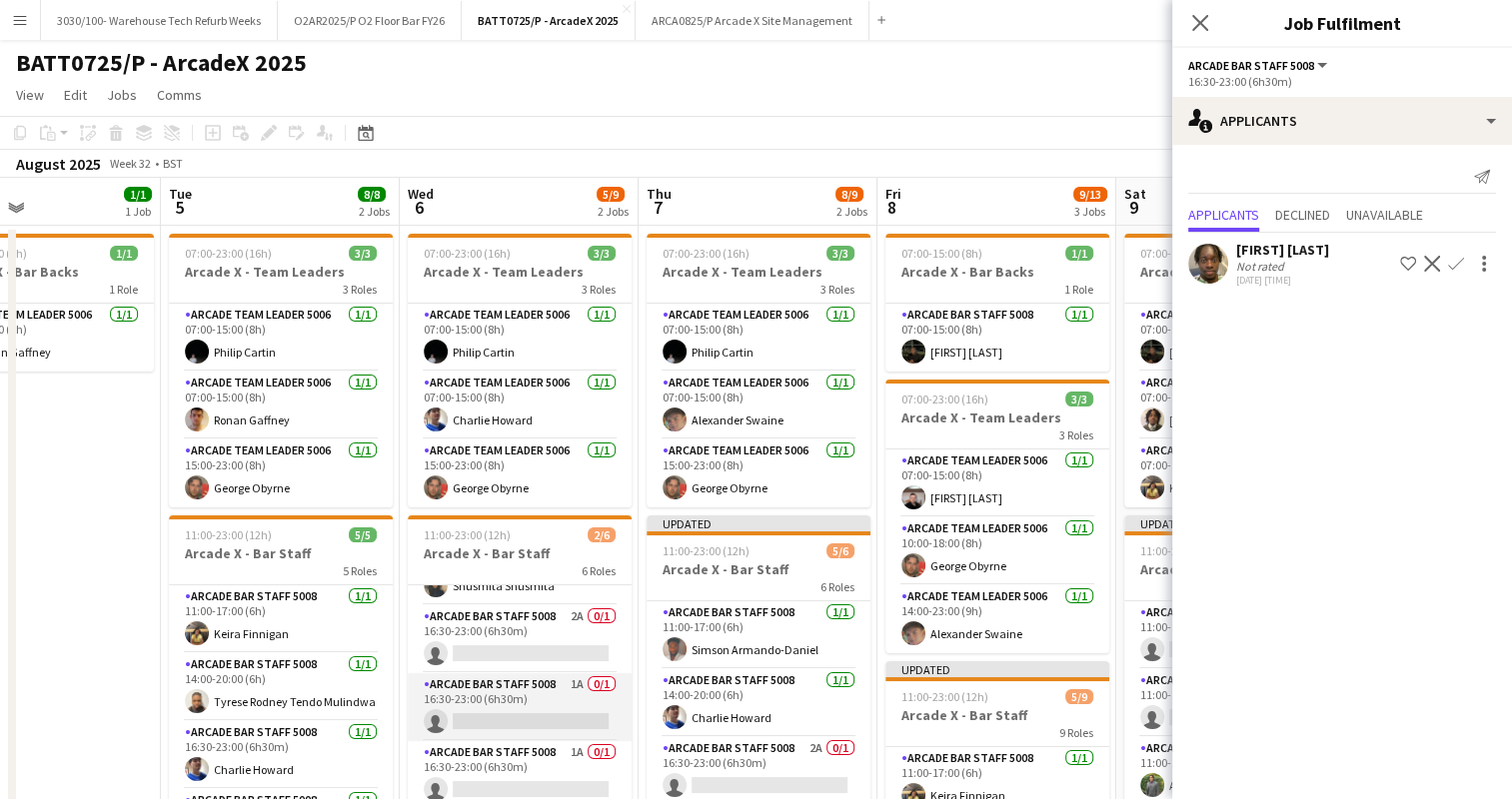 click on "Arcade Bar Staff 5008   1A   0/1   16:30-23:00 (6h30m)
single-neutral-actions" at bounding box center [520, 707] 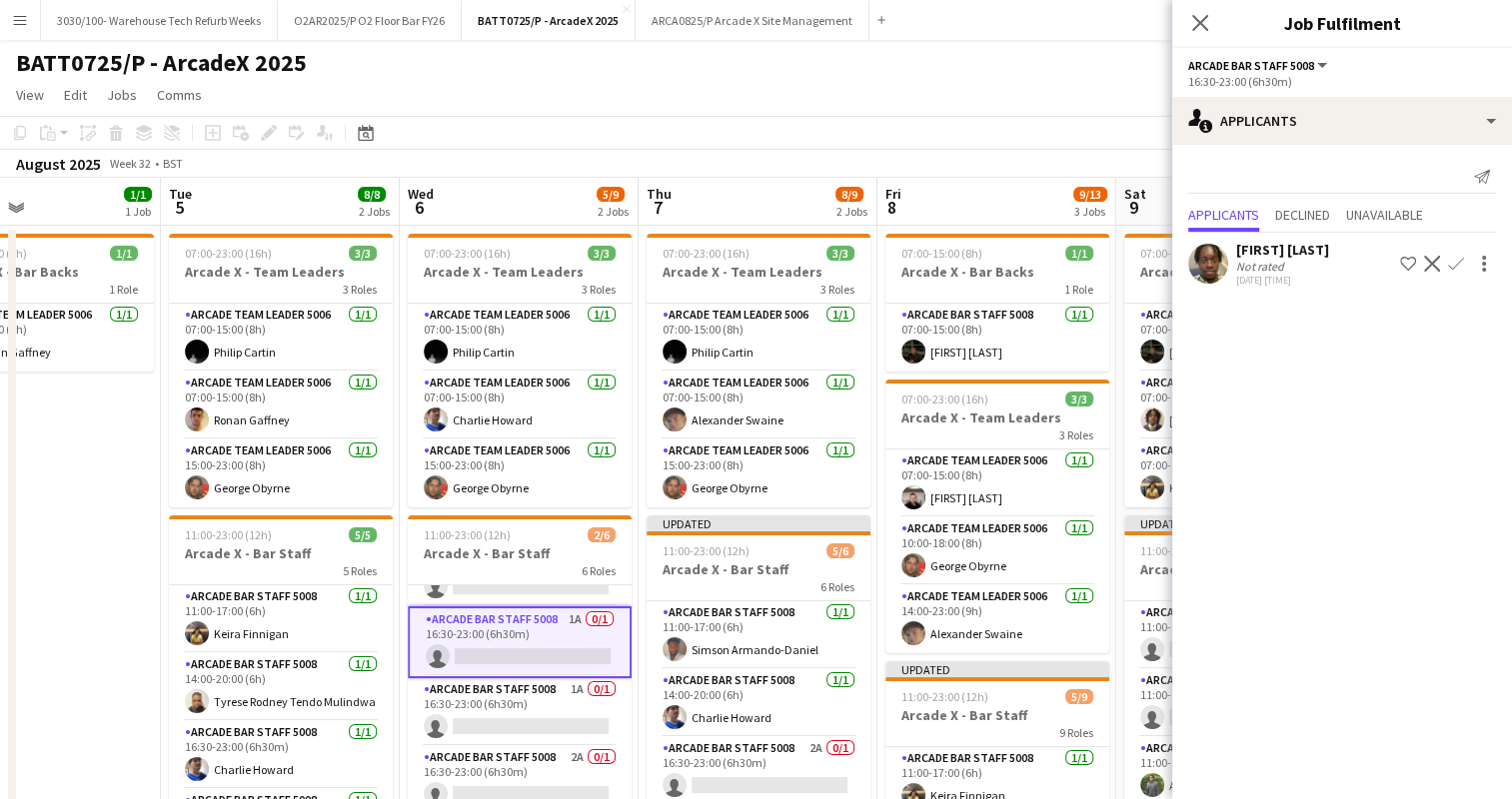scroll, scrollTop: 184, scrollLeft: 0, axis: vertical 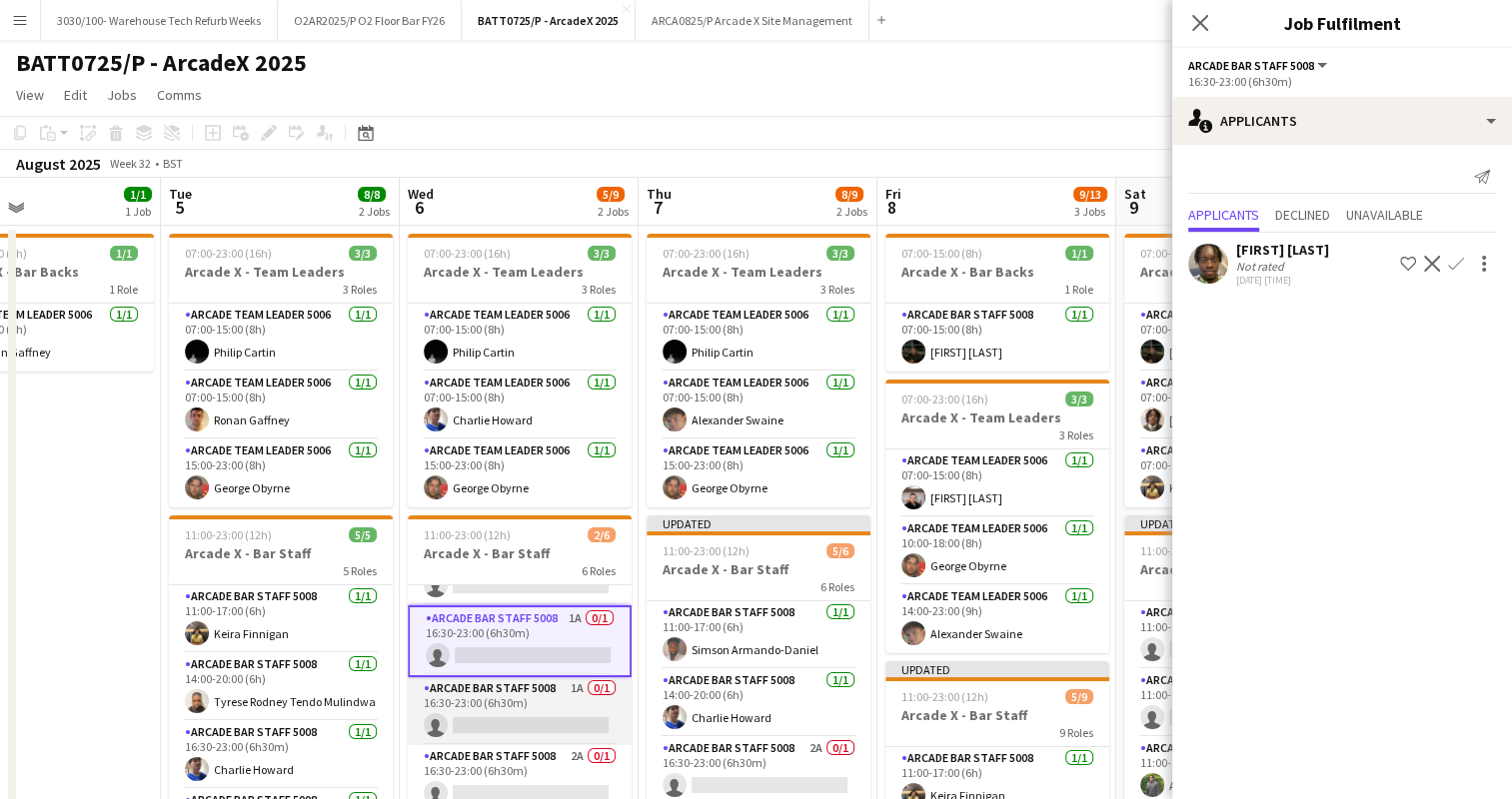 click on "Arcade Bar Staff 5008   1A   0/1   16:30-23:00 (6h30m)
single-neutral-actions" at bounding box center (520, 711) 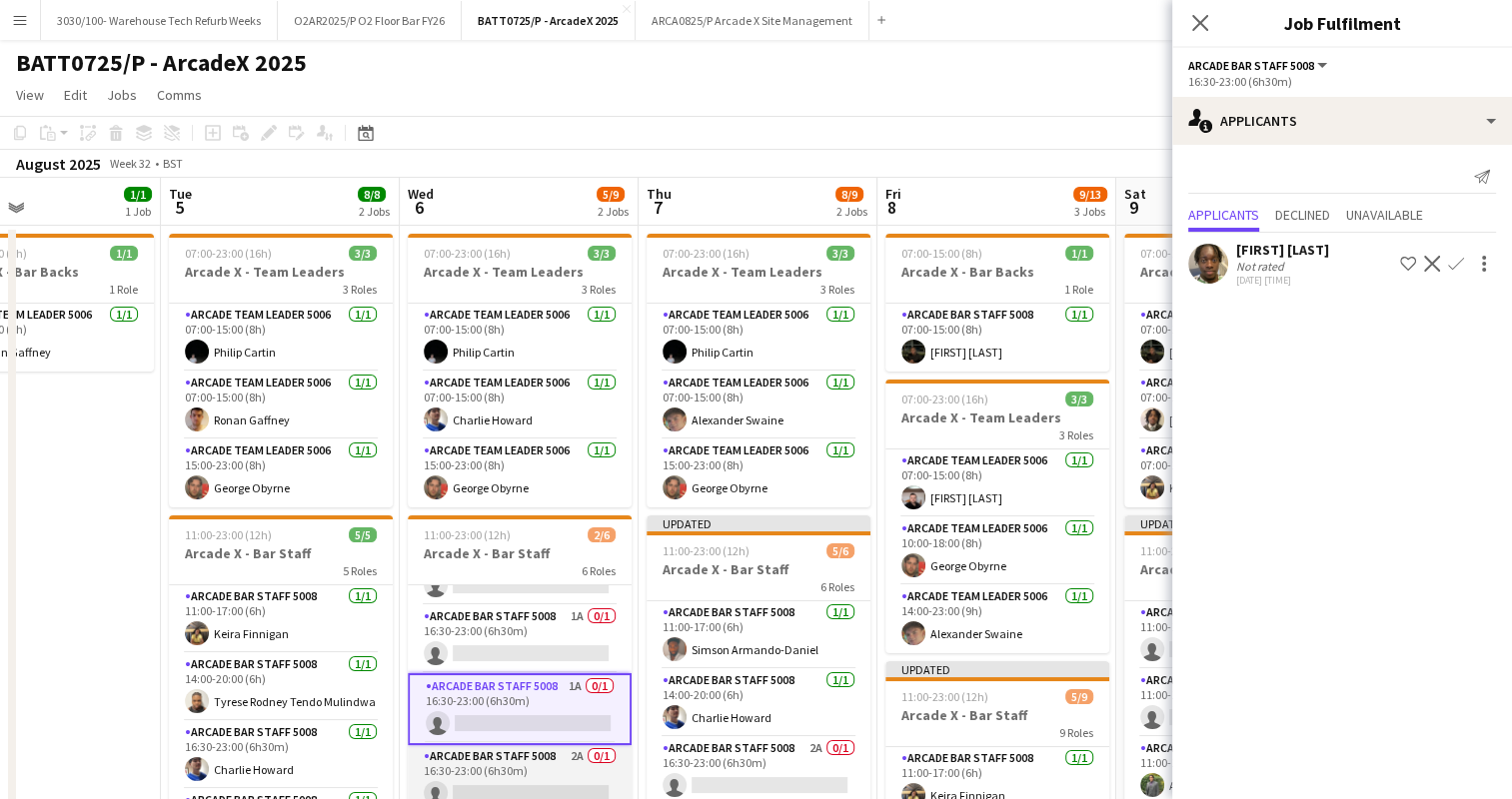click on "Arcade Bar Staff [NUMBER]   [NUMBER]A   [NUMBER]/[NUMBER] [TIME]-[TIME] ([DURATION])
single-neutral-actions" at bounding box center [520, 779] 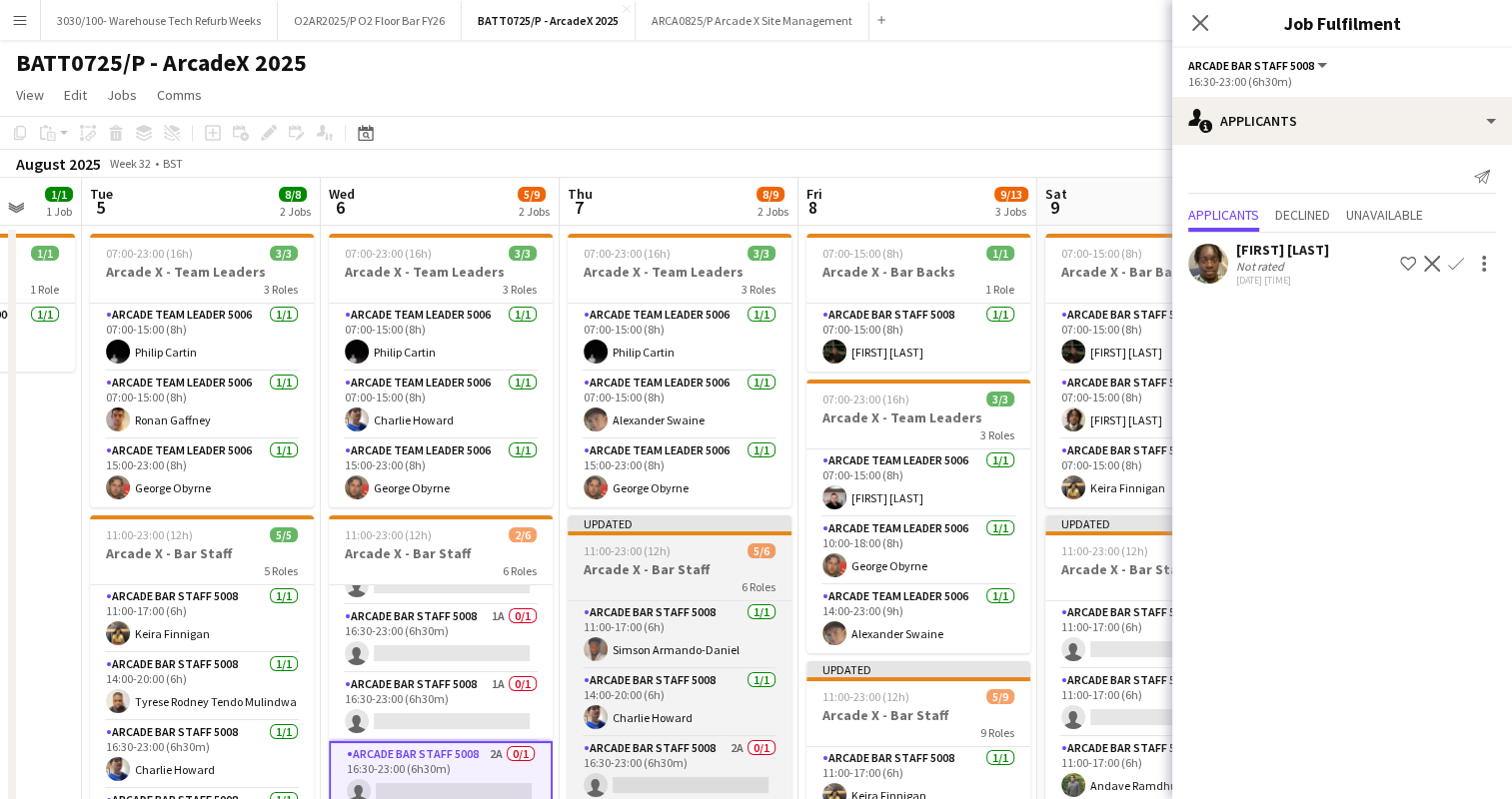 scroll, scrollTop: 0, scrollLeft: 636, axis: horizontal 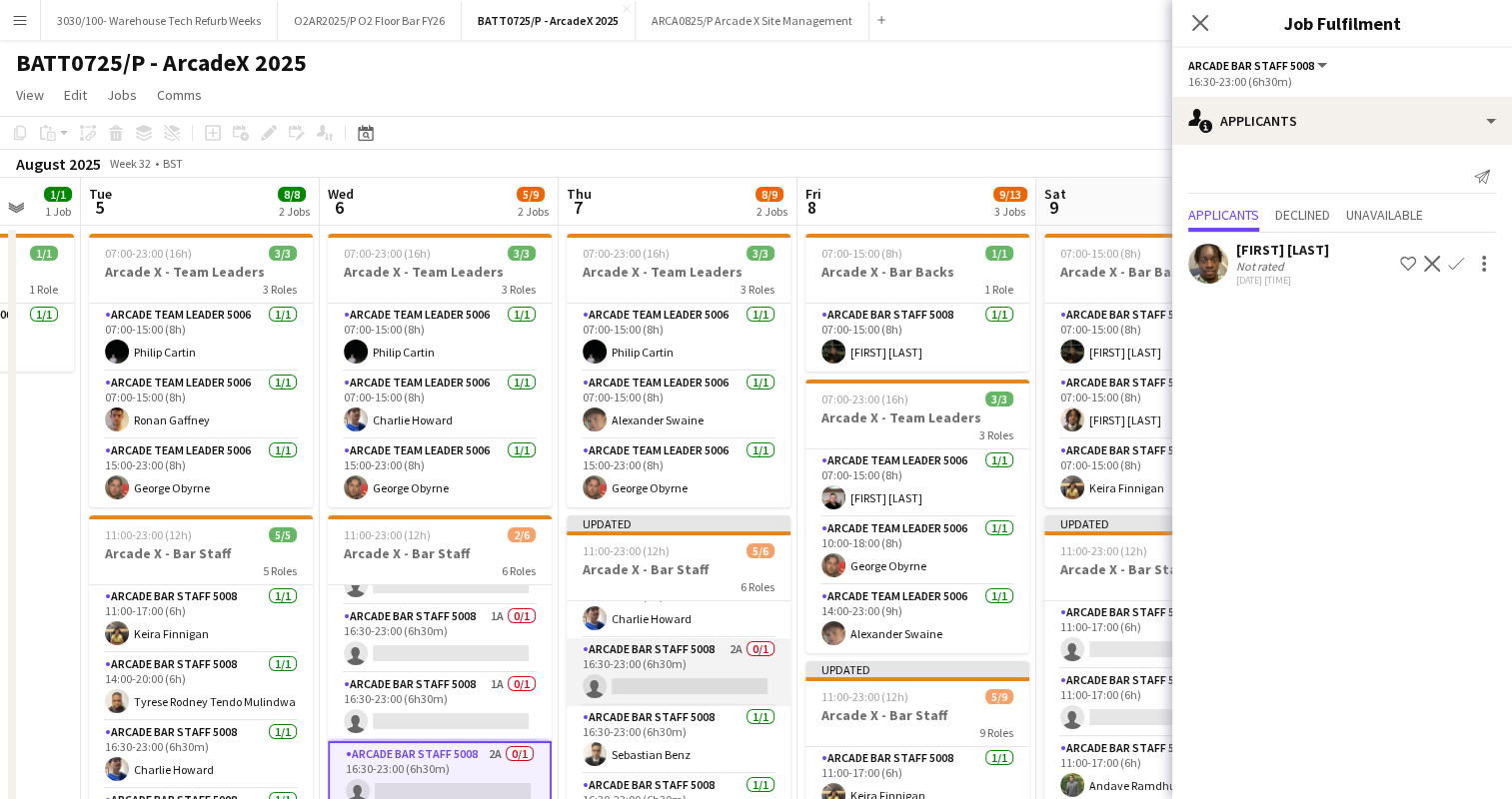 click on "Arcade Bar Staff [NUMBER]   [NUMBER]A   [NUMBER]/[NUMBER] [TIME]-[TIME] ([DURATION])
single-neutral-actions" at bounding box center [679, 672] 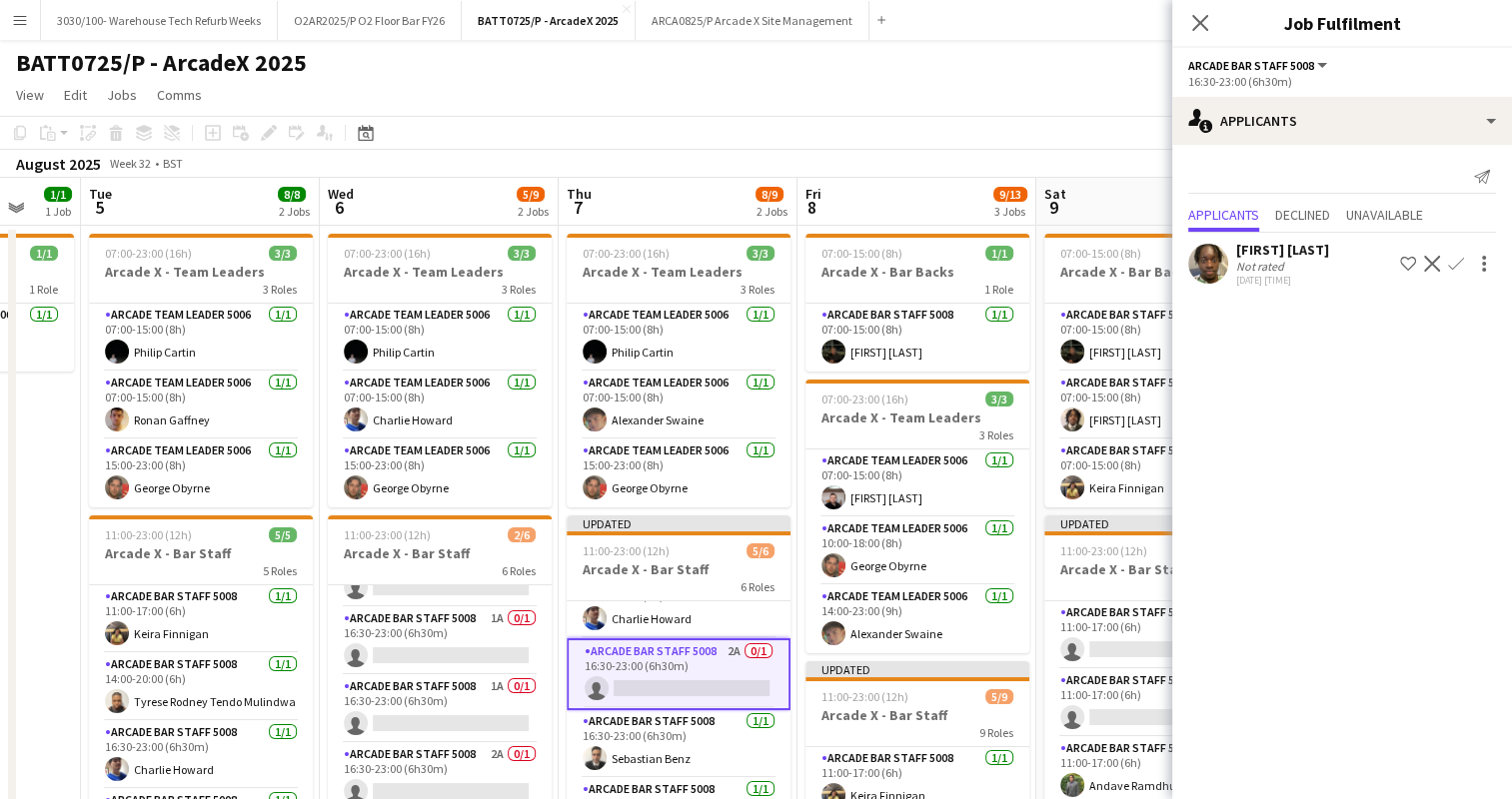 scroll, scrollTop: 181, scrollLeft: 0, axis: vertical 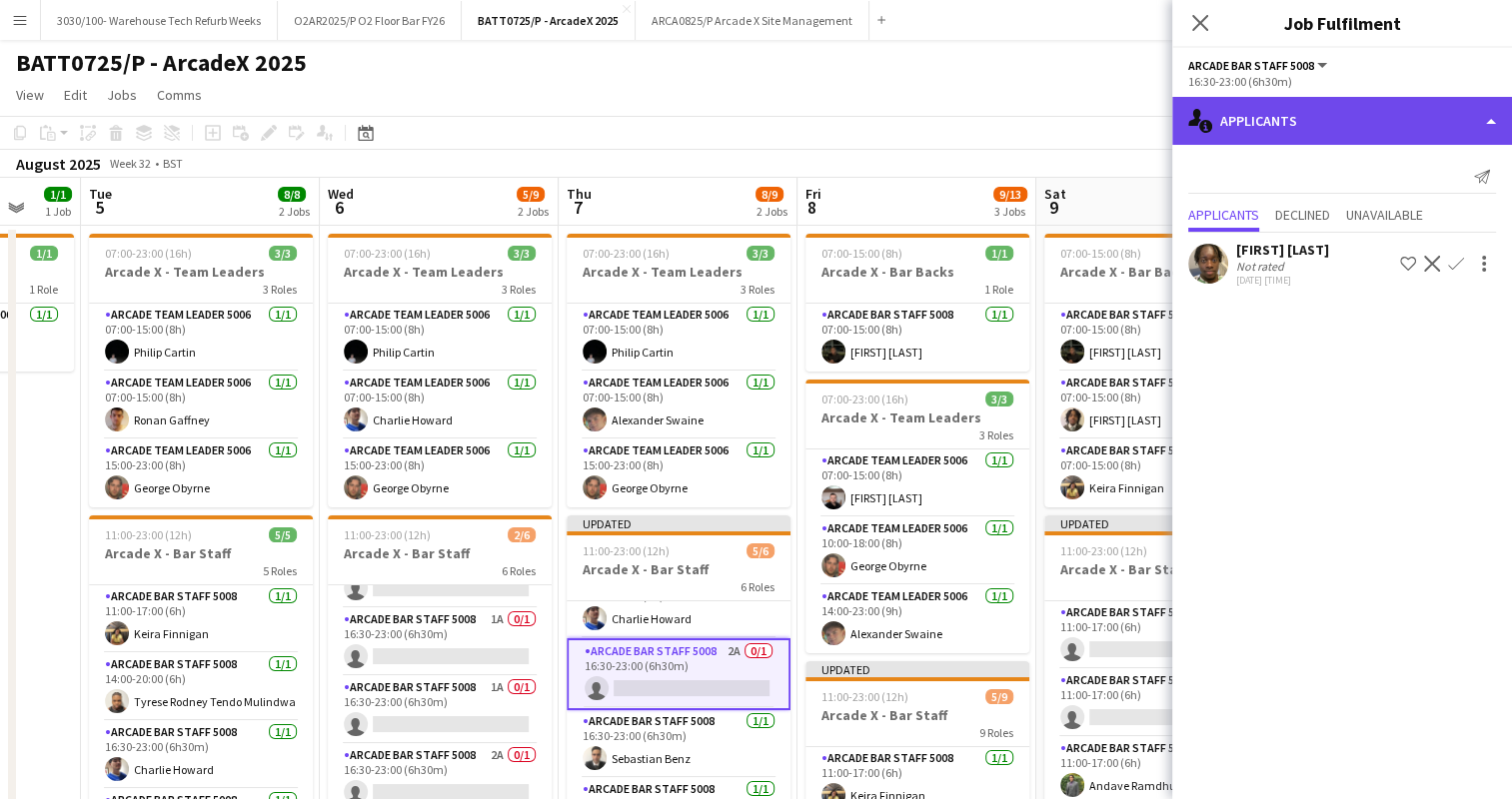 click on "single-neutral-actions-information
Applicants" 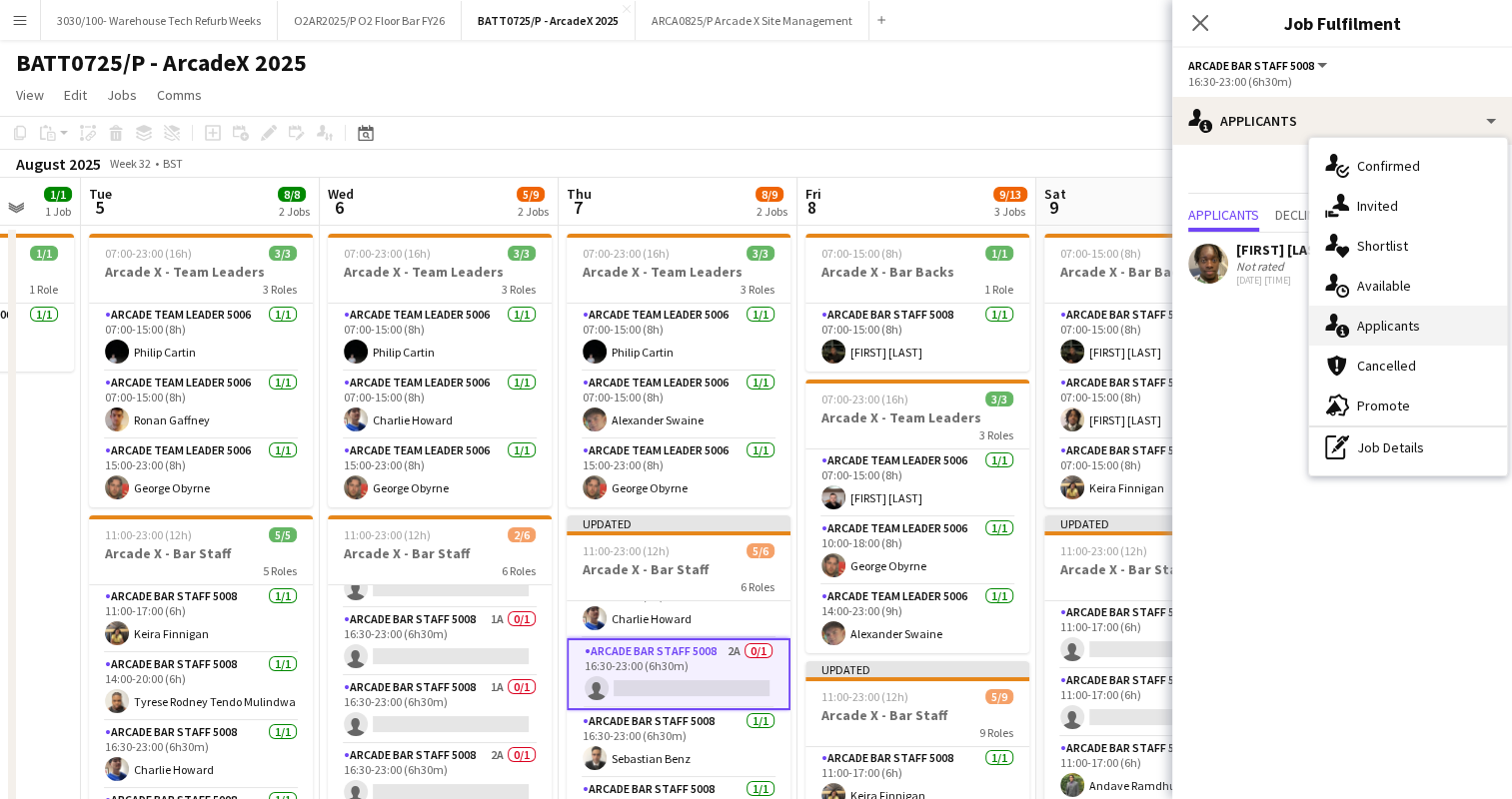 click on "single-neutral-actions-information
Applicants" at bounding box center (1408, 326) 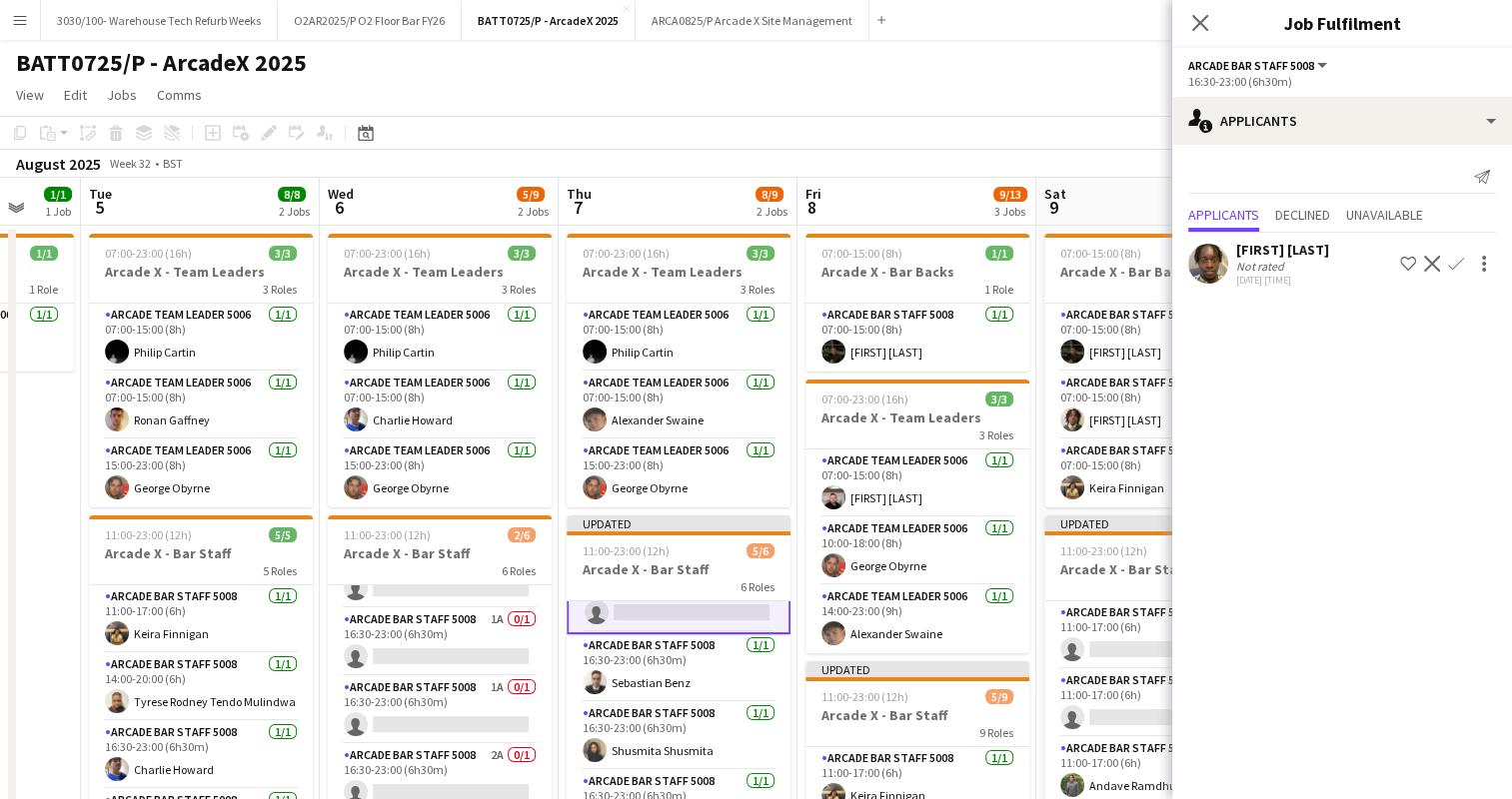 scroll, scrollTop: 200, scrollLeft: 0, axis: vertical 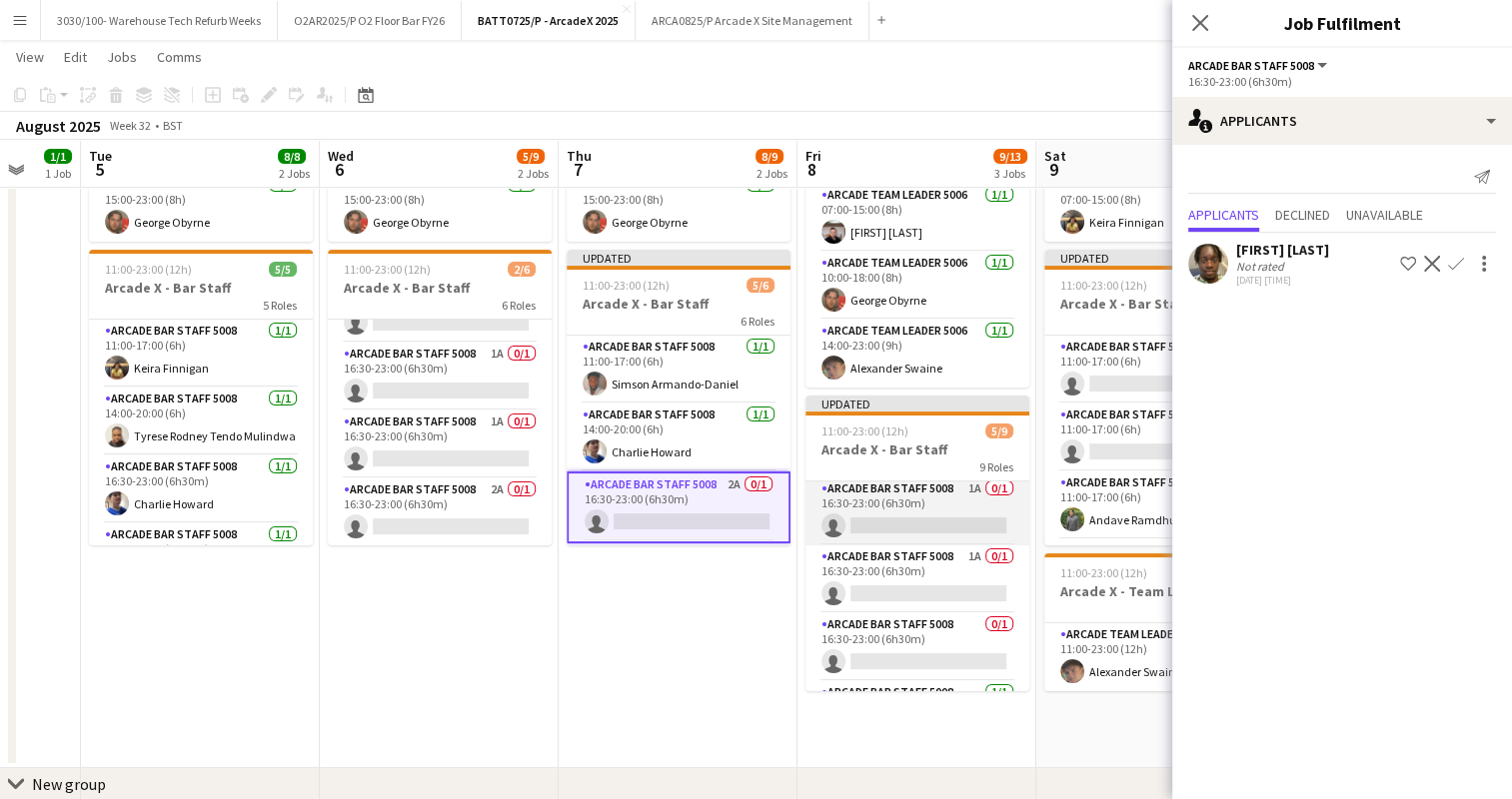 click on "Arcade Bar Staff 5008   1A   0/1   16:30-23:00 (6h30m)
single-neutral-actions" at bounding box center [917, 511] 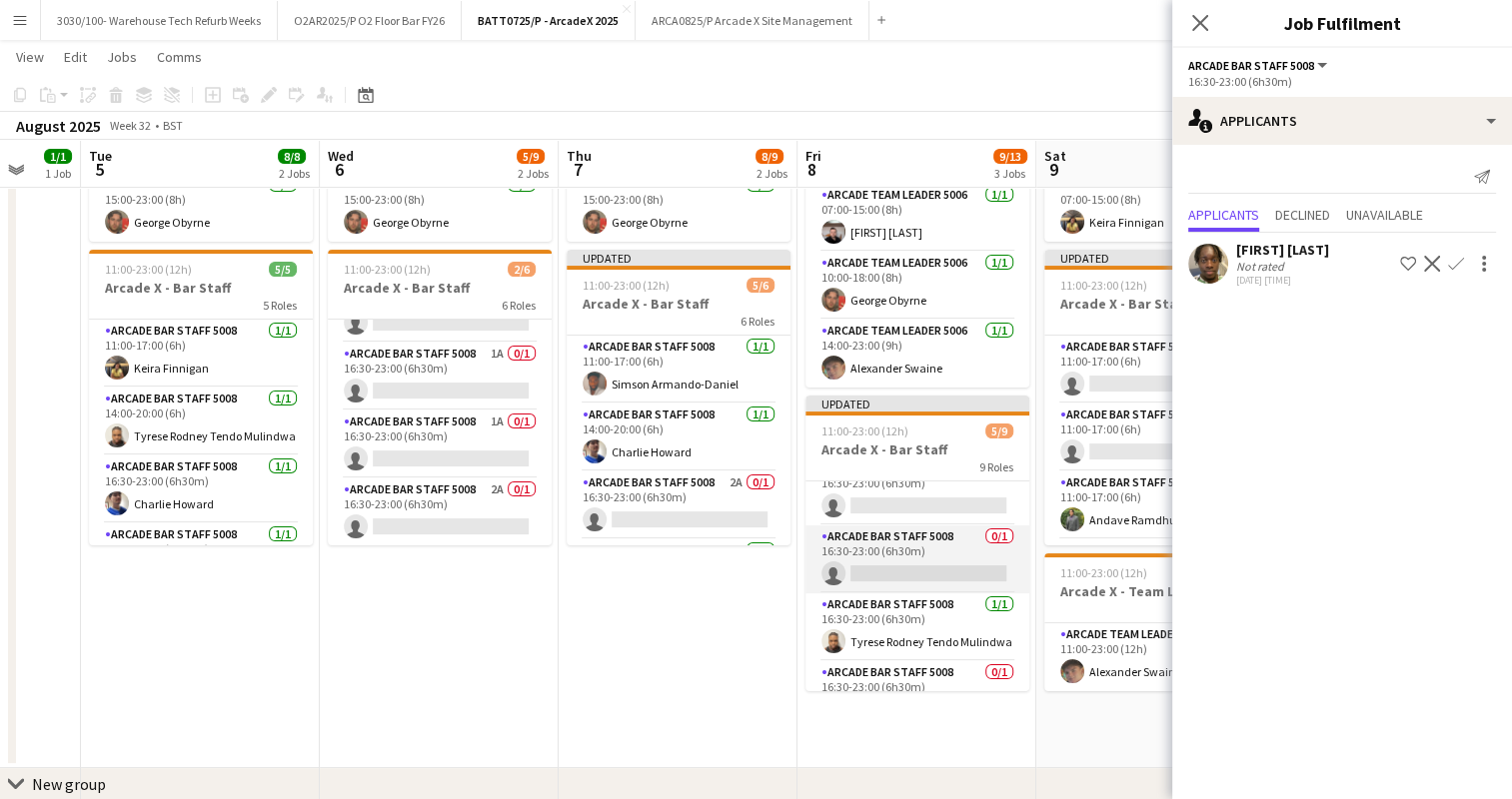 click on "Arcade Bar Staff 5008   0/1   16:30-23:00 (6h30m)
single-neutral-actions" at bounding box center [917, 559] 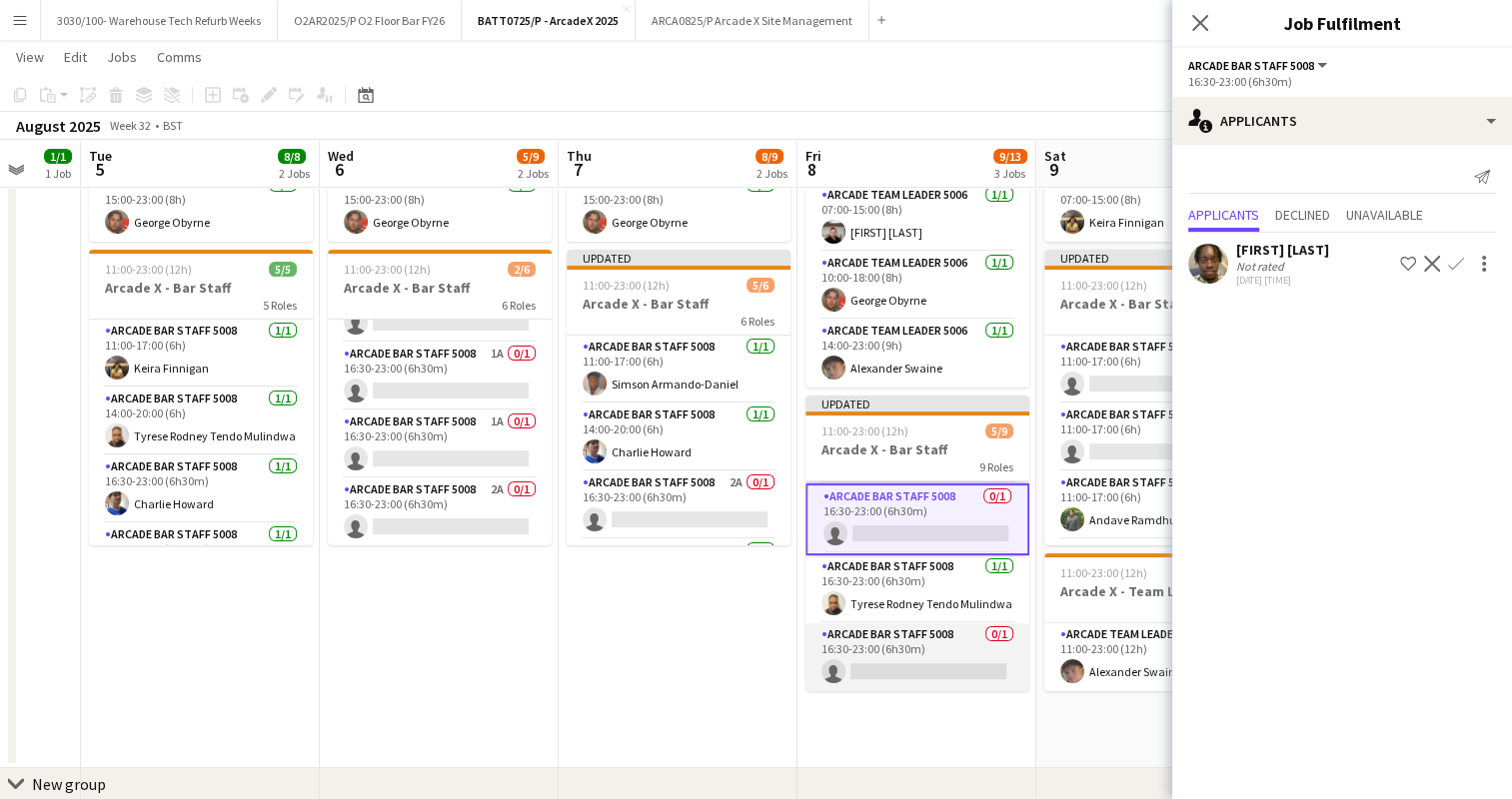 click on "Arcade Bar Staff 5008   0/1   16:30-23:00 (6h30m)
single-neutral-actions" at bounding box center (917, 657) 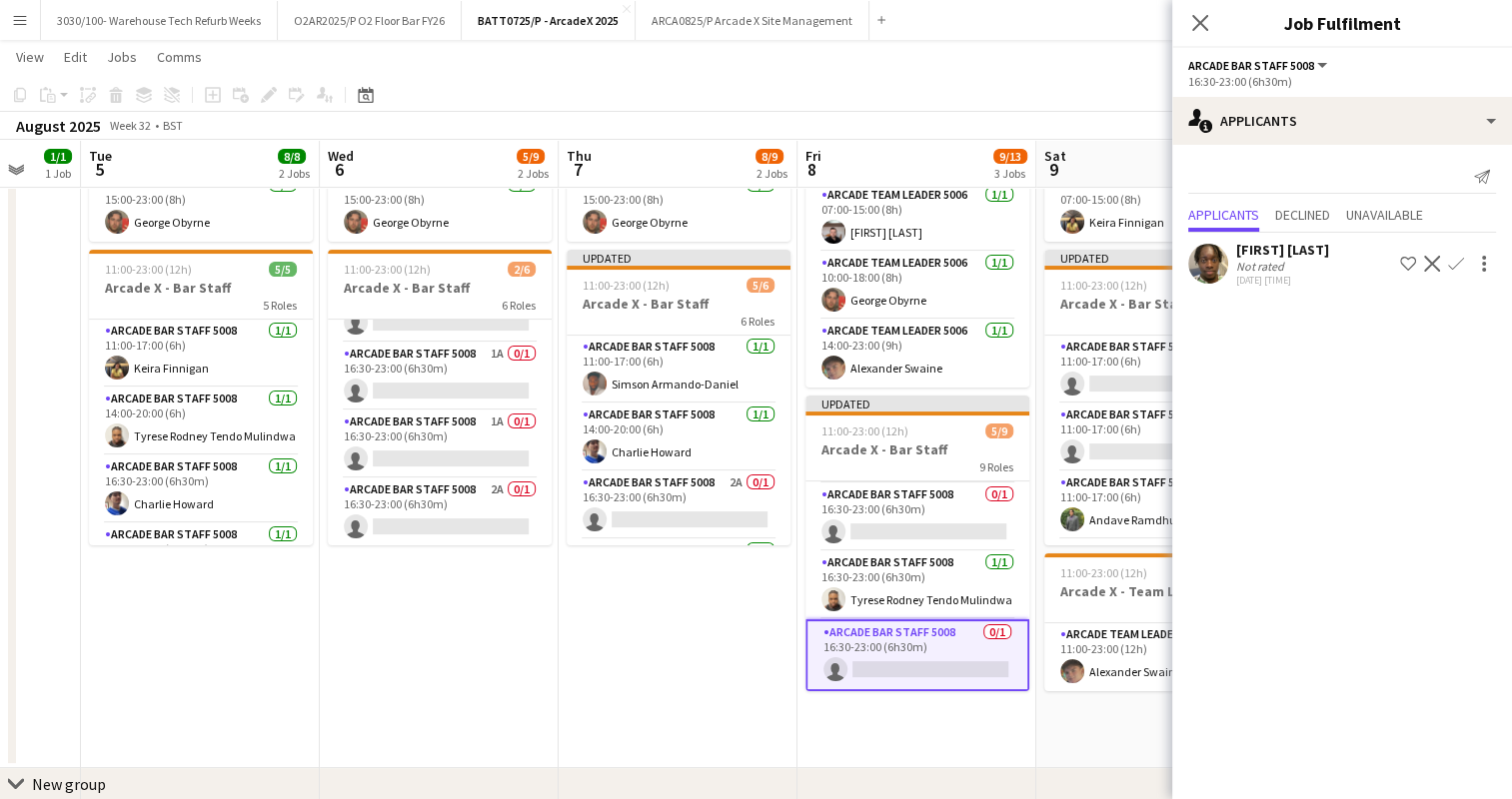 scroll, scrollTop: 408, scrollLeft: 0, axis: vertical 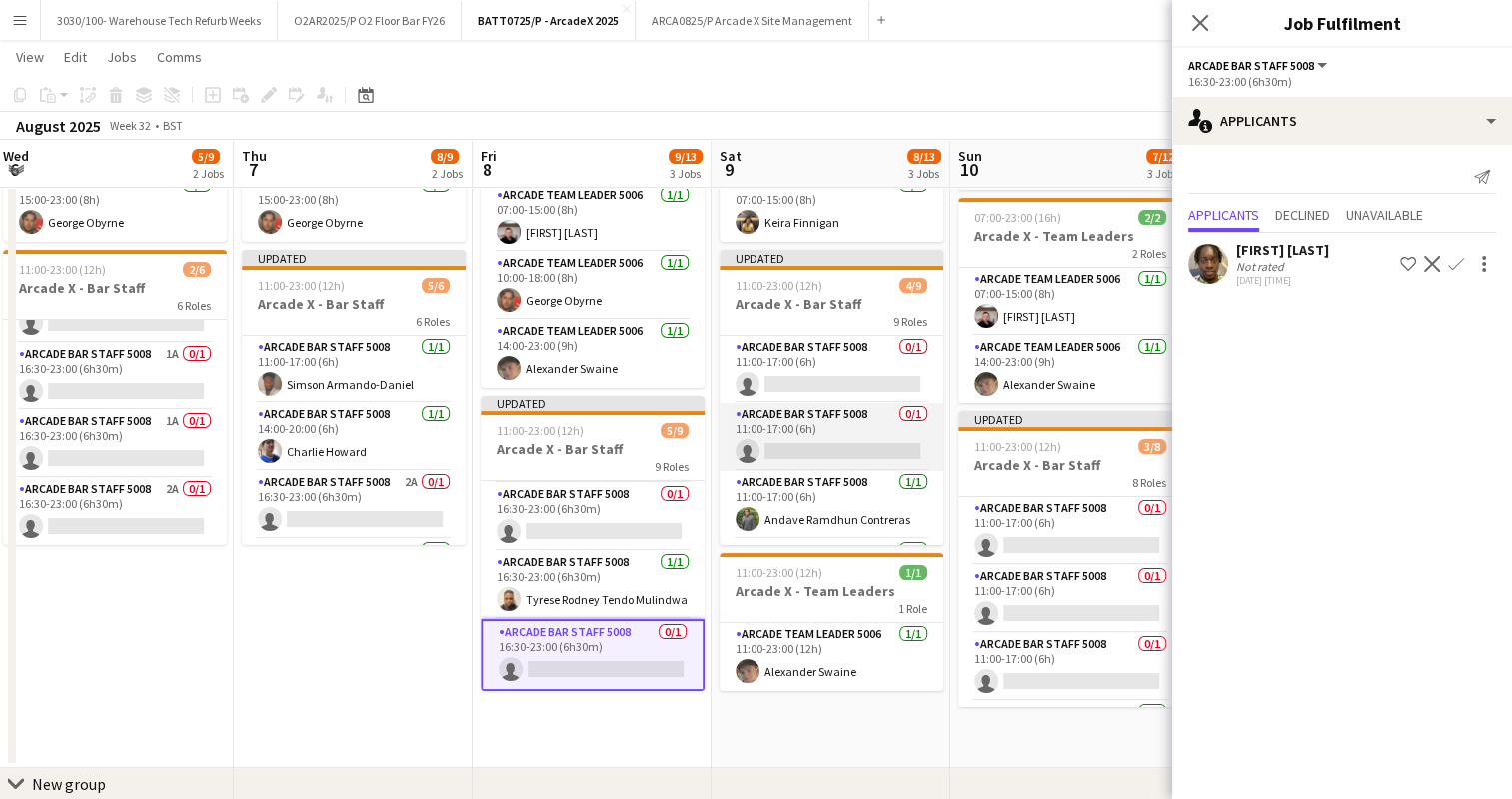 click on "Arcade Bar Staff 5008   0/1   11:00-17:00 (6h)
single-neutral-actions" at bounding box center (831, 437) 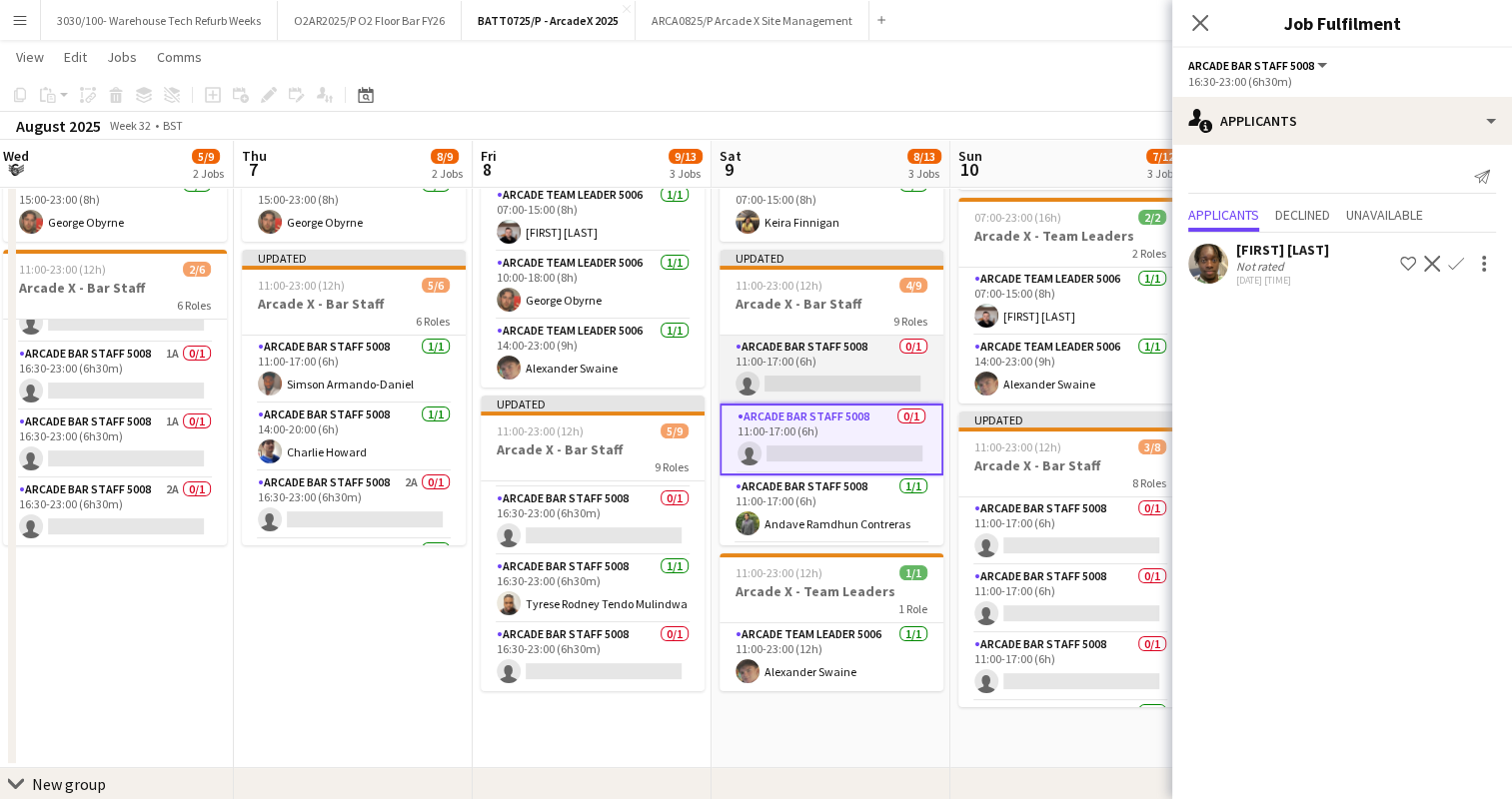 click on "Arcade Bar Staff 5008   0/1   11:00-17:00 (6h)
single-neutral-actions" at bounding box center (831, 370) 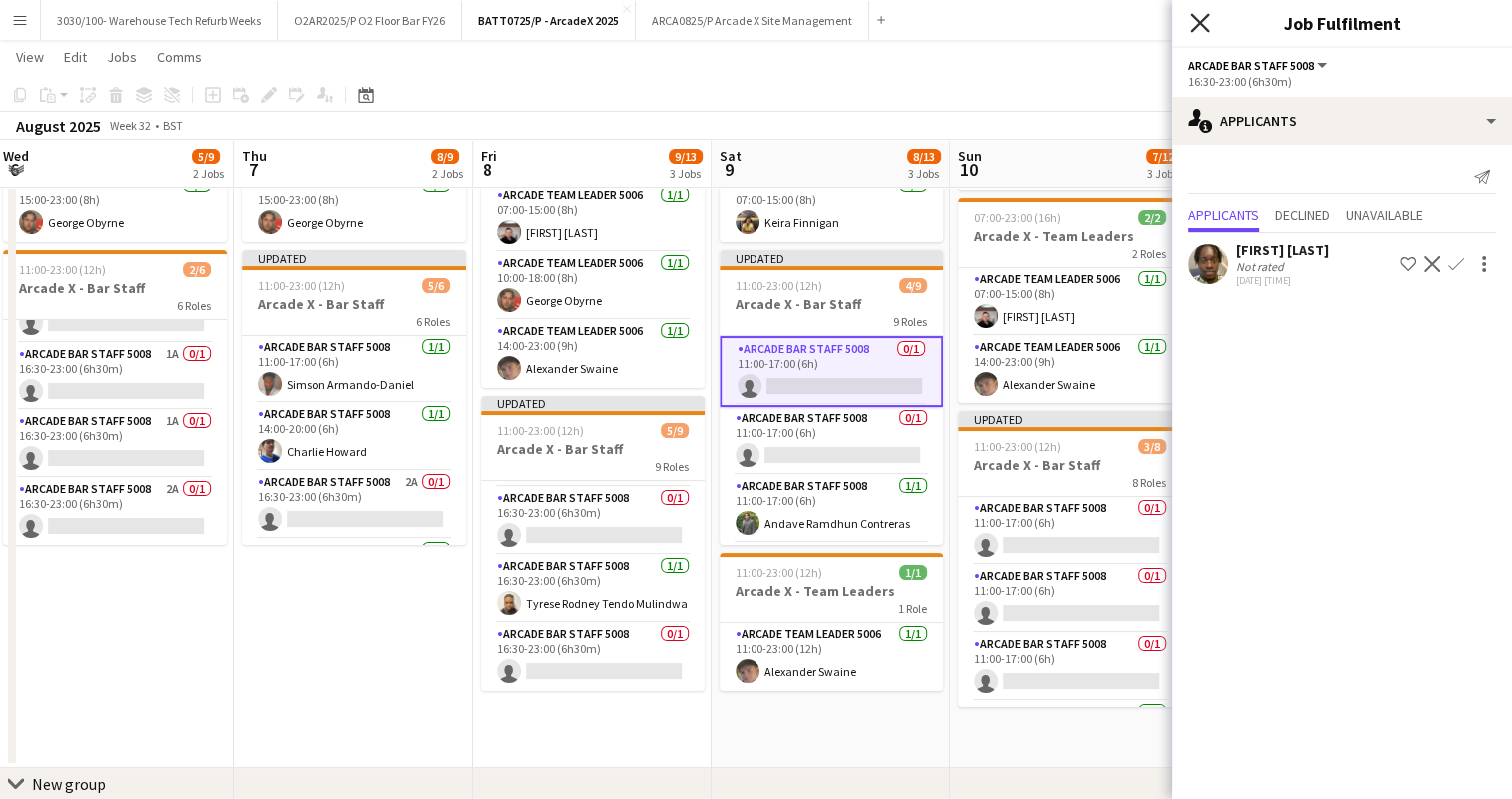 click on "Close pop-in" 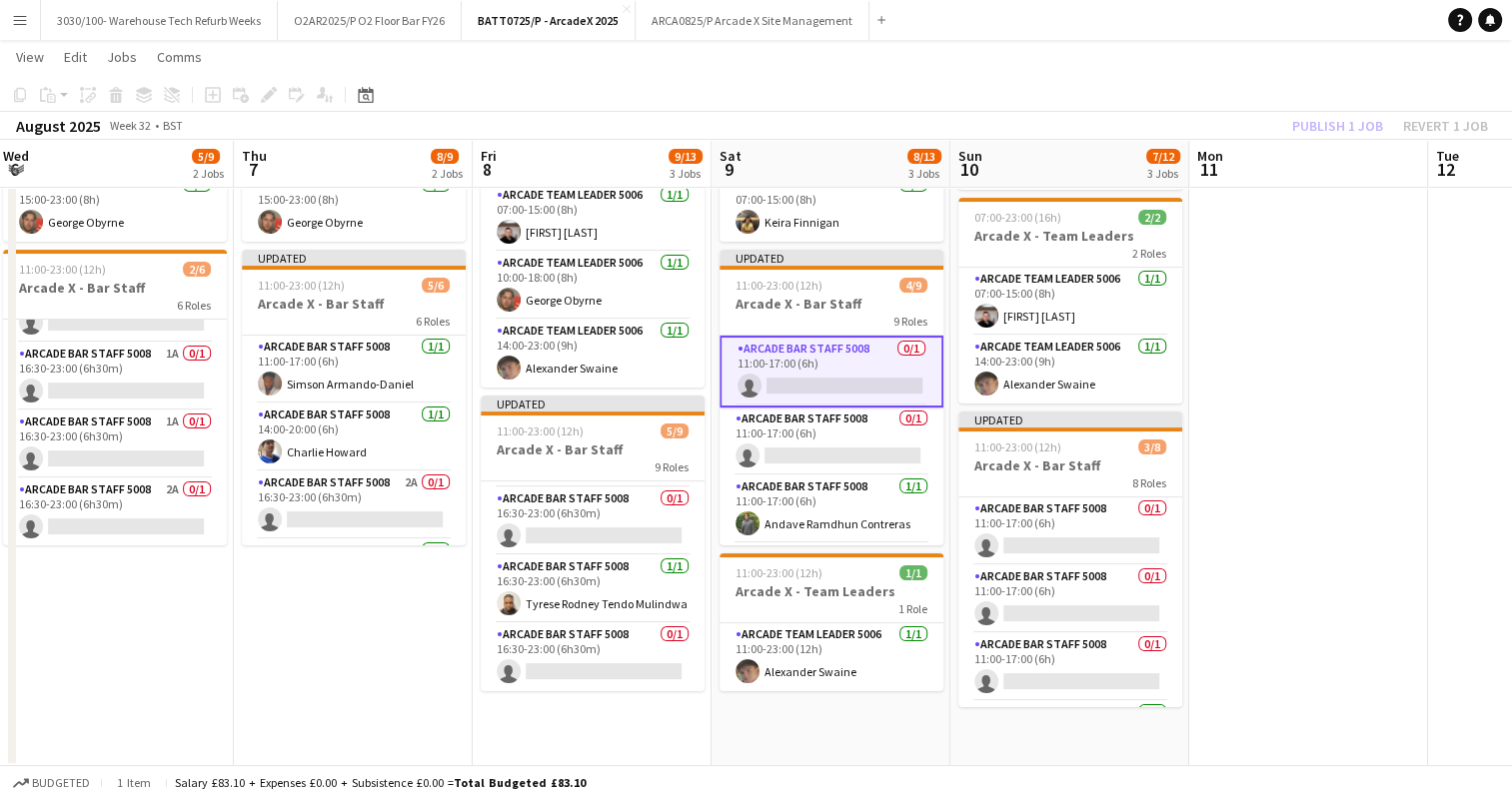 click on "Arcade Bar Staff 5008   0/1   11:00-17:00 (6h)
single-neutral-actions" at bounding box center (831, 372) 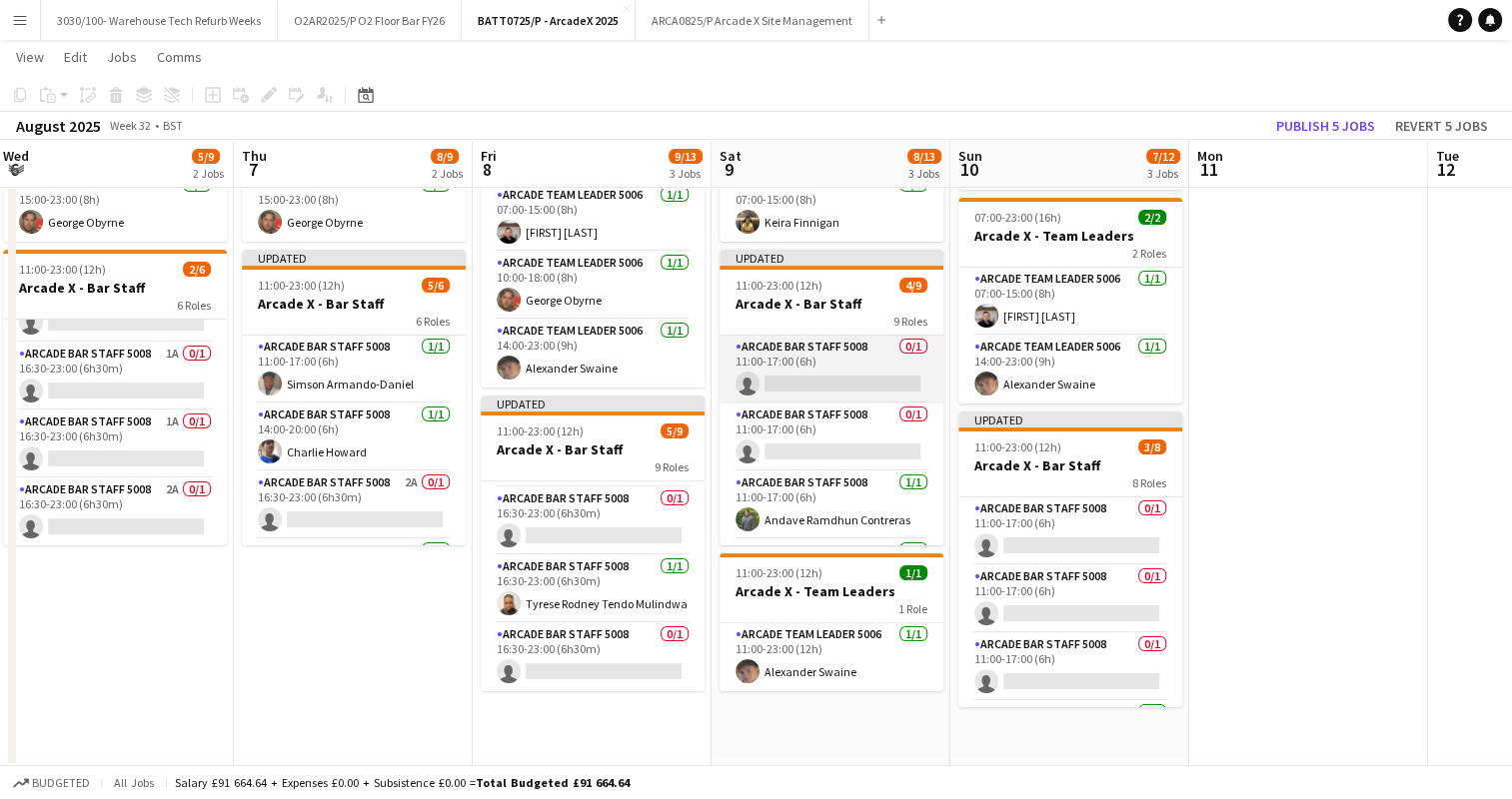 click on "Arcade Bar Staff 5008   0/1   11:00-17:00 (6h)
single-neutral-actions" at bounding box center [831, 370] 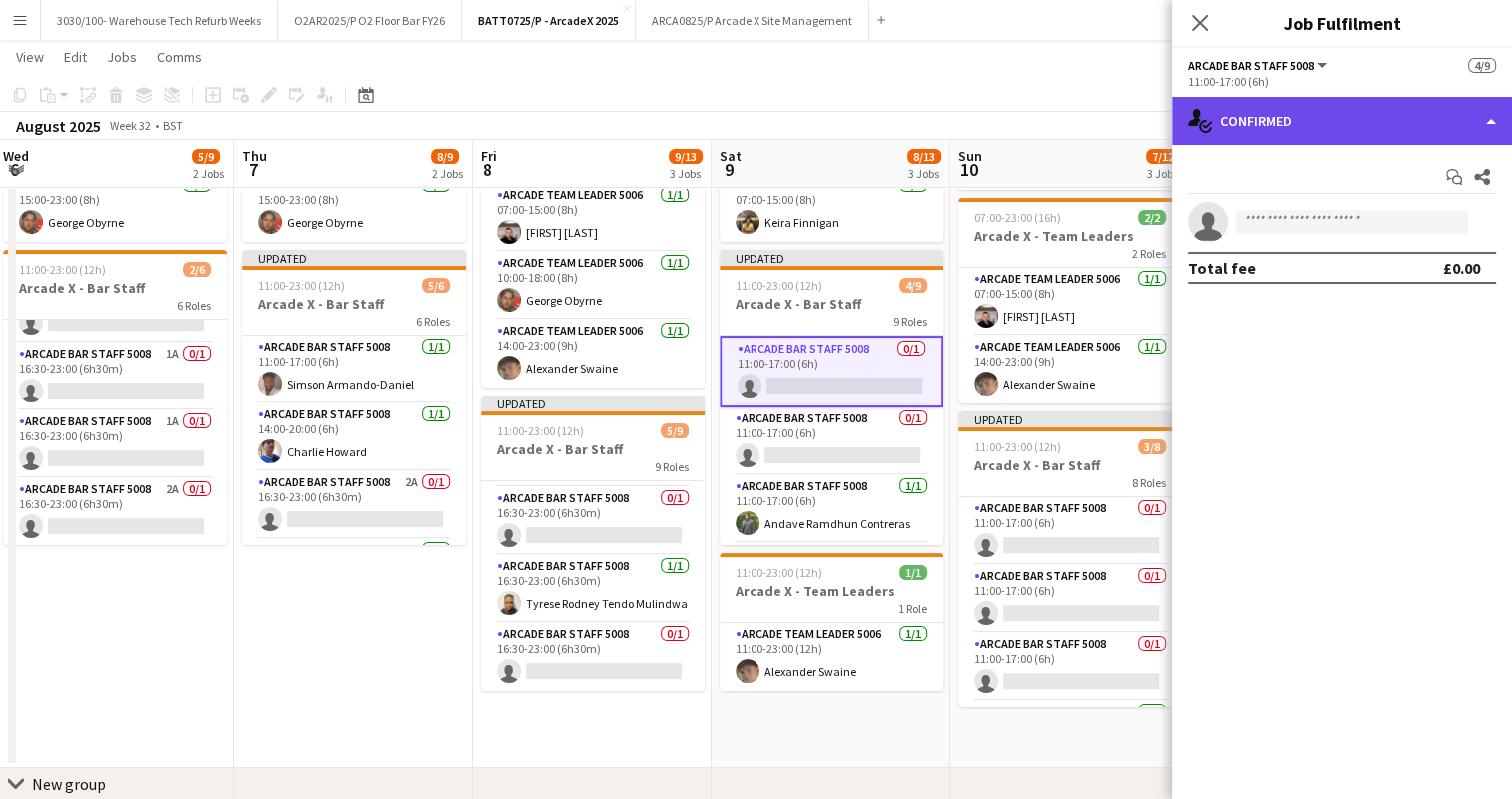 click on "single-neutral-actions-check-2
Confirmed" 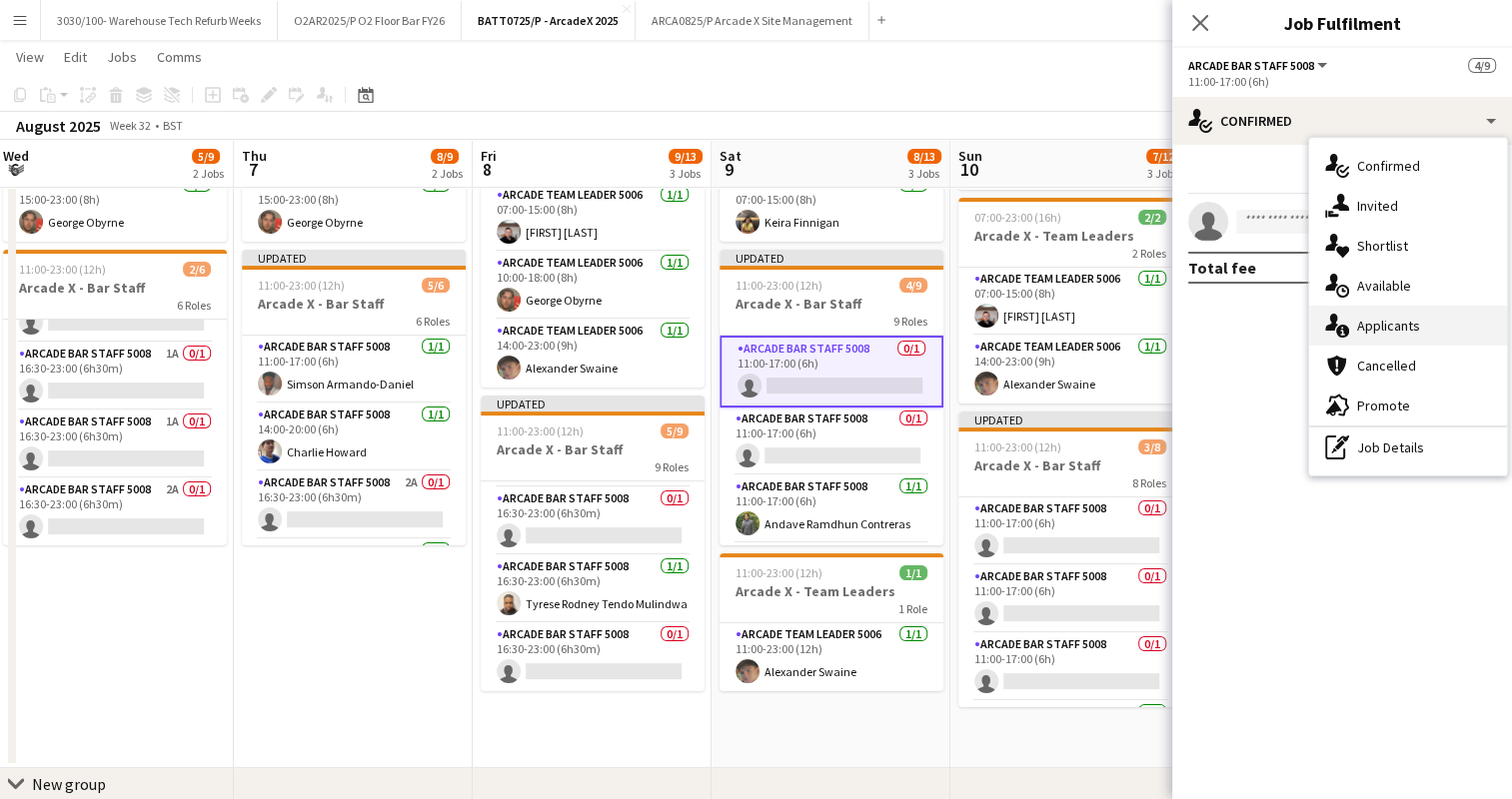 click on "single-neutral-actions-information
Applicants" at bounding box center (1408, 326) 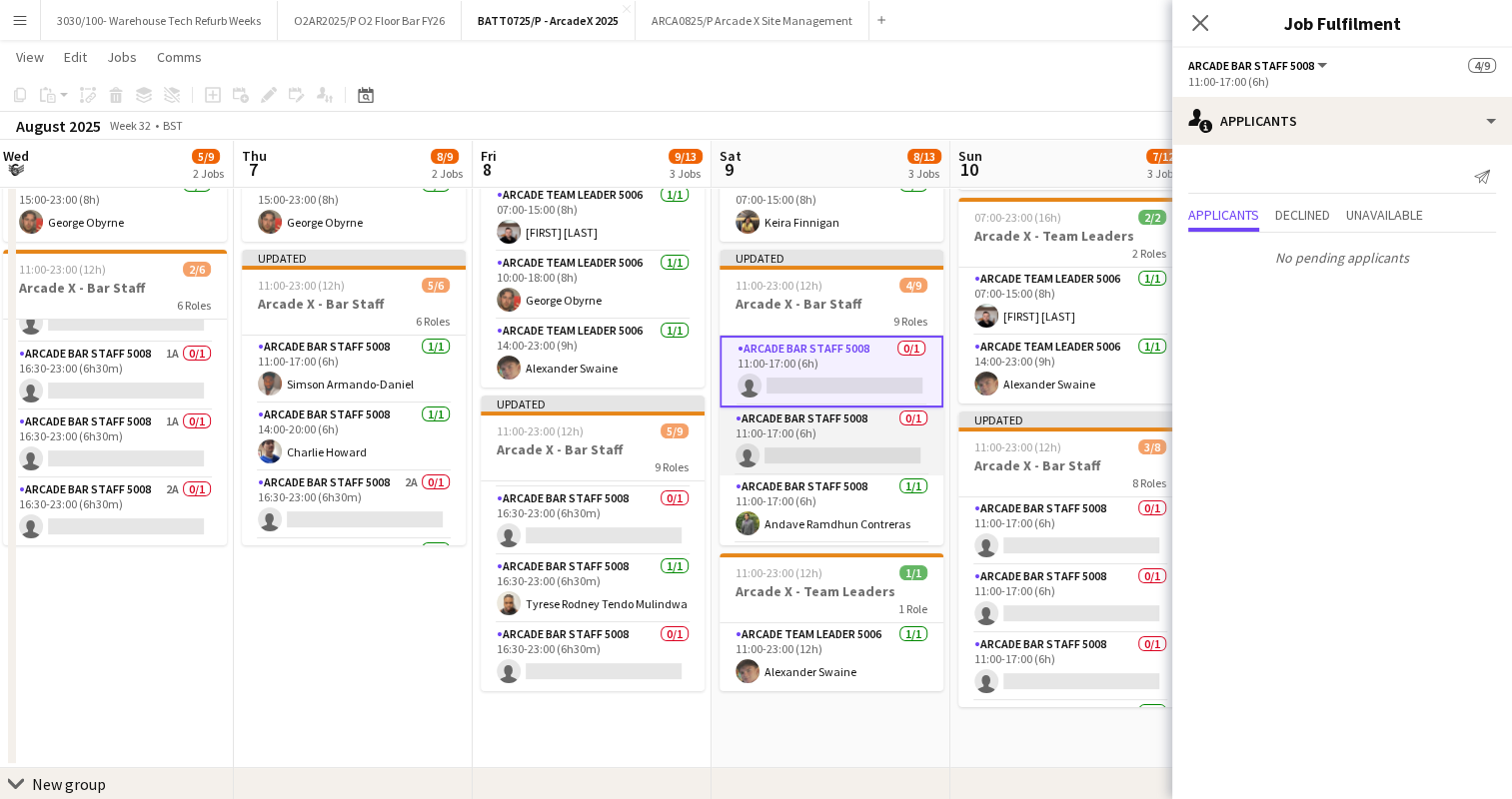 click on "Arcade Bar Staff 5008   0/1   11:00-17:00 (6h)
single-neutral-actions" at bounding box center [831, 441] 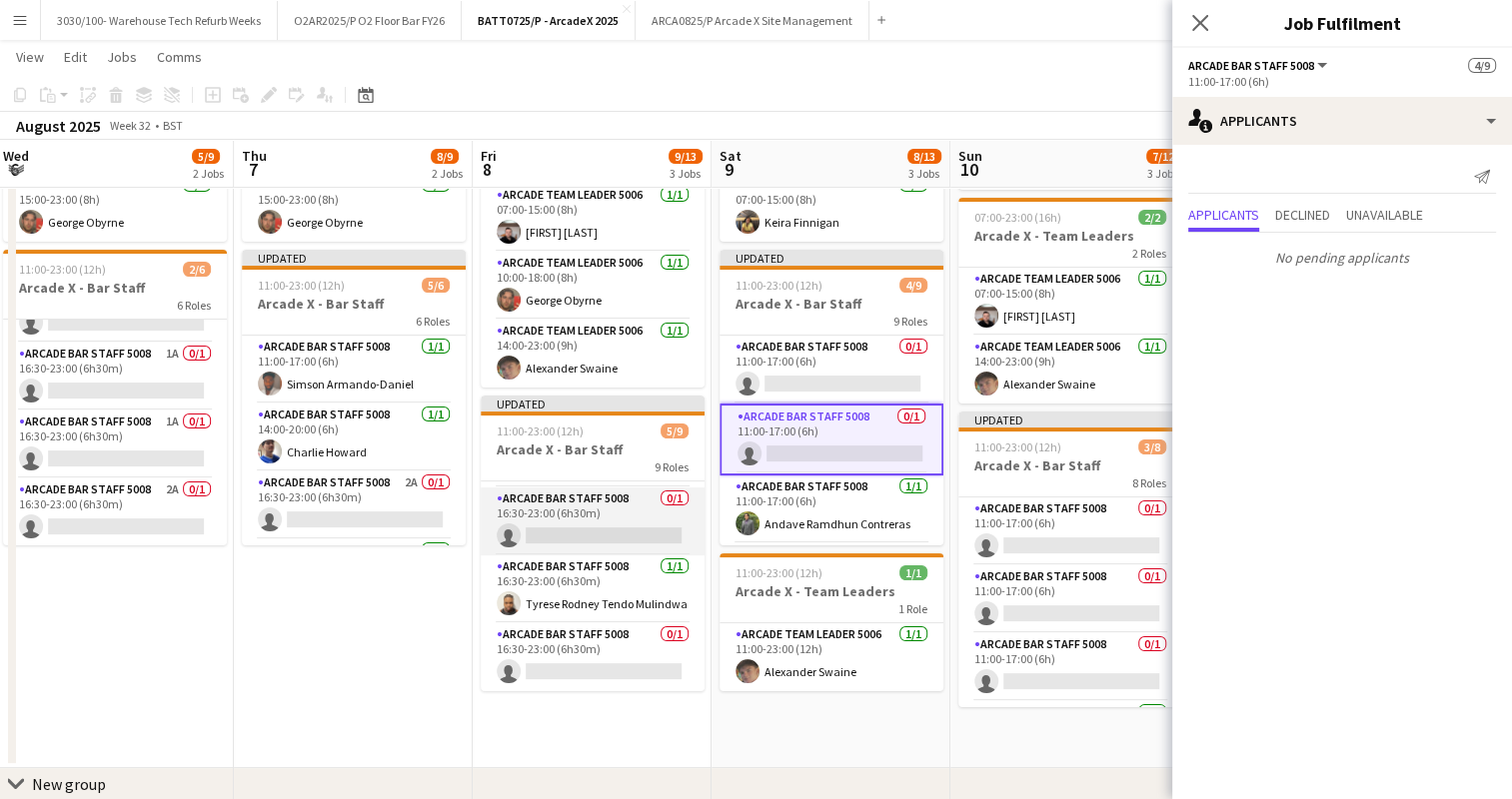click on "Arcade Bar Staff 5008   0/1   16:30-23:00 (6h30m)
single-neutral-actions" at bounding box center [593, 521] 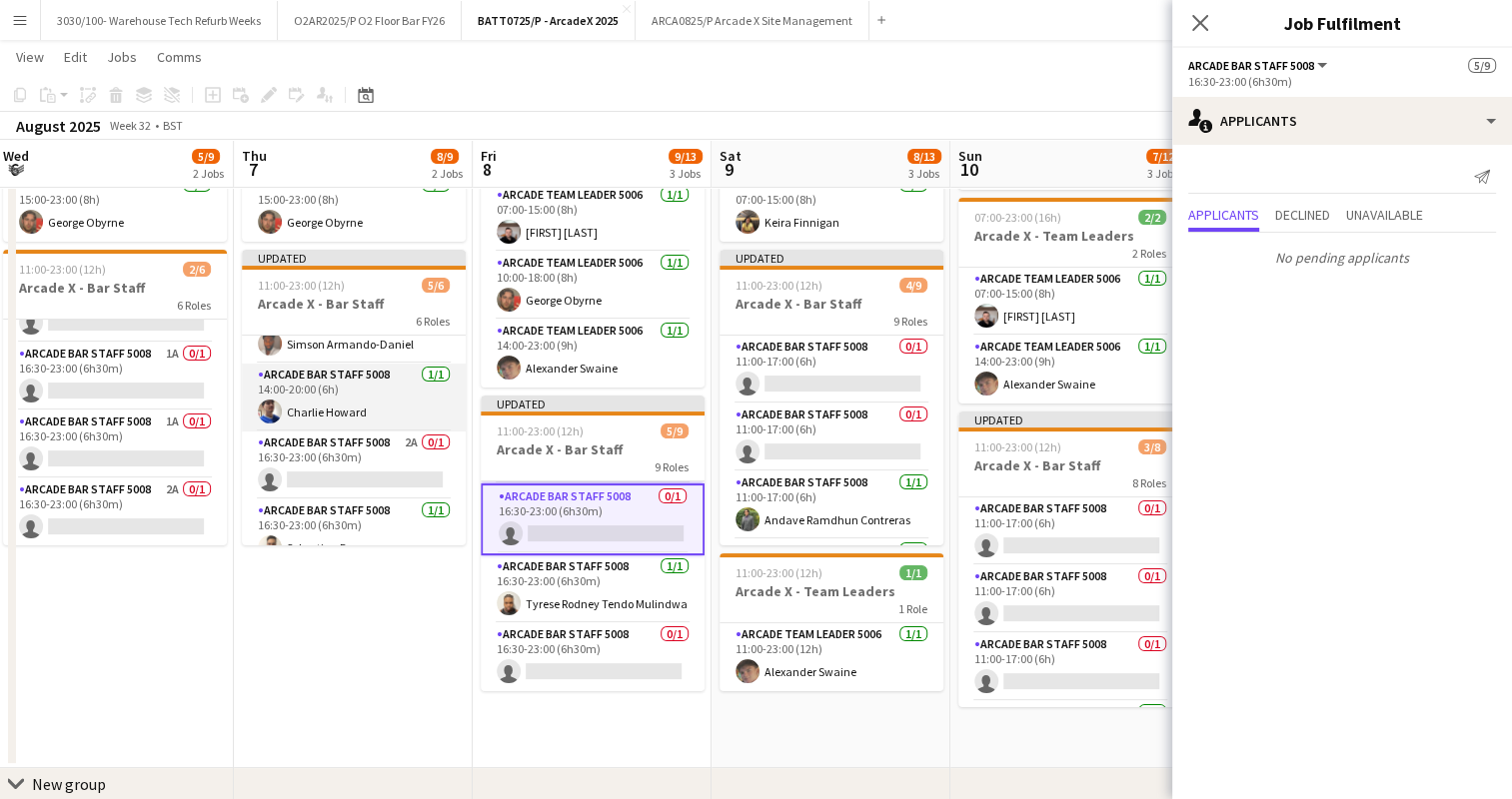 scroll, scrollTop: 44, scrollLeft: 0, axis: vertical 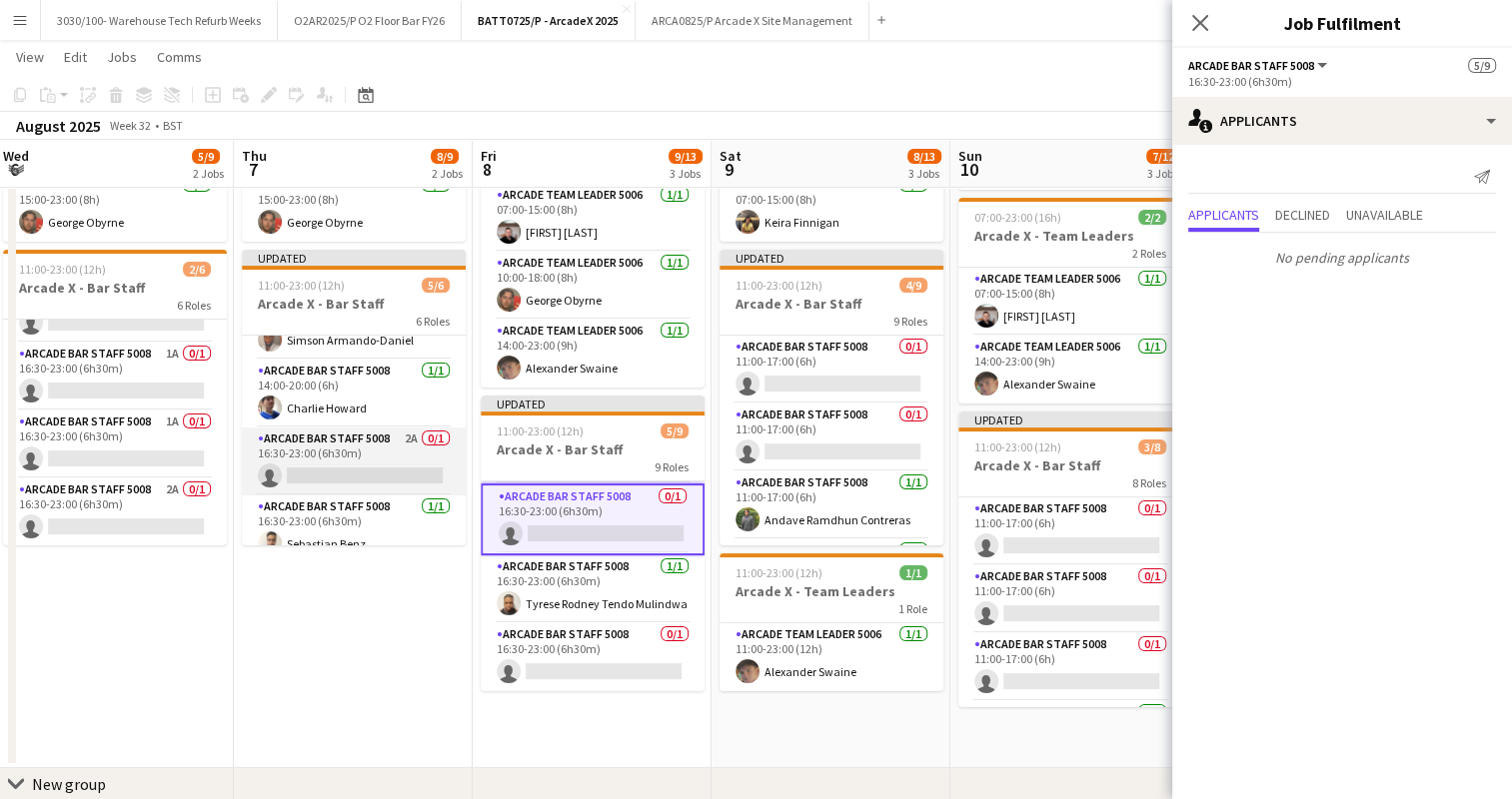 click on "Arcade Bar Staff [NUMBER]   [NUMBER]A   [NUMBER]/[NUMBER] [TIME]-[TIME] ([DURATION])
single-neutral-actions" at bounding box center (354, 461) 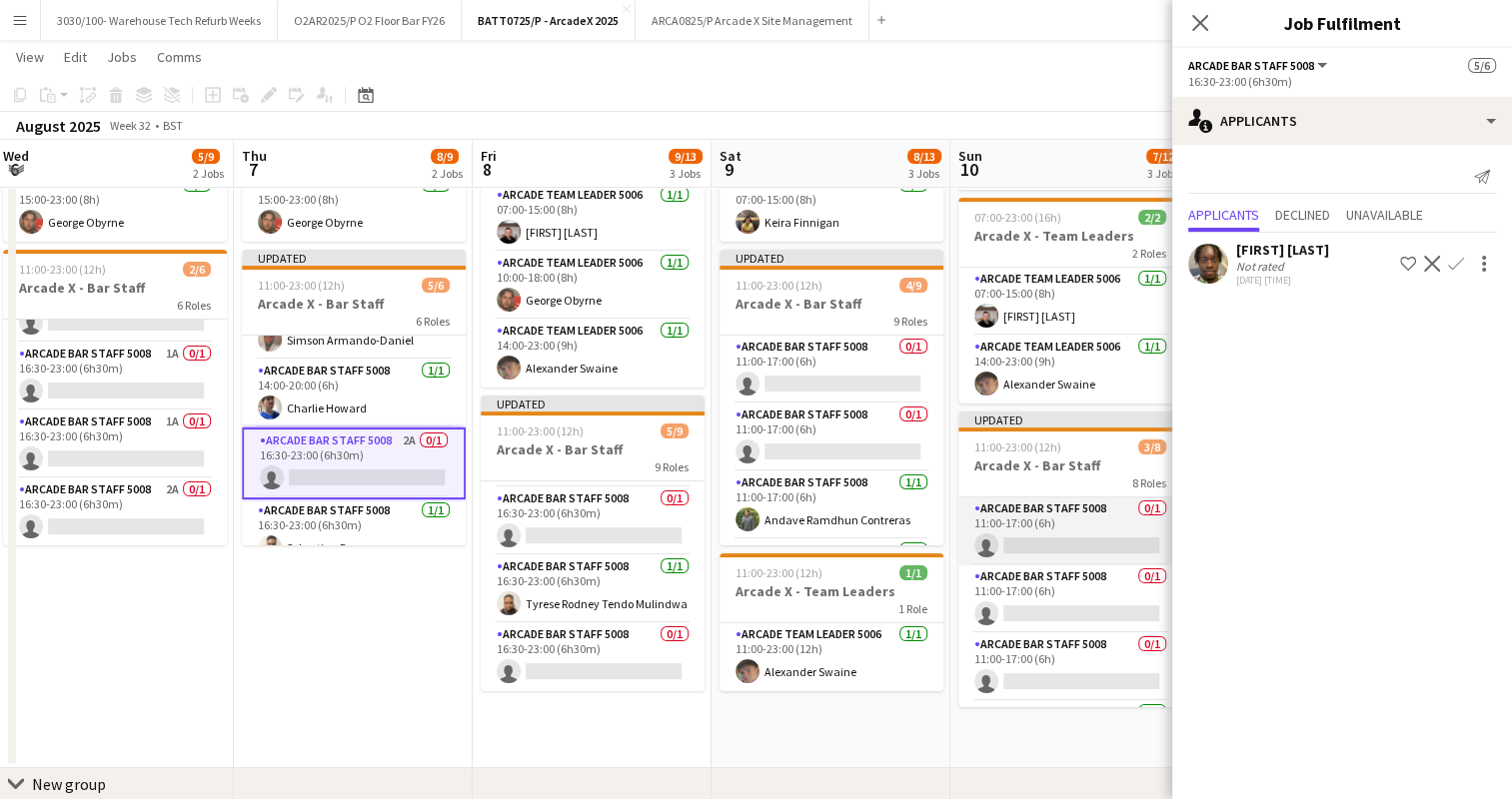 click on "Arcade Bar Staff 5008   0/1   11:00-17:00 (6h)
single-neutral-actions" at bounding box center (1070, 531) 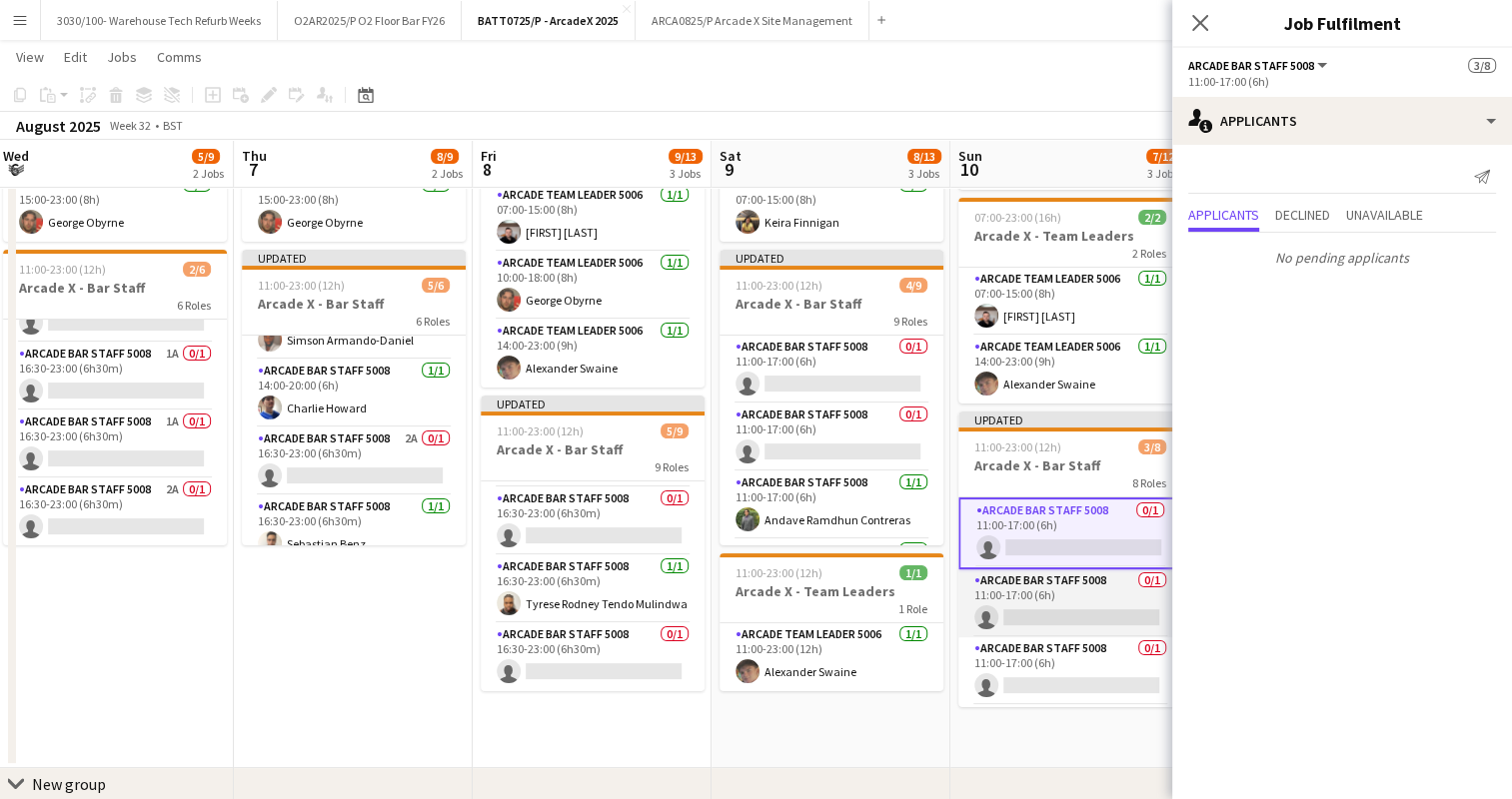 click on "Arcade Bar Staff 5008   0/1   11:00-17:00 (6h)
single-neutral-actions" at bounding box center [1070, 603] 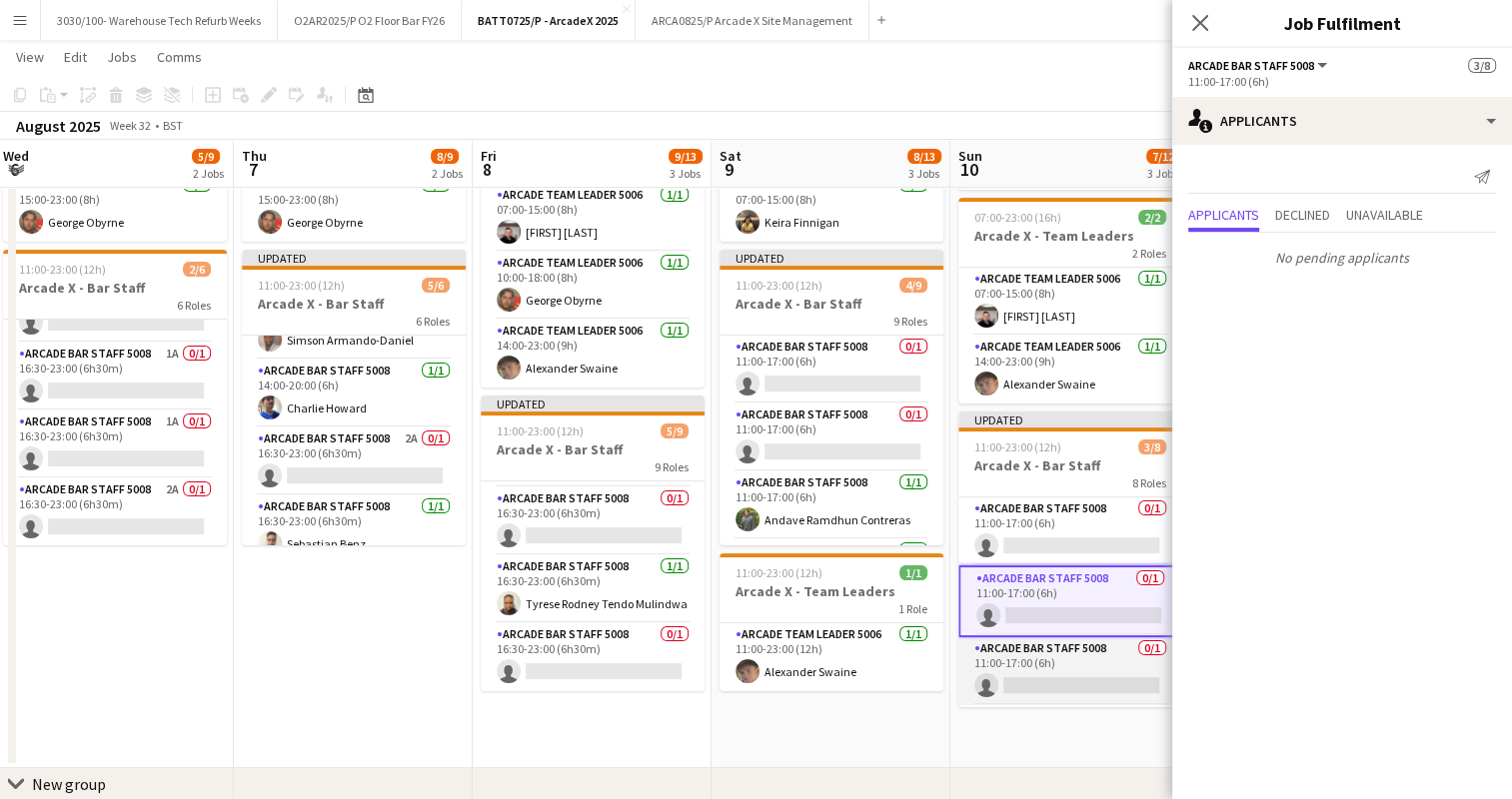 click on "Arcade Bar Staff 5008   0/1   11:00-17:00 (6h)
single-neutral-actions" at bounding box center (1070, 671) 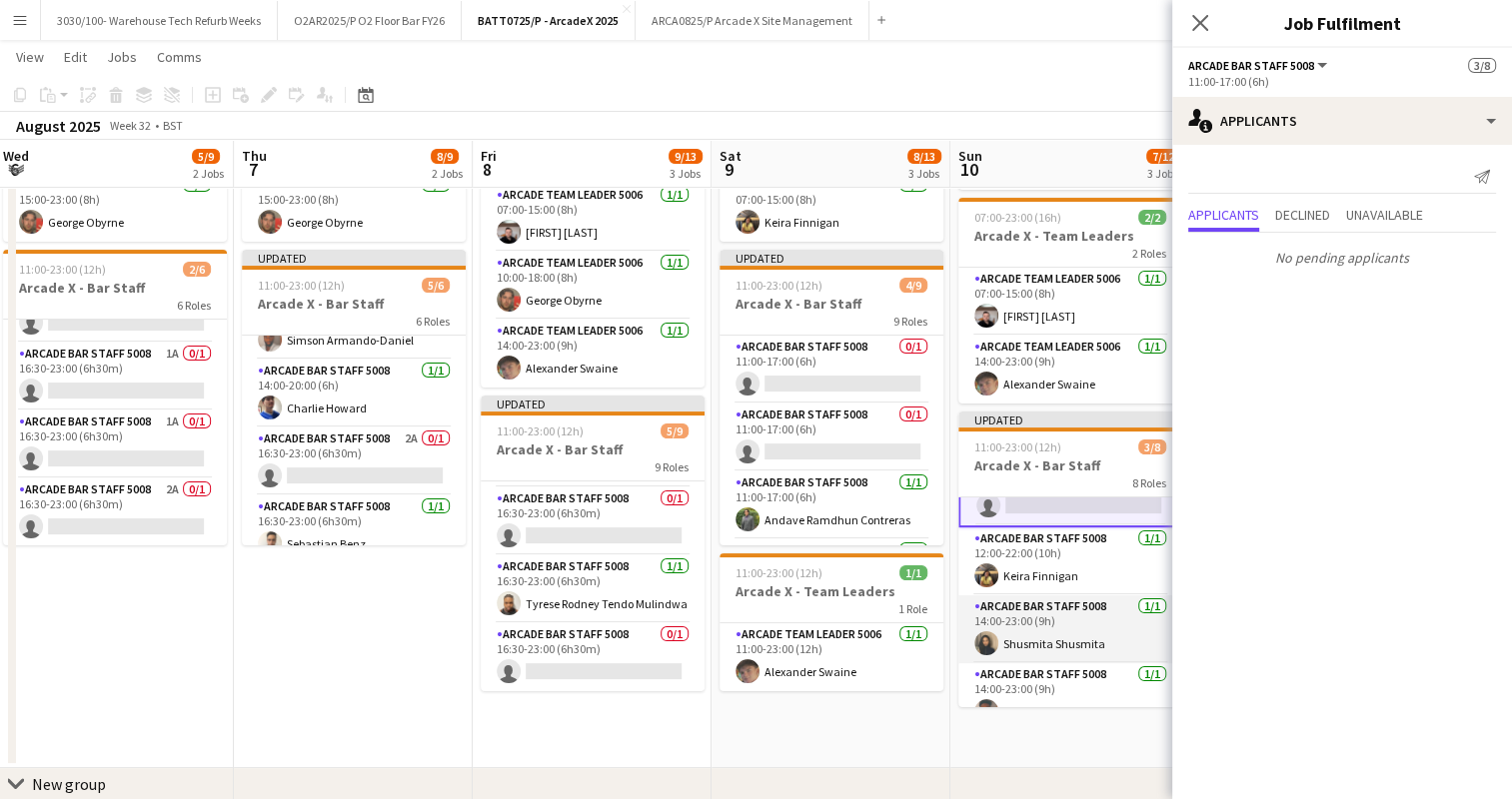 scroll, scrollTop: 336, scrollLeft: 0, axis: vertical 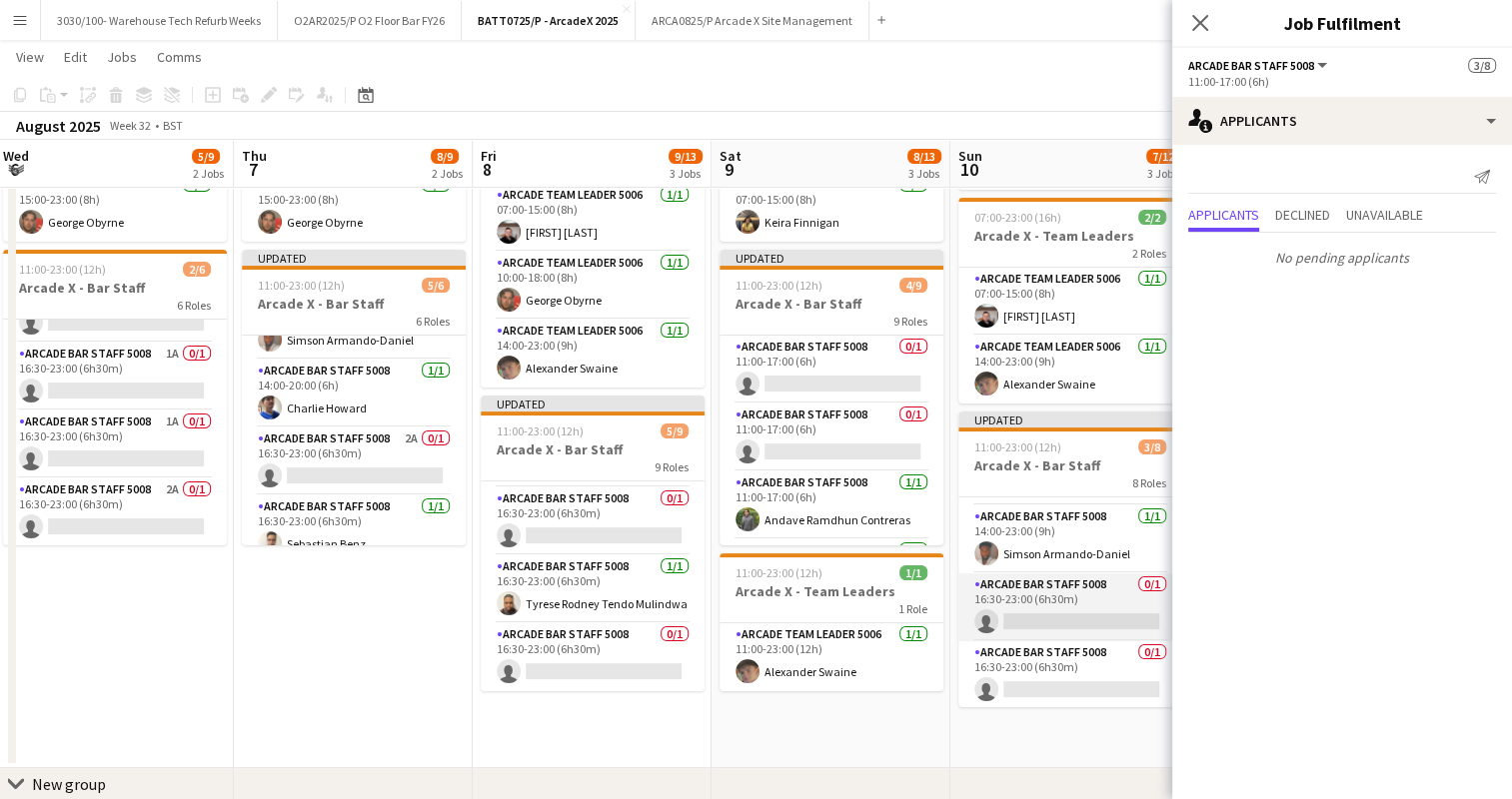 click on "Arcade Bar Staff 5008   0/1   16:30-23:00 (6h30m)
single-neutral-actions" at bounding box center [1070, 607] 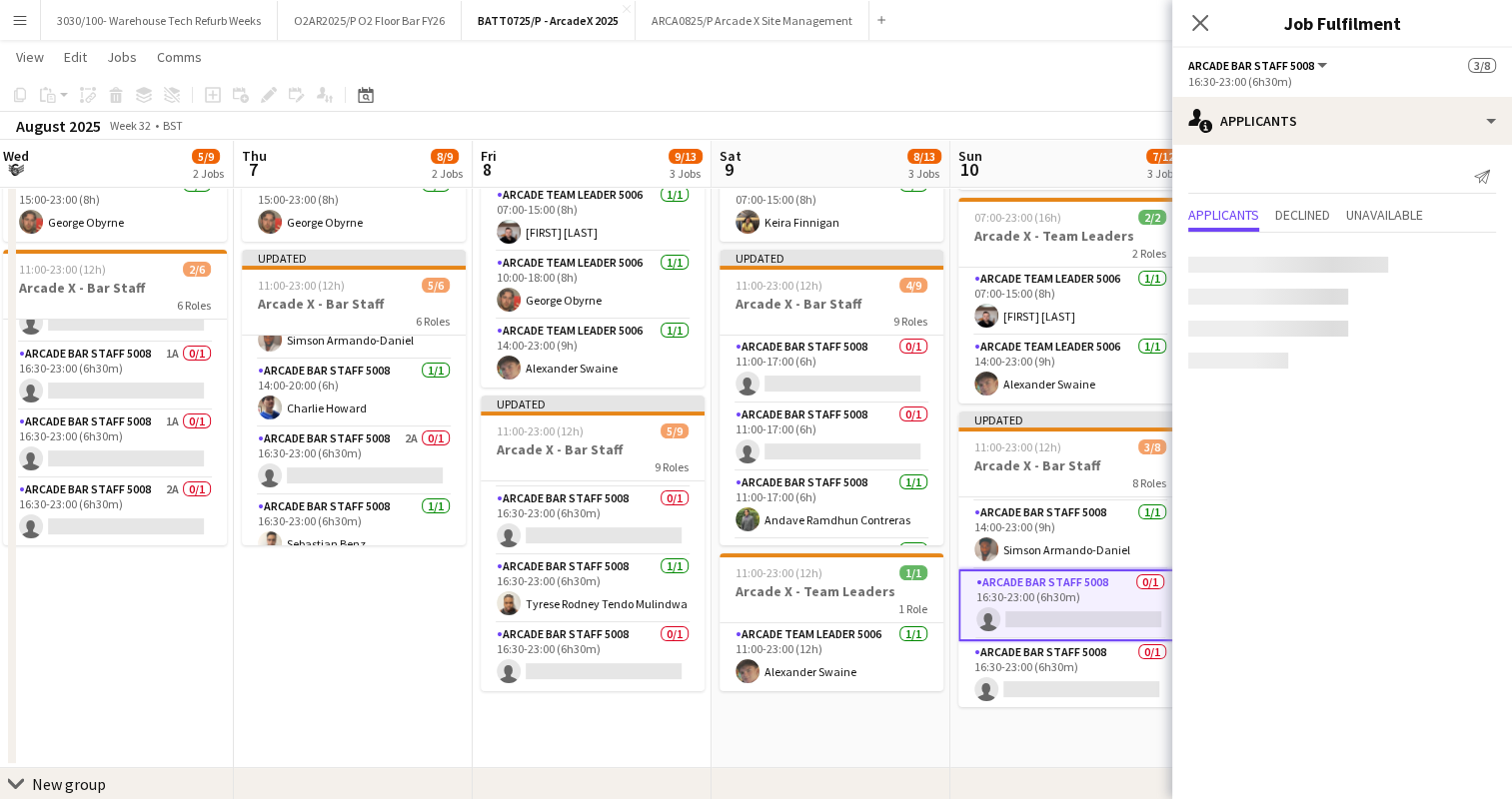 scroll, scrollTop: 333, scrollLeft: 0, axis: vertical 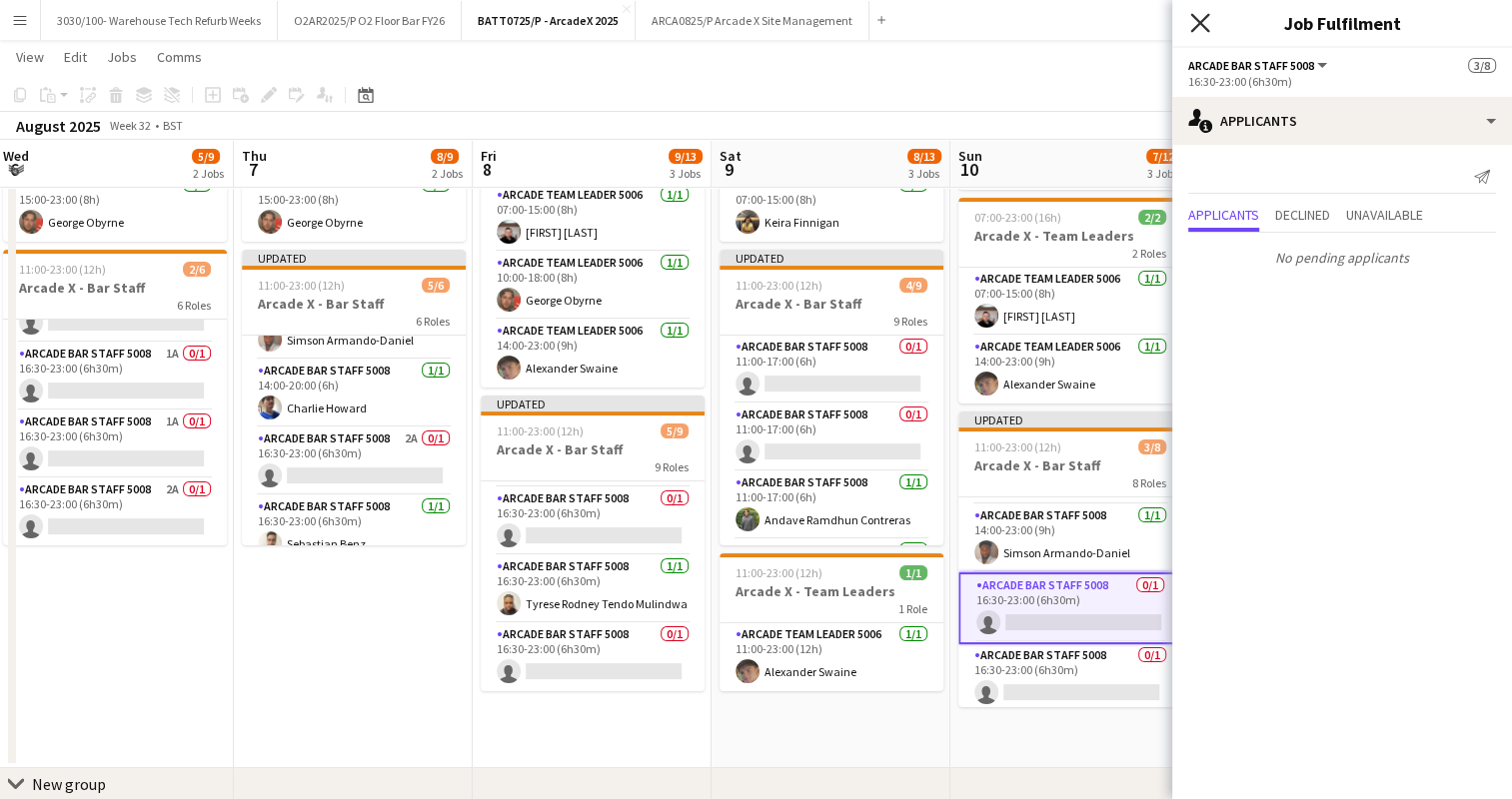 click on "Close pop-in" 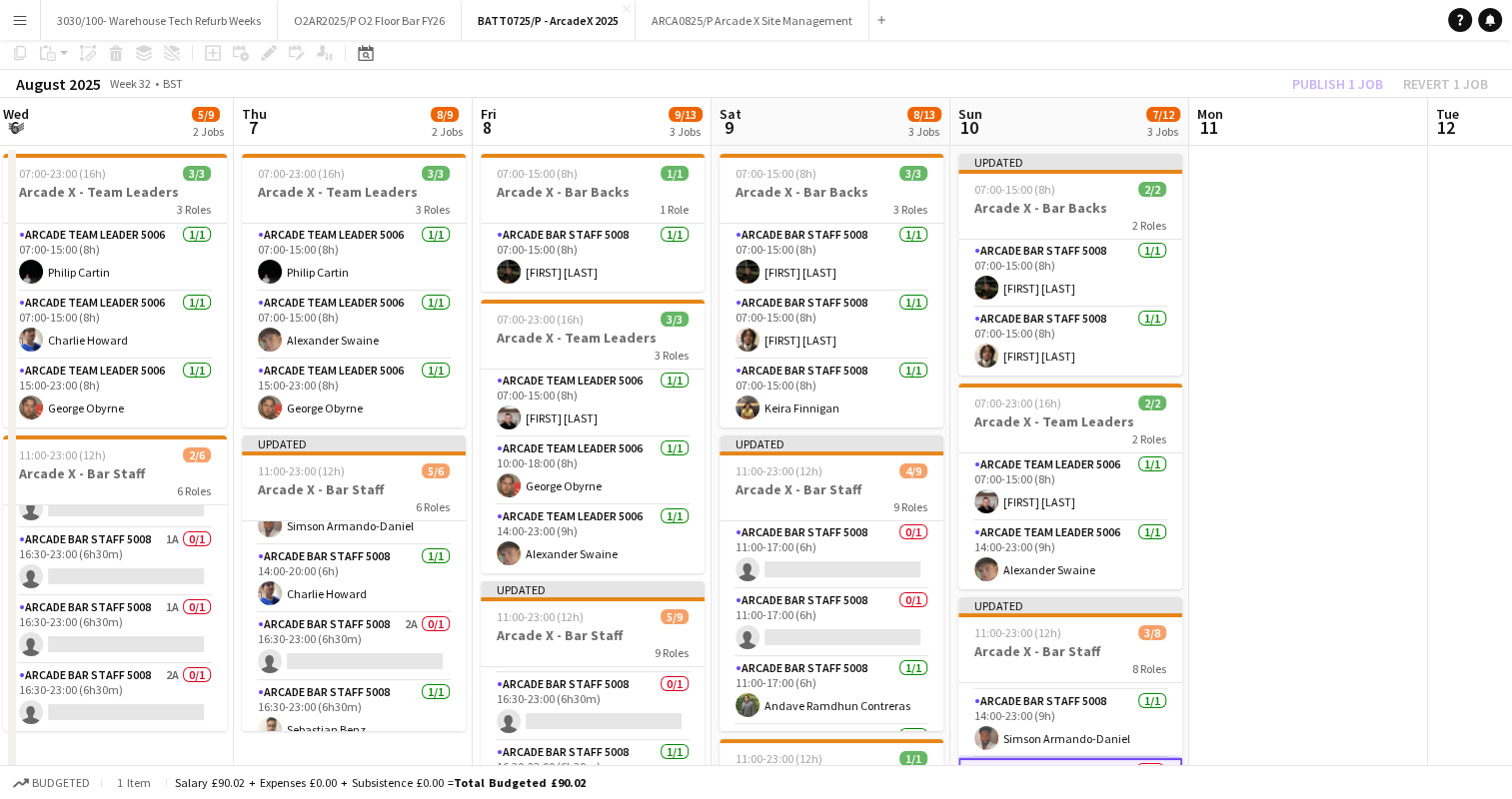 scroll, scrollTop: 0, scrollLeft: 0, axis: both 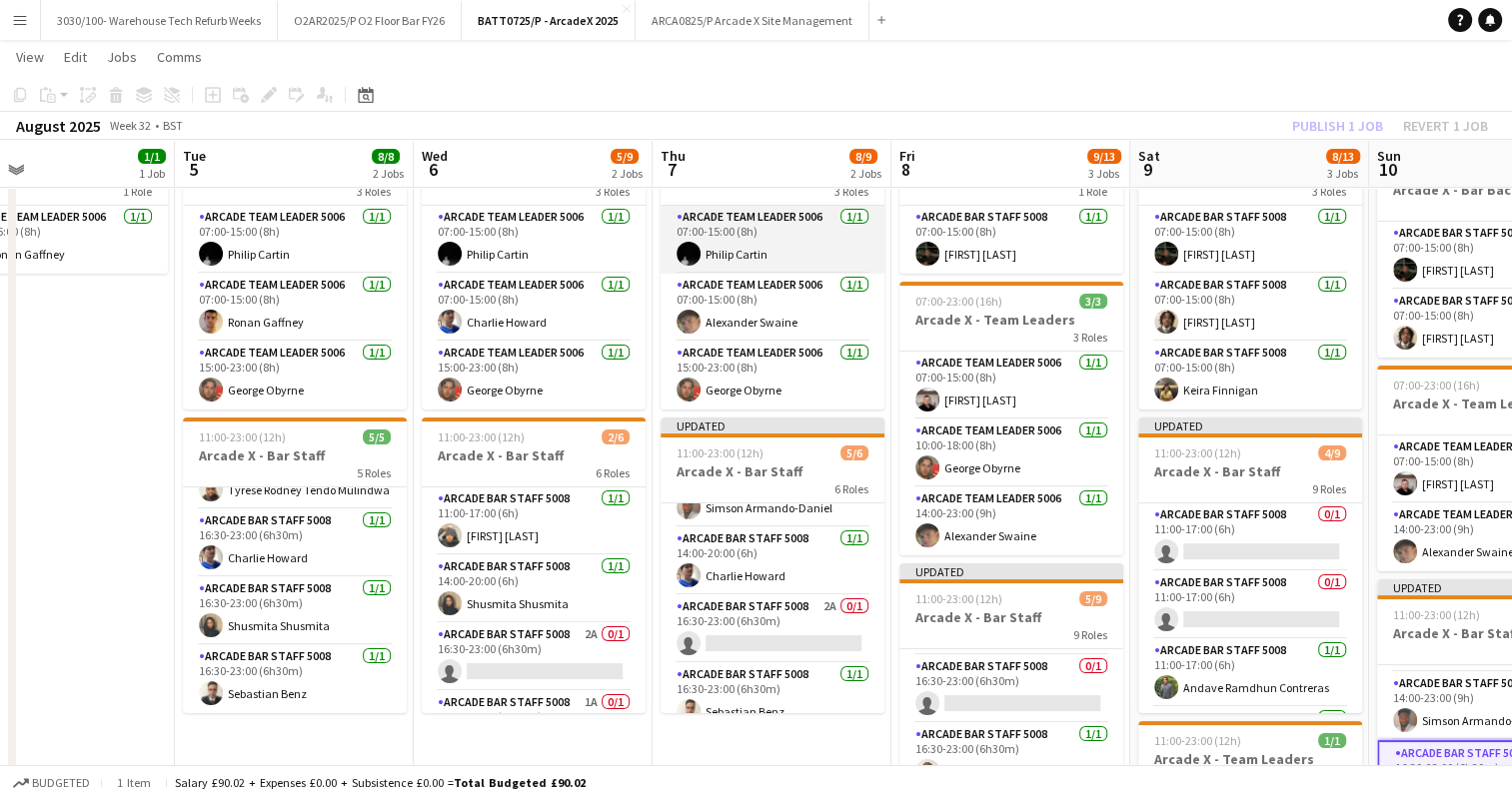 click on "Arcade Team Leader [NUMBER]   [NUMBER]/[NUMBER] [TIME]-[TIME] ([DURATION])
[NAME]" at bounding box center (772, 240) 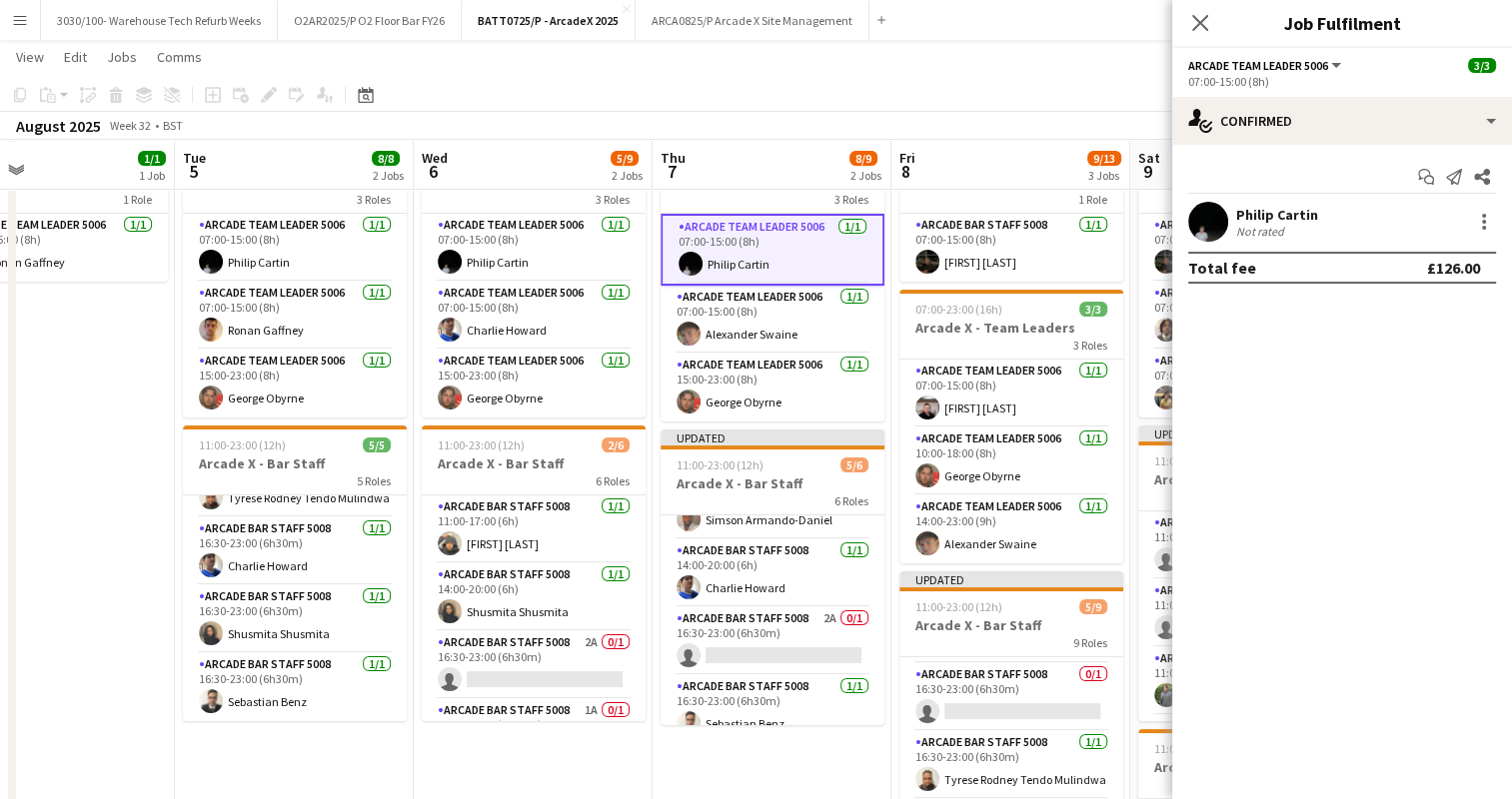 scroll, scrollTop: 88, scrollLeft: 0, axis: vertical 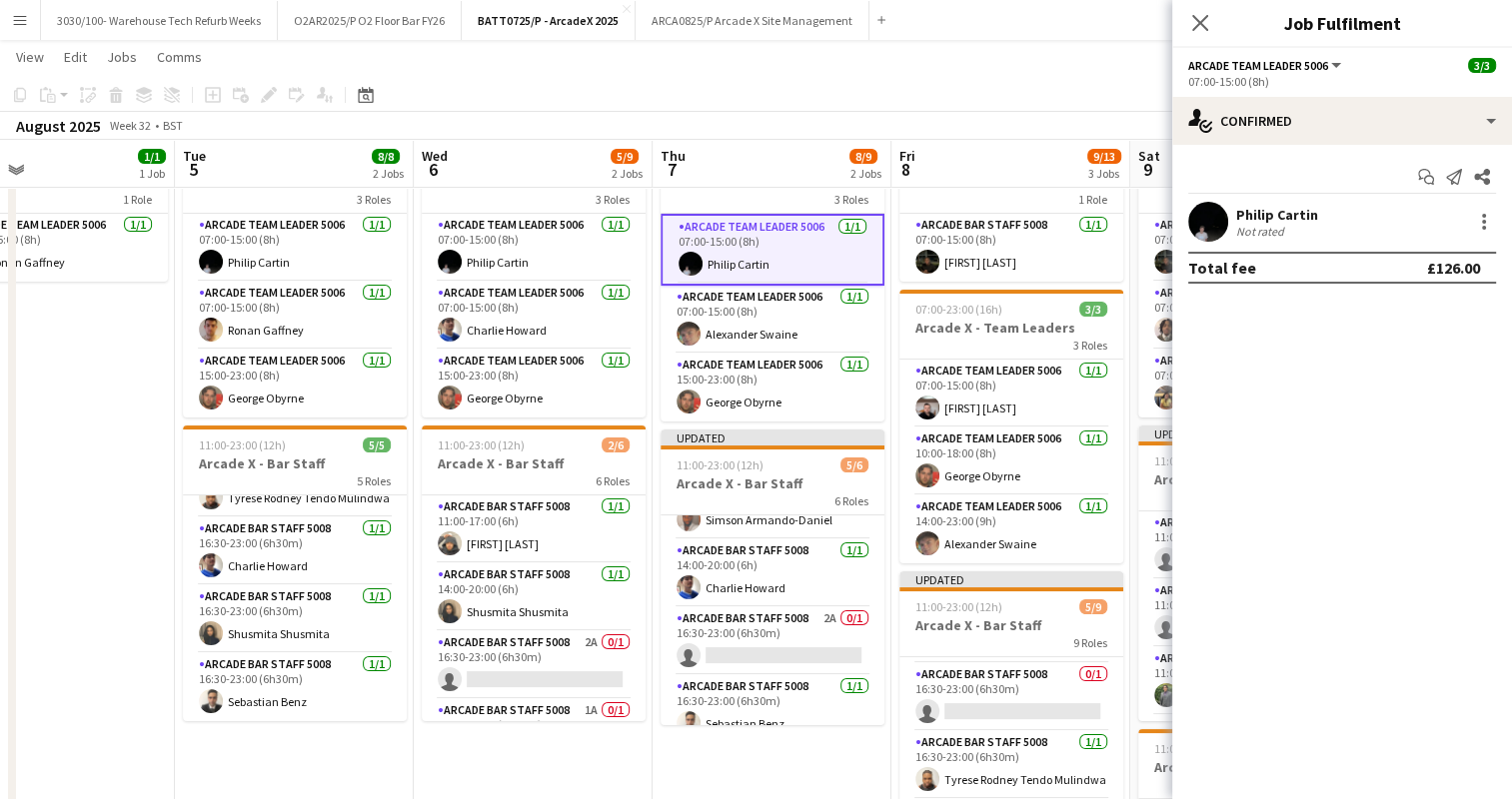 click on "[DAY] [NUMBER] [DATE] [NUMBER] Jobs" at bounding box center (771, 164) 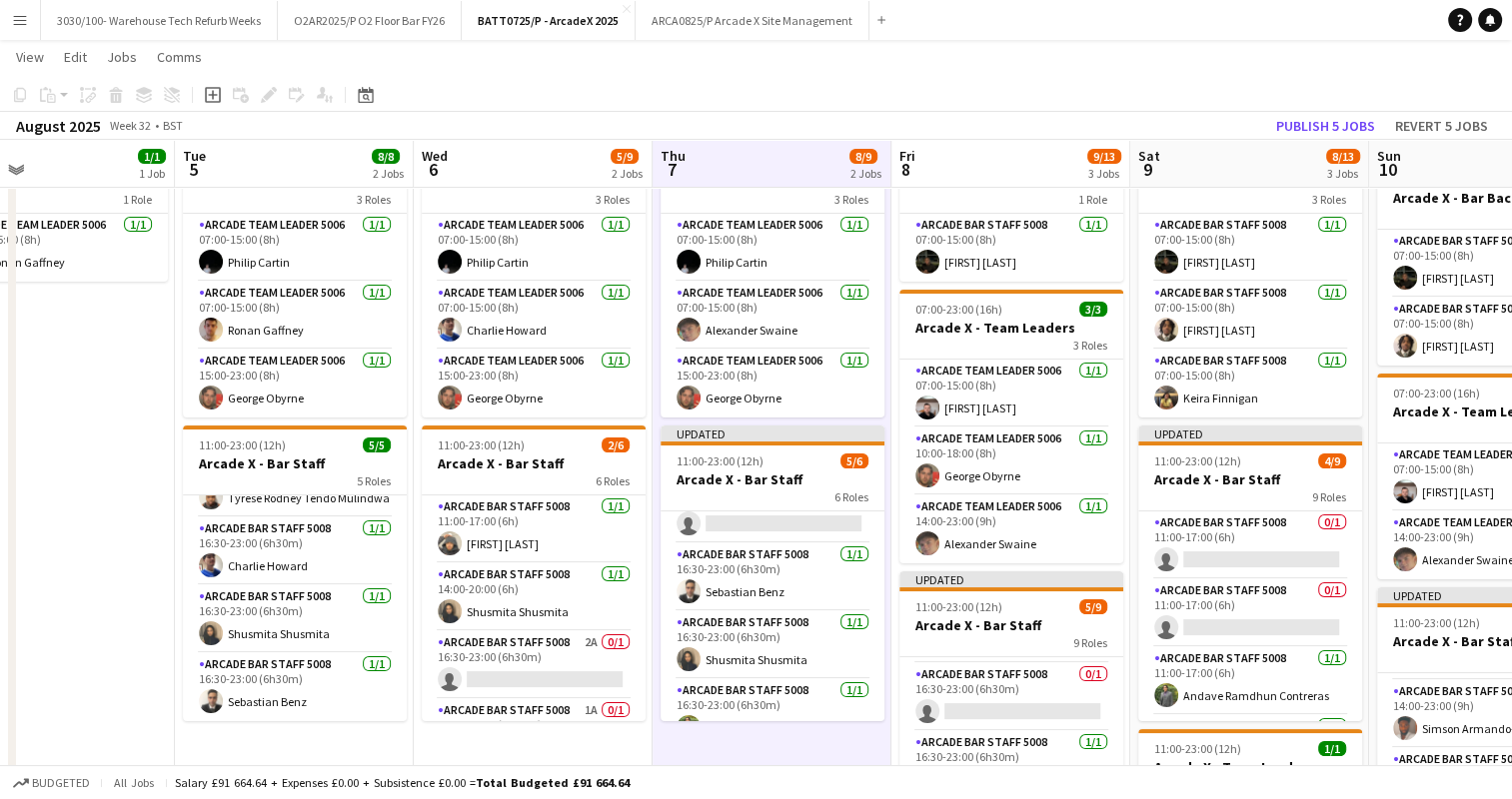 scroll, scrollTop: 197, scrollLeft: 0, axis: vertical 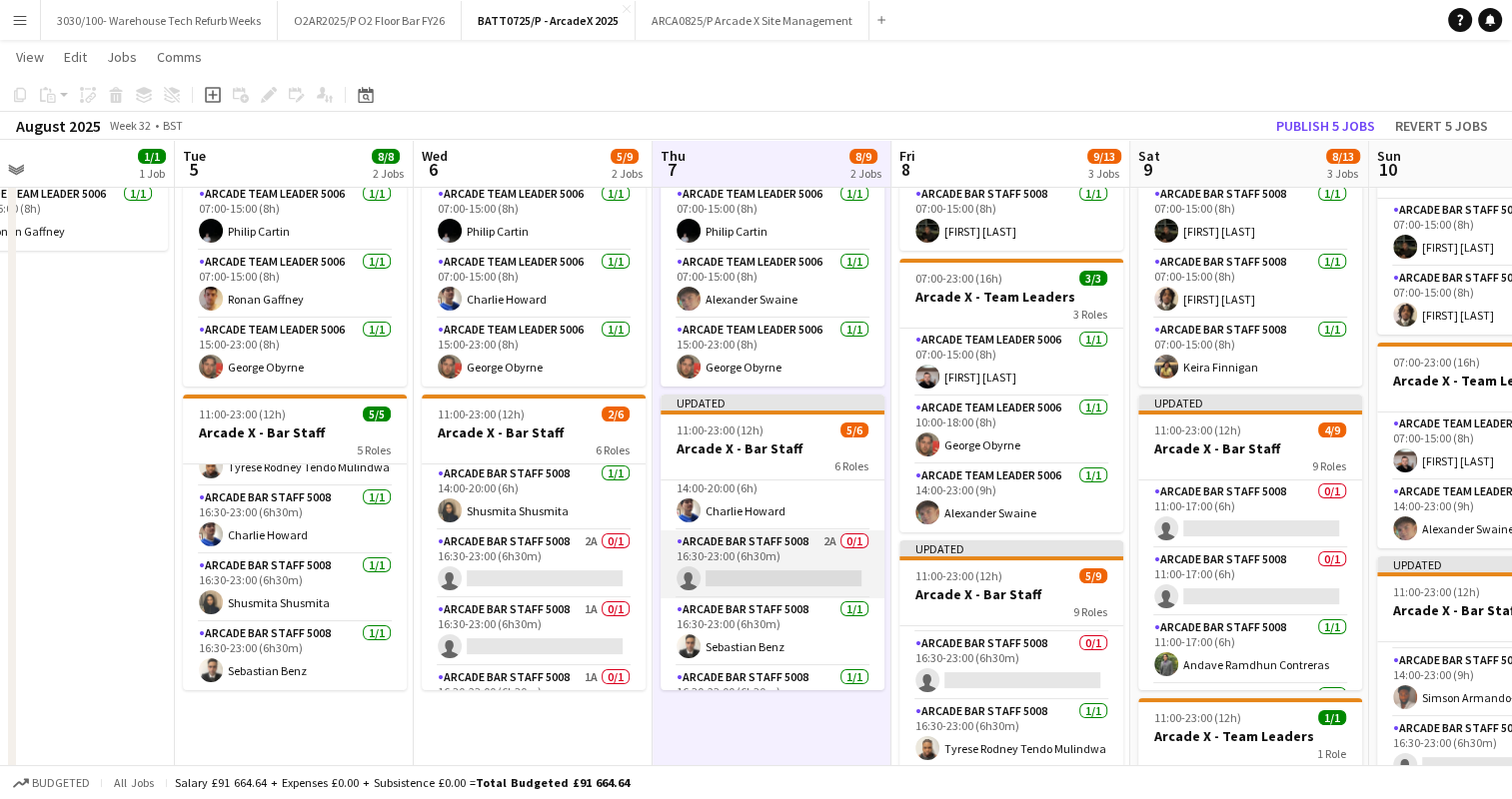 click on "Arcade Bar Staff [NUMBER]   [NUMBER]A   [NUMBER]/[NUMBER] [TIME]-[TIME] ([DURATION])
single-neutral-actions" at bounding box center [772, 564] 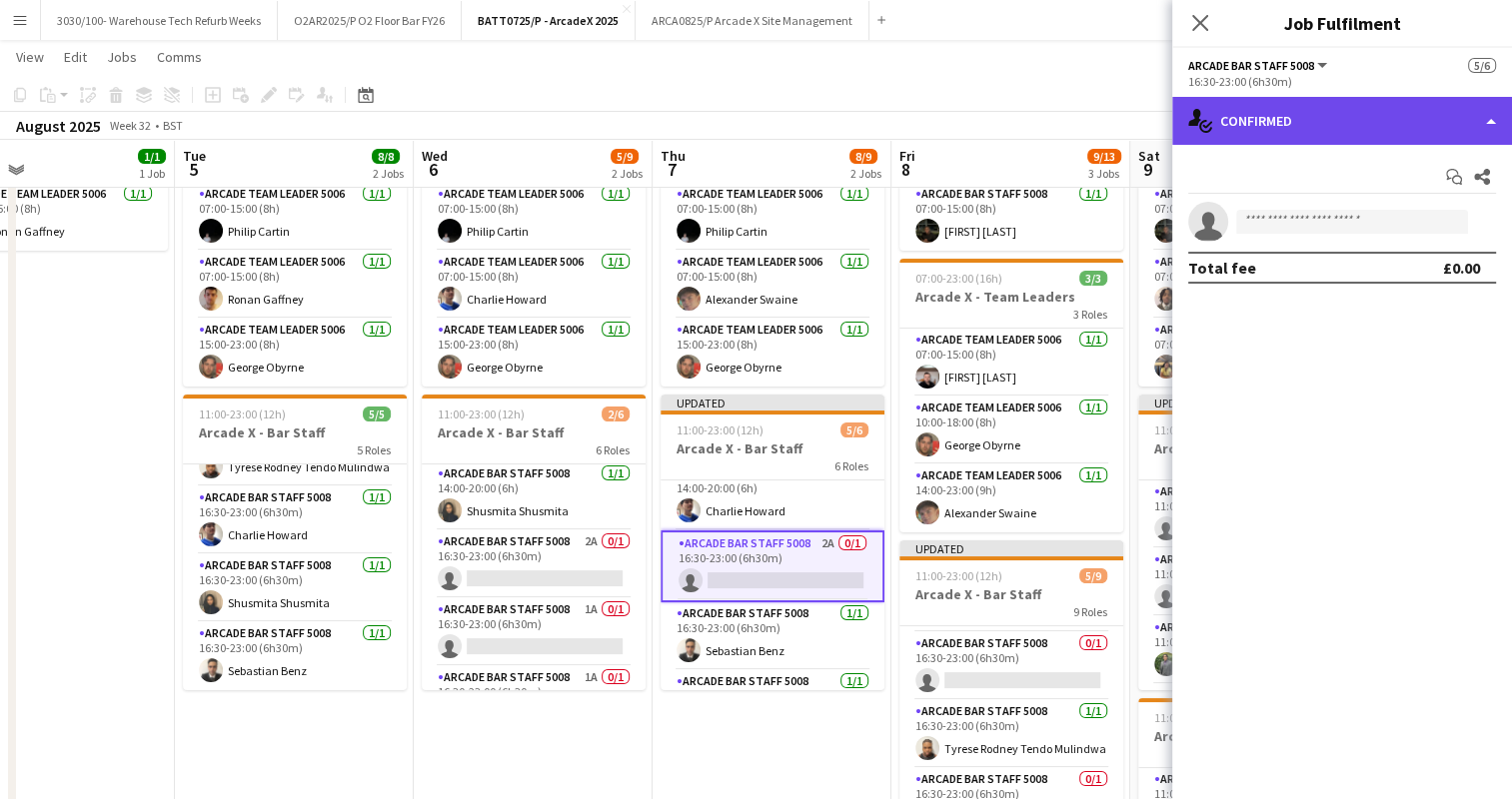click on "single-neutral-actions-check-2
Confirmed" 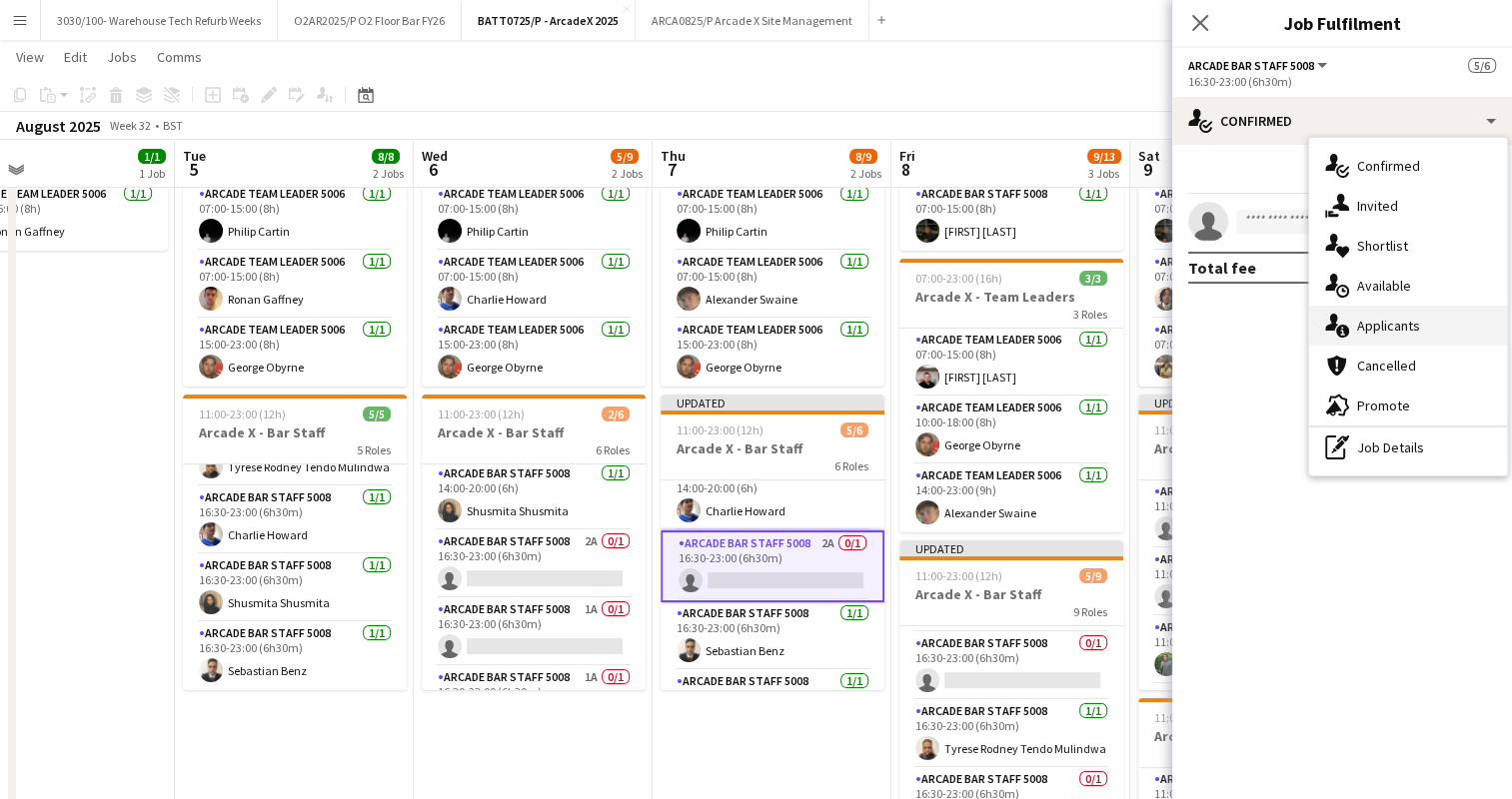 click on "single-neutral-actions-information
Applicants" at bounding box center (1408, 326) 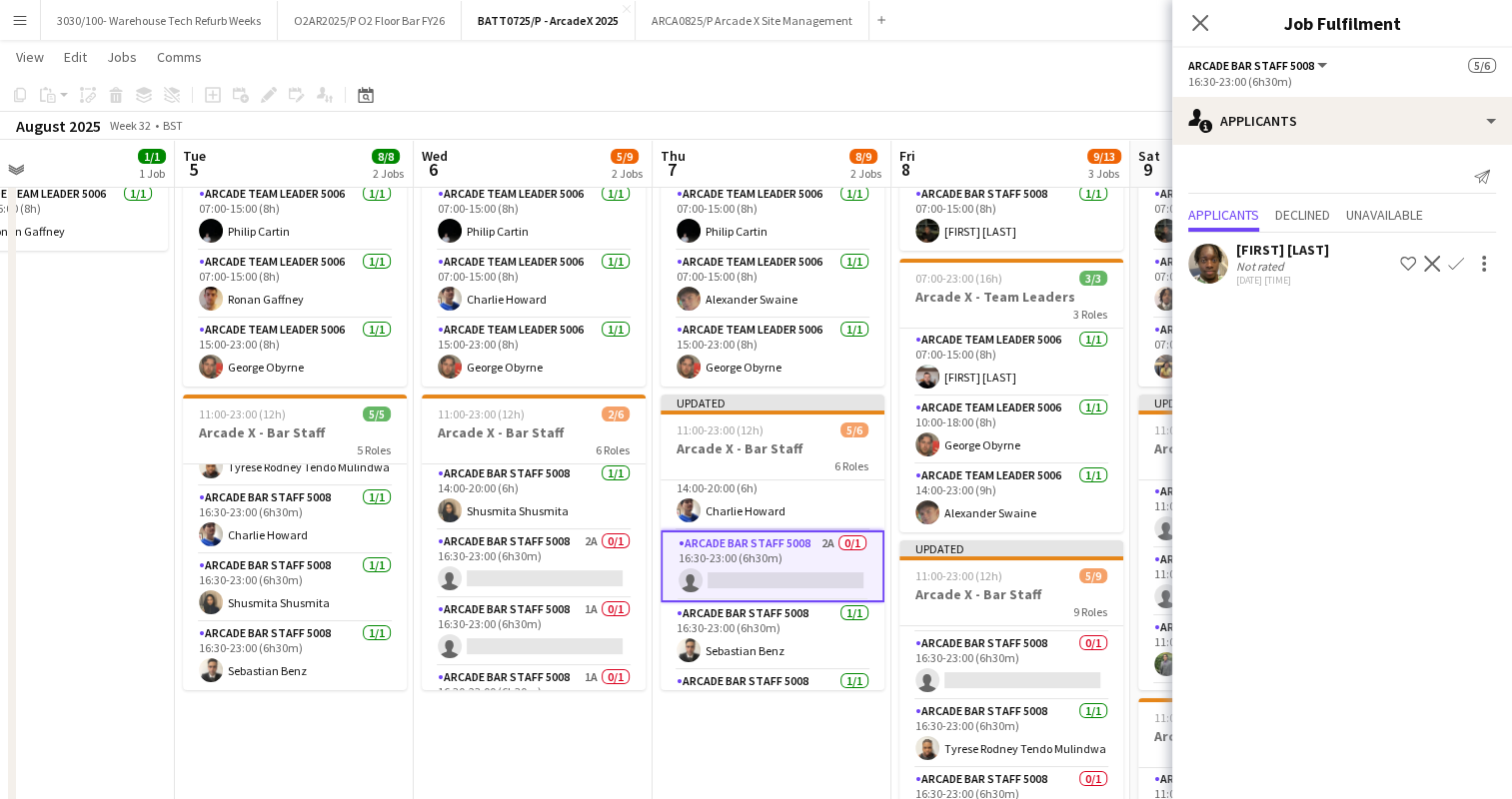click 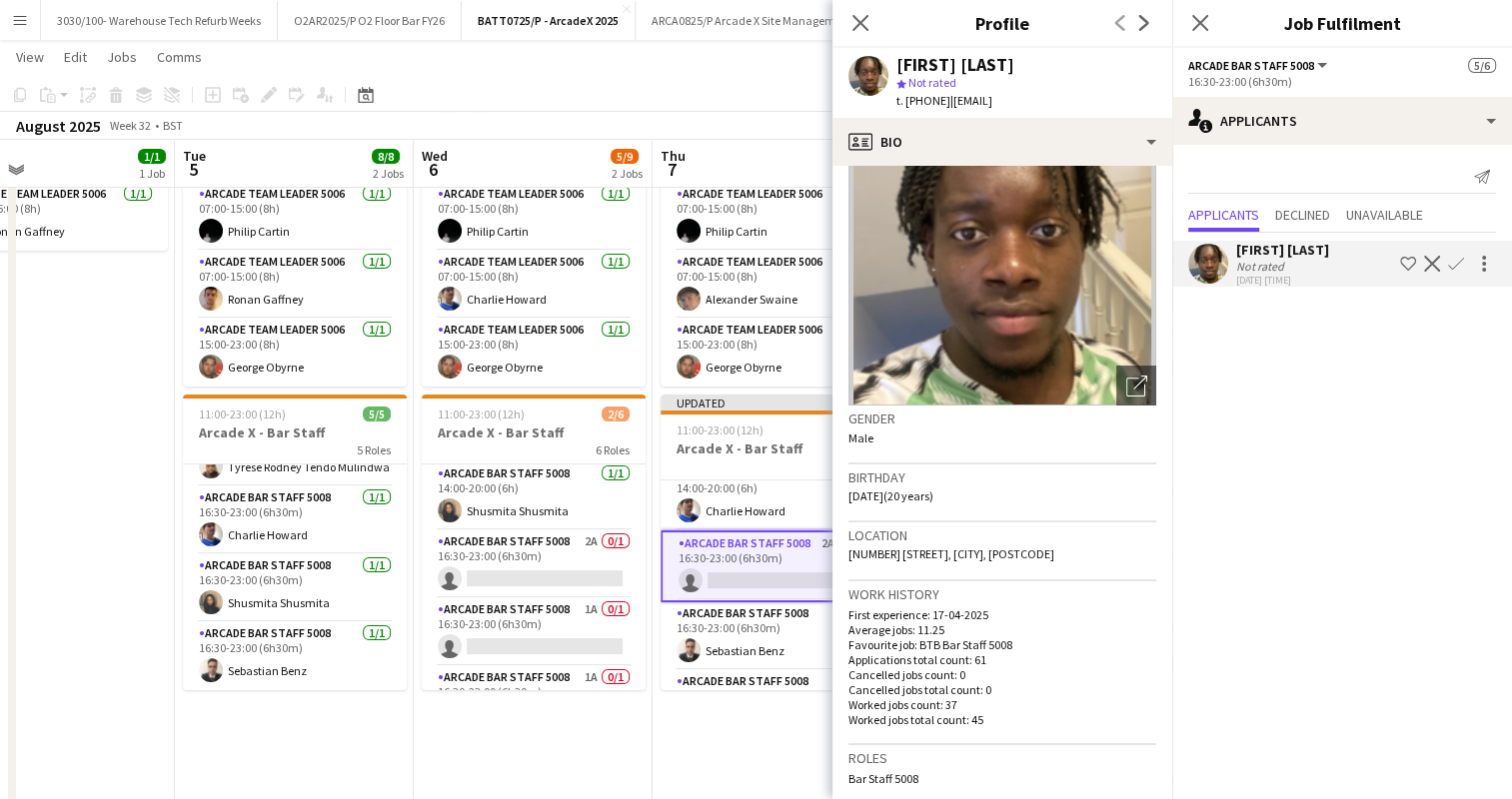 scroll, scrollTop: 0, scrollLeft: 0, axis: both 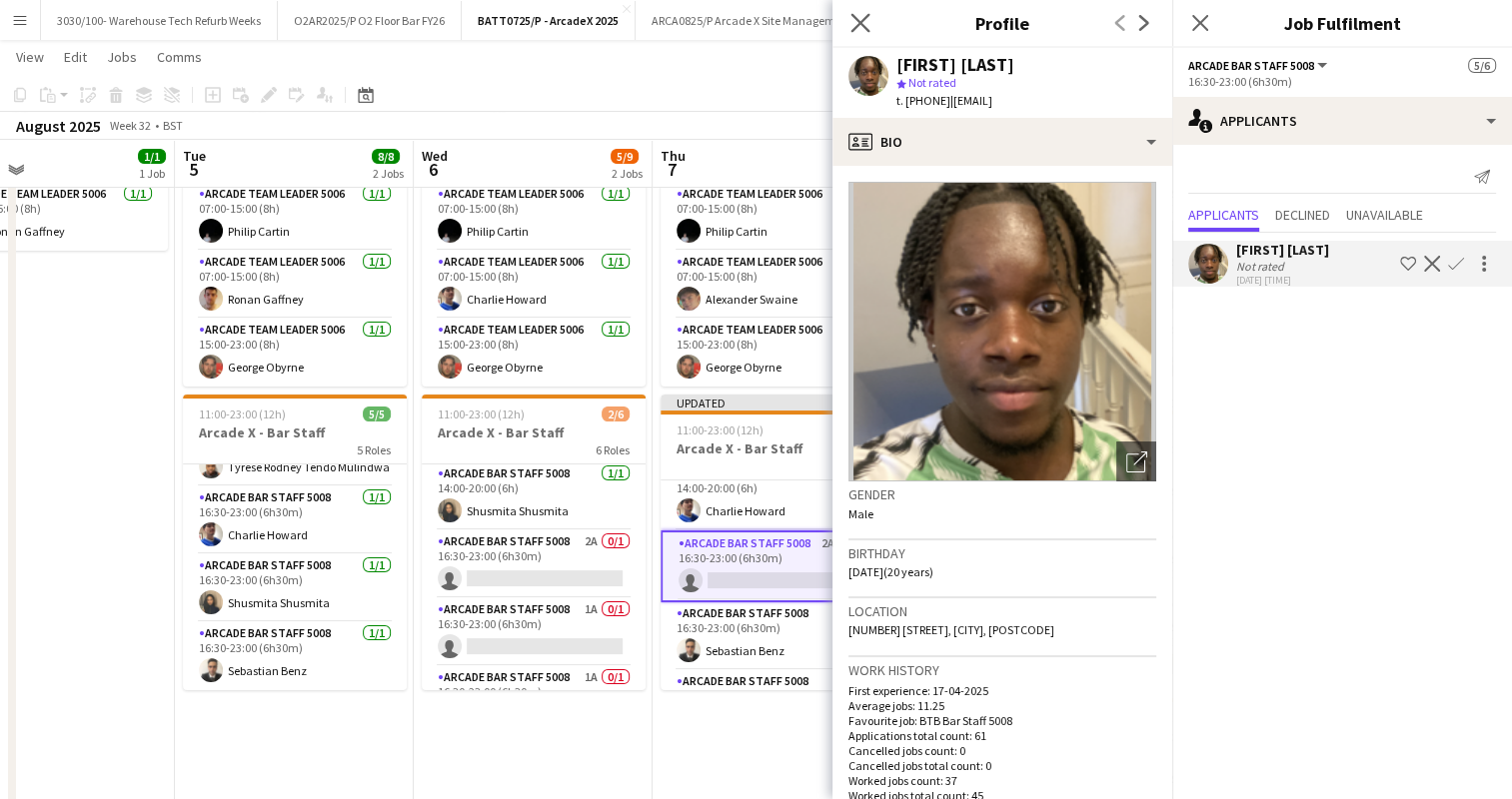click on "Close pop-in" 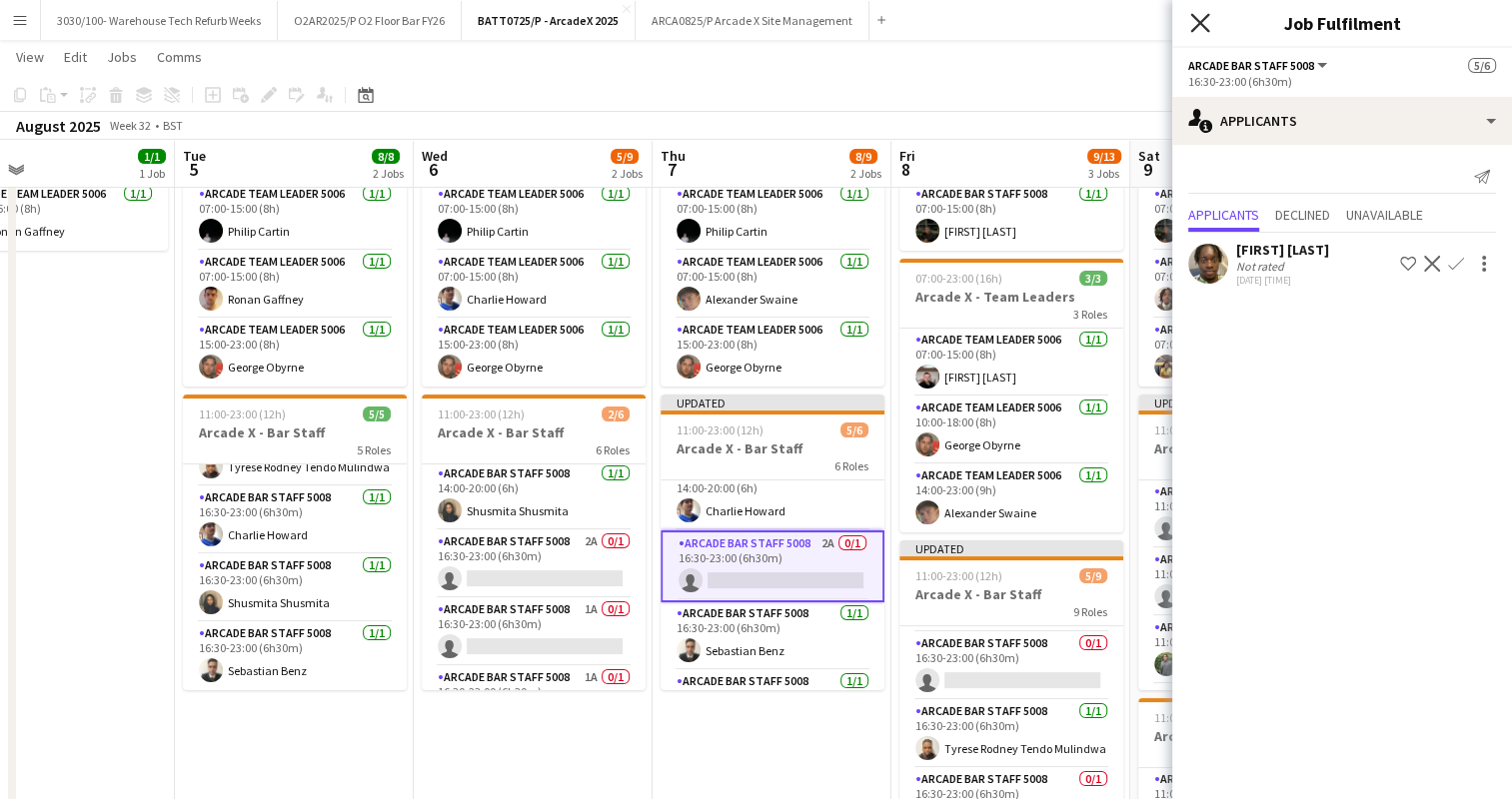 click on "Close pop-in" 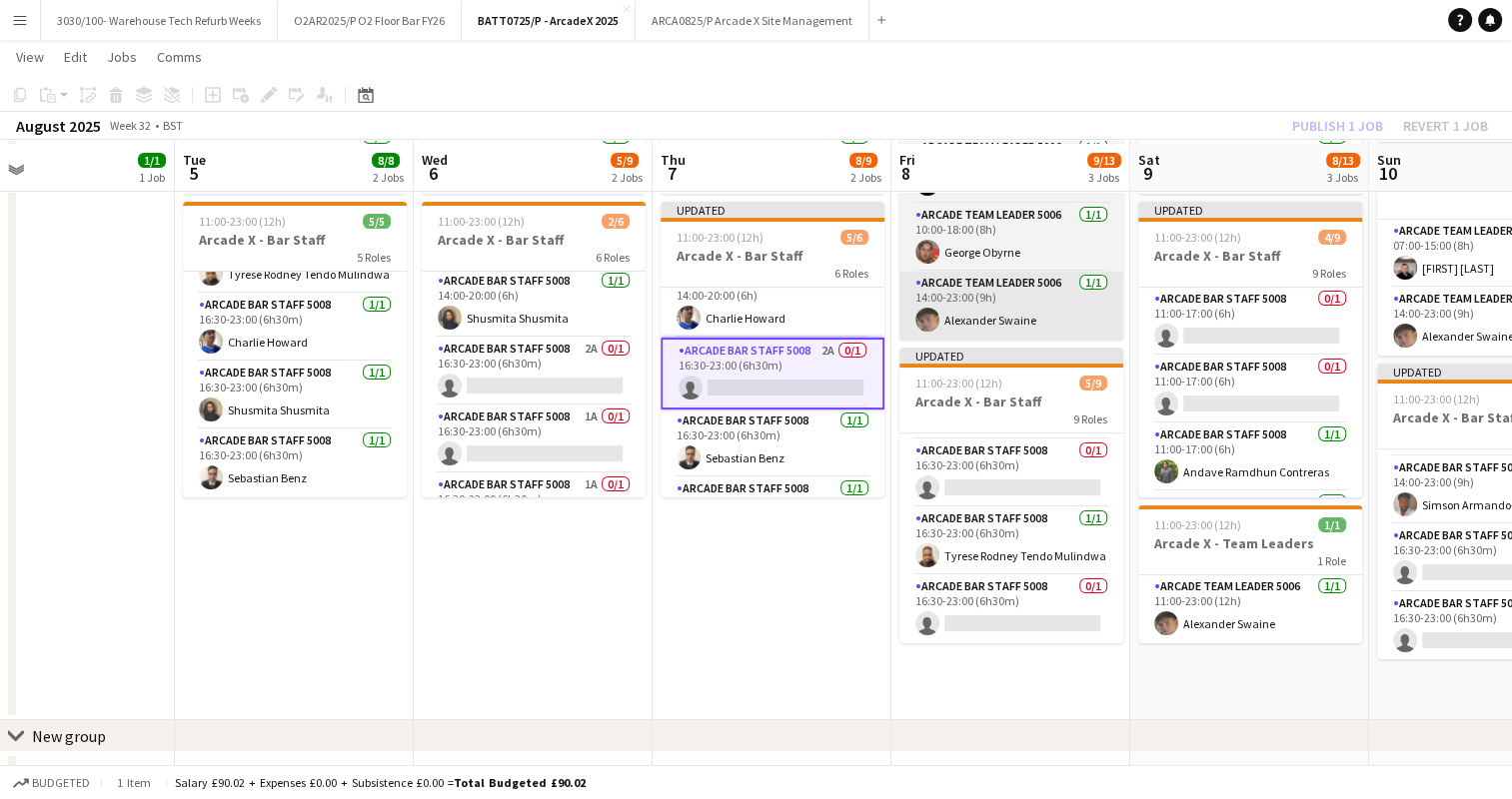 scroll, scrollTop: 316, scrollLeft: 0, axis: vertical 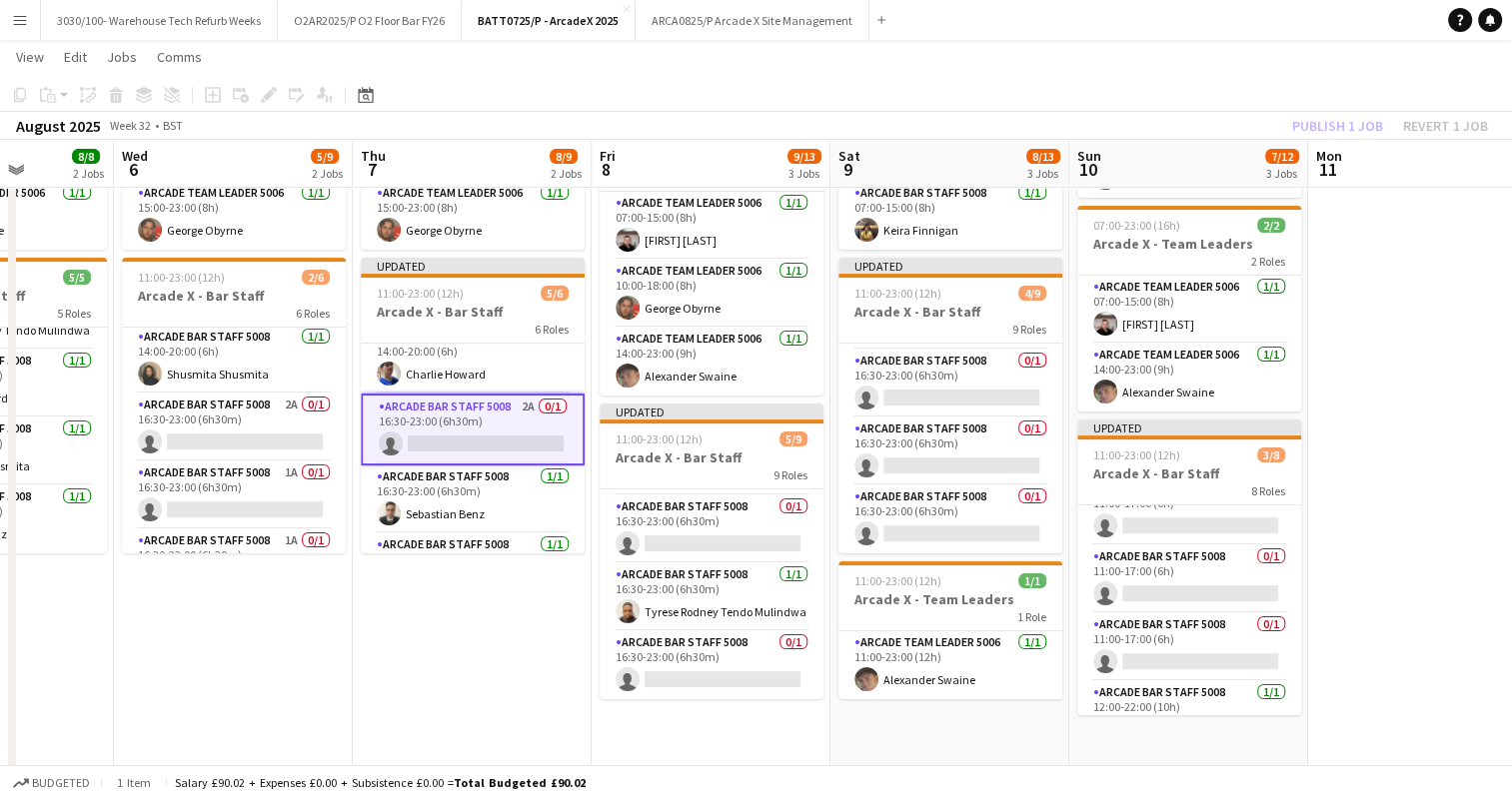 click on "Arcade Bar Staff [NUMBER]   [NUMBER]A   [NUMBER]/[NUMBER] [TIME]-[TIME] ([DURATION])
single-neutral-actions" at bounding box center (473, 429) 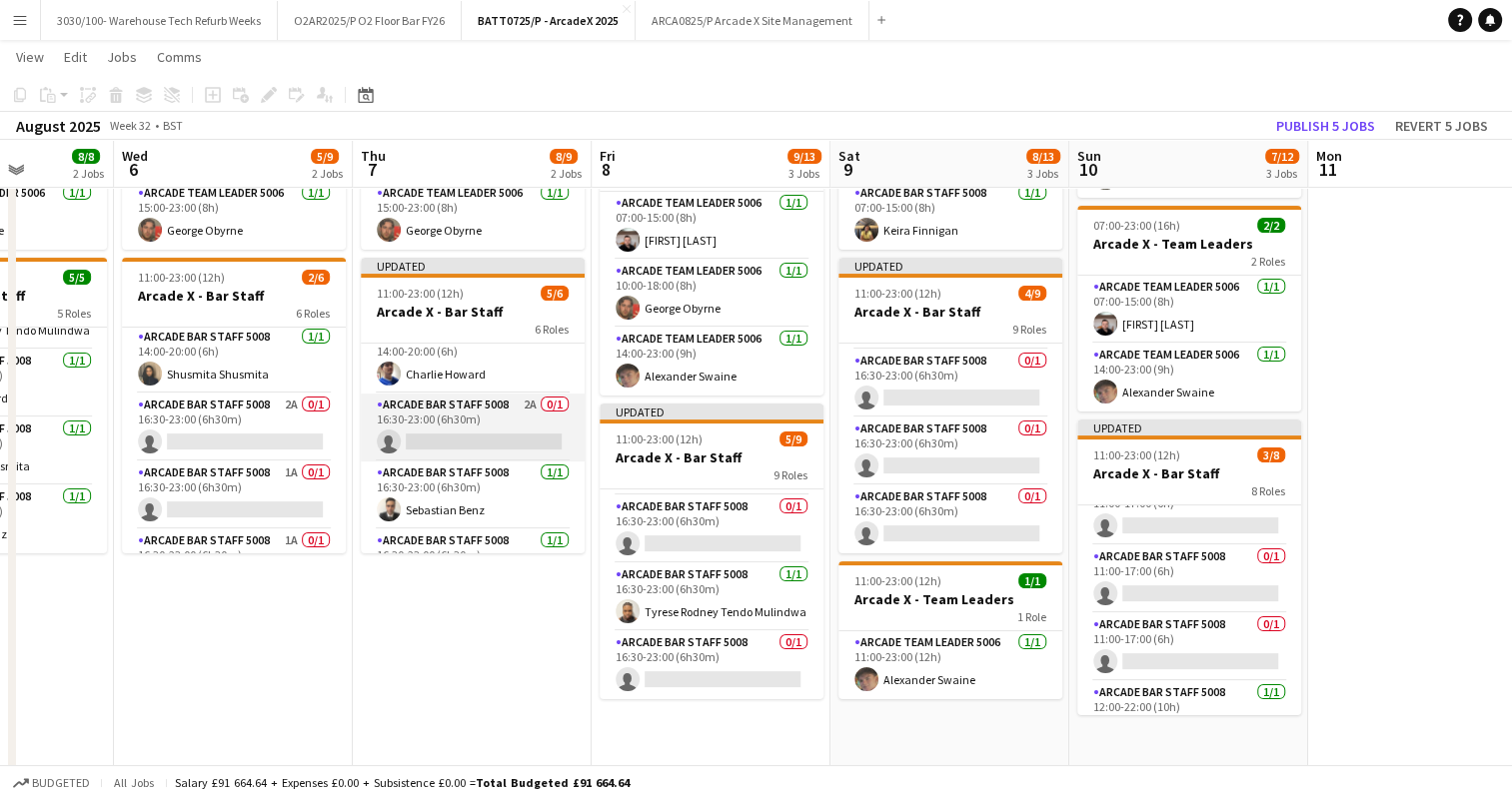 click on "Arcade Bar Staff [NUMBER]   [NUMBER]A   [NUMBER]/[NUMBER] [TIME]-[TIME] ([DURATION])
single-neutral-actions" at bounding box center (473, 427) 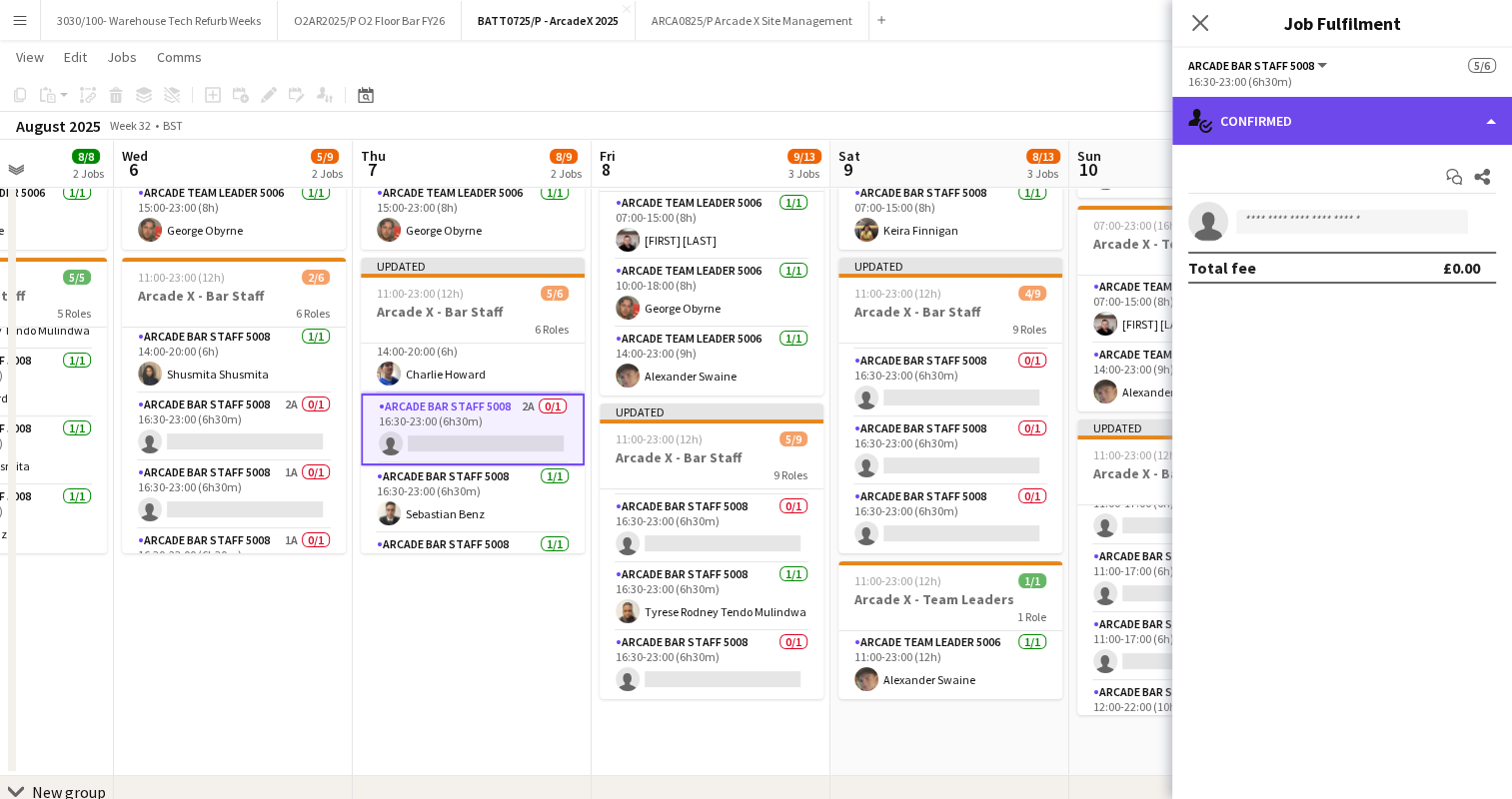 click on "single-neutral-actions-check-2
Confirmed" 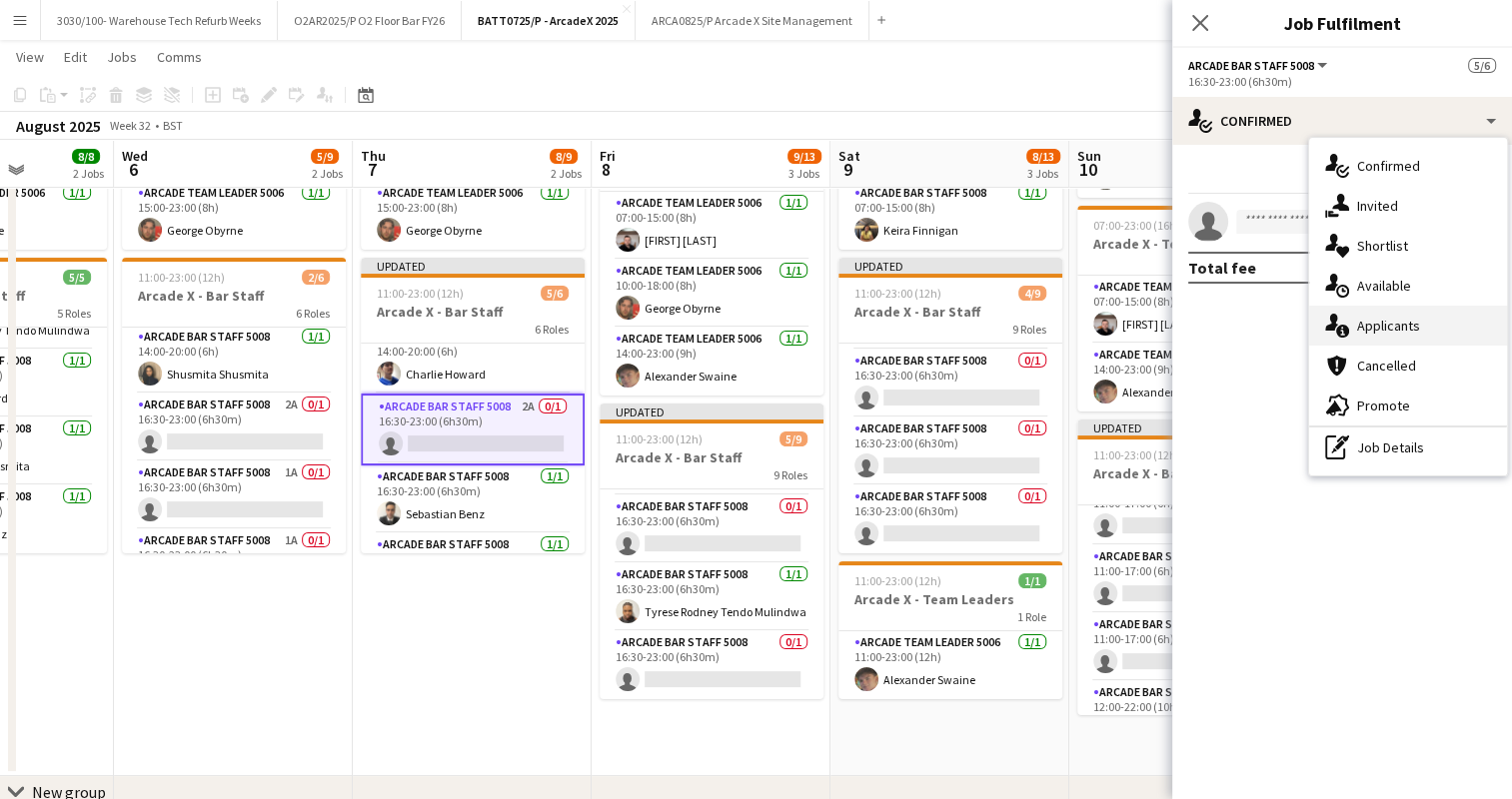 click on "single-neutral-actions-information
Applicants" at bounding box center [1408, 326] 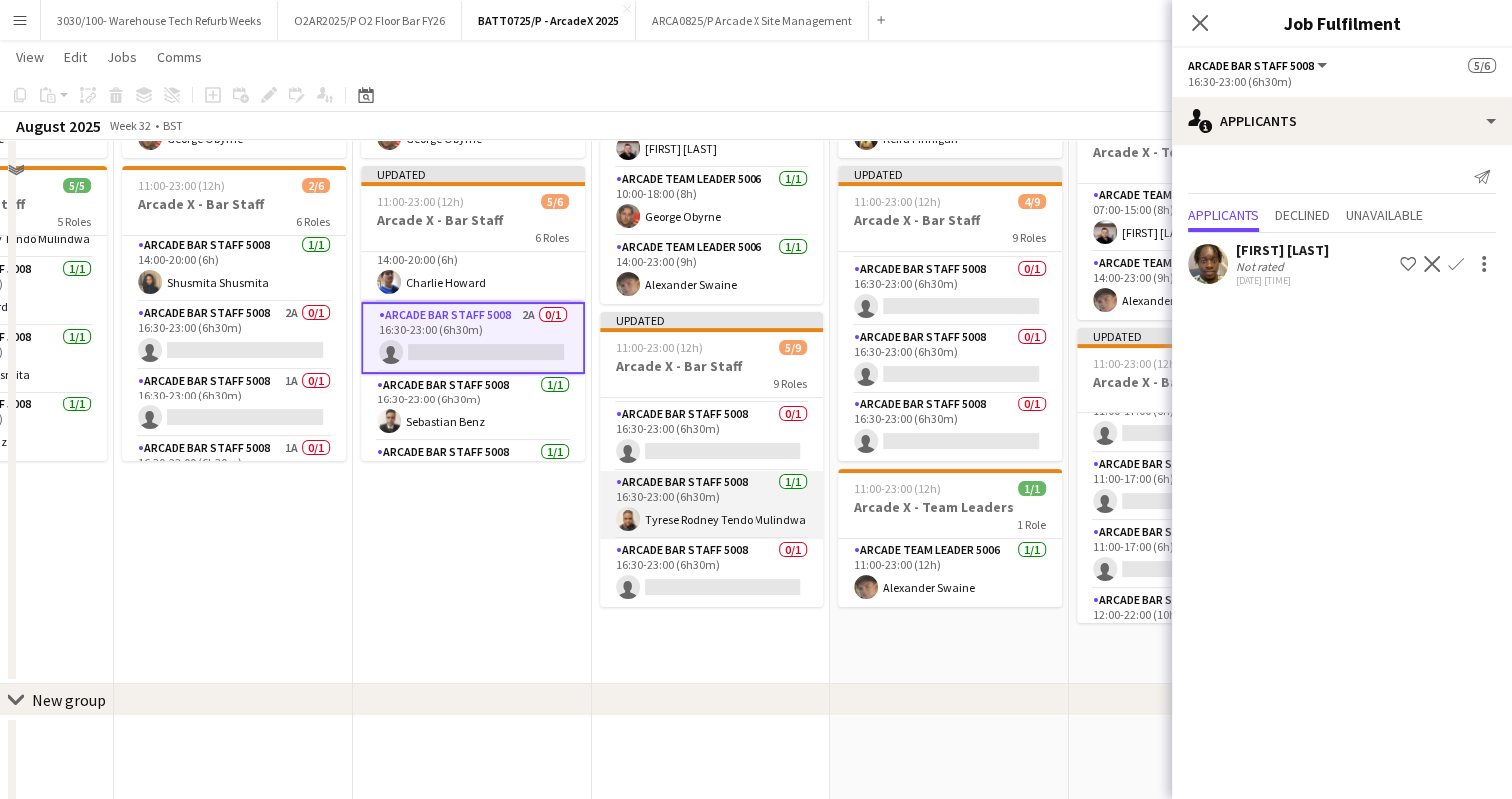 scroll, scrollTop: 418, scrollLeft: 0, axis: vertical 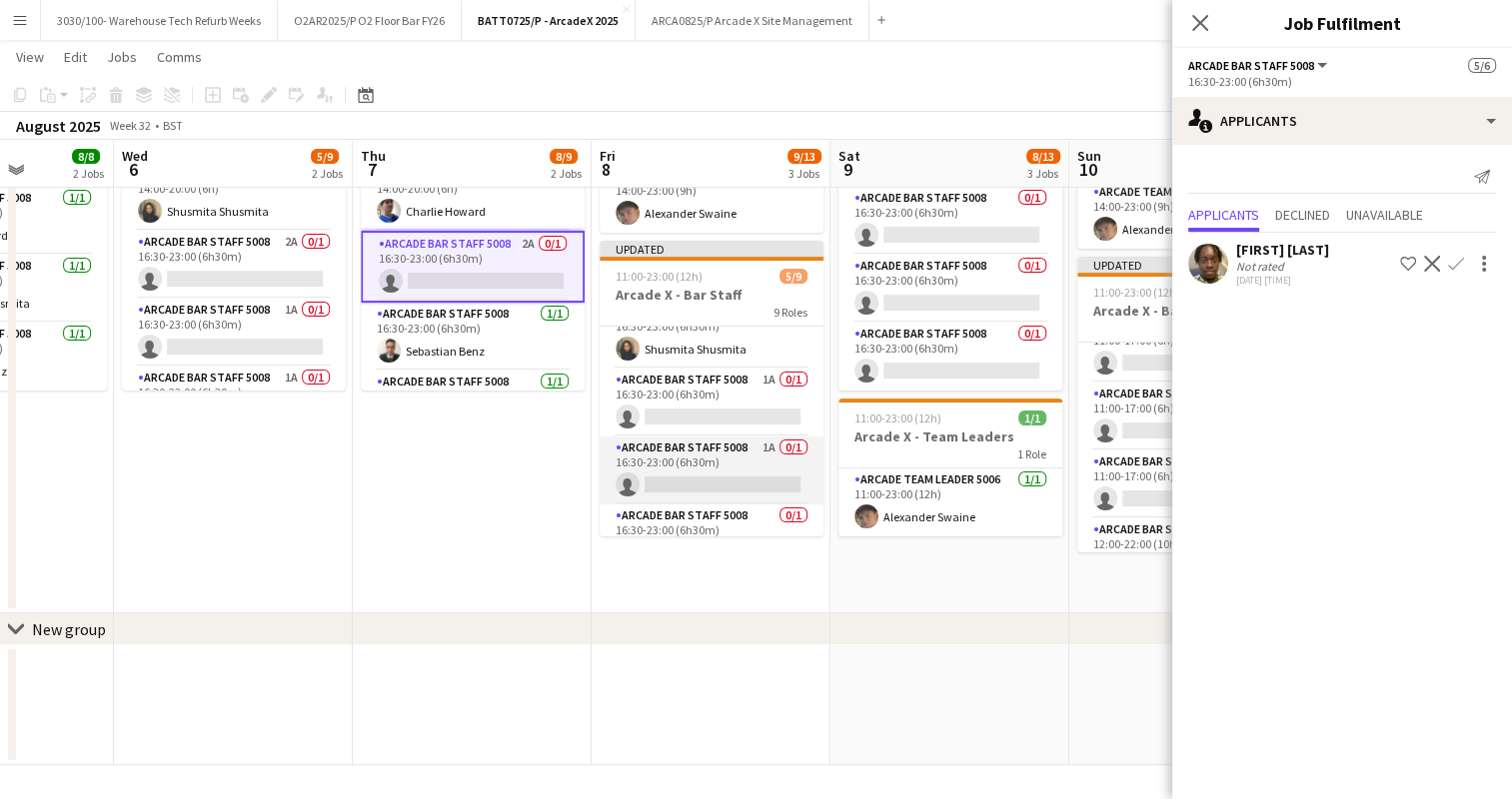 click on "Arcade Bar Staff 5008   1A   0/1   16:30-23:00 (6h30m)
single-neutral-actions" at bounding box center (712, 470) 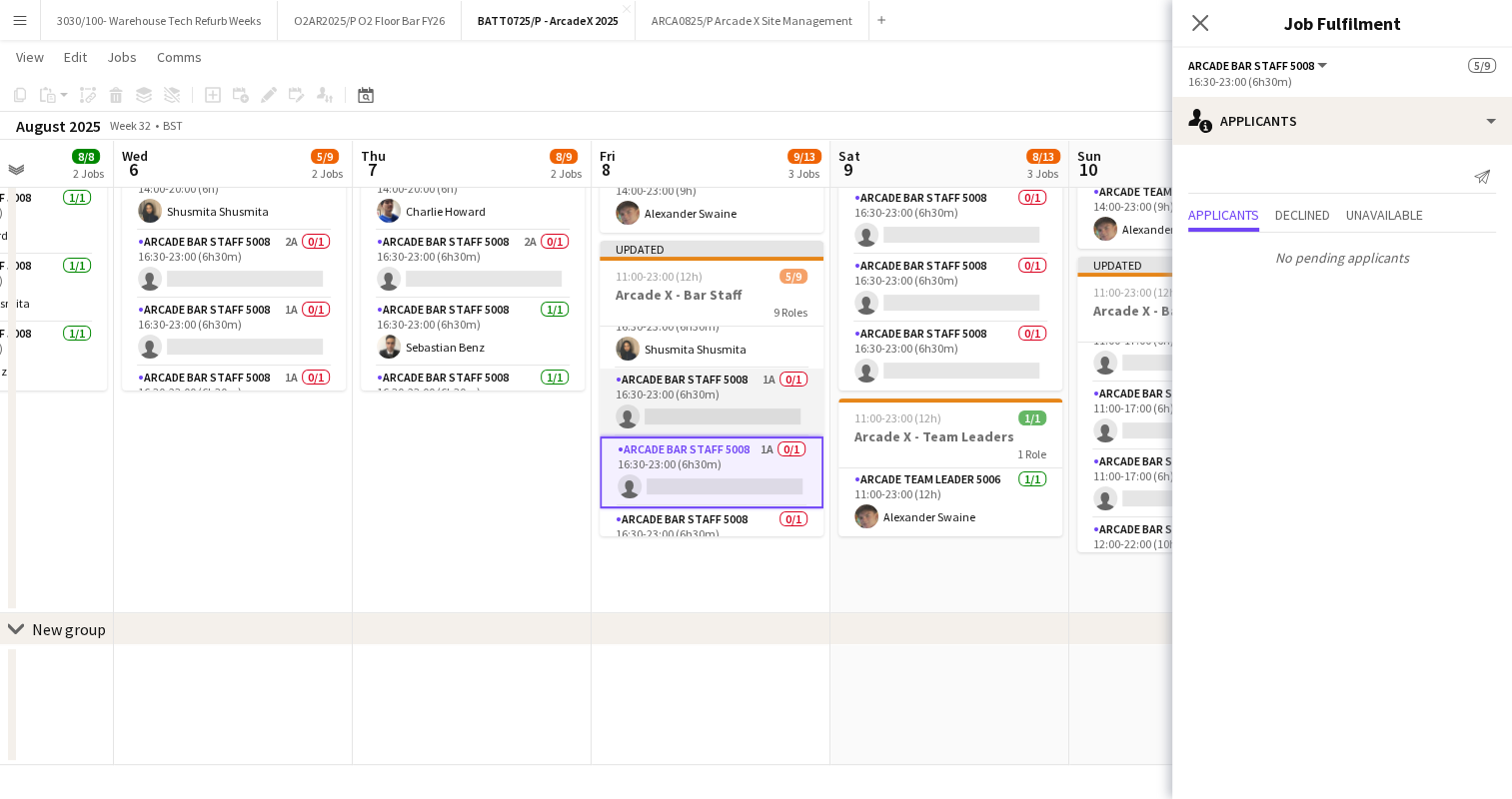 click on "Arcade Bar Staff 5008   1A   0/1   16:30-23:00 (6h30m)
single-neutral-actions" at bounding box center (712, 402) 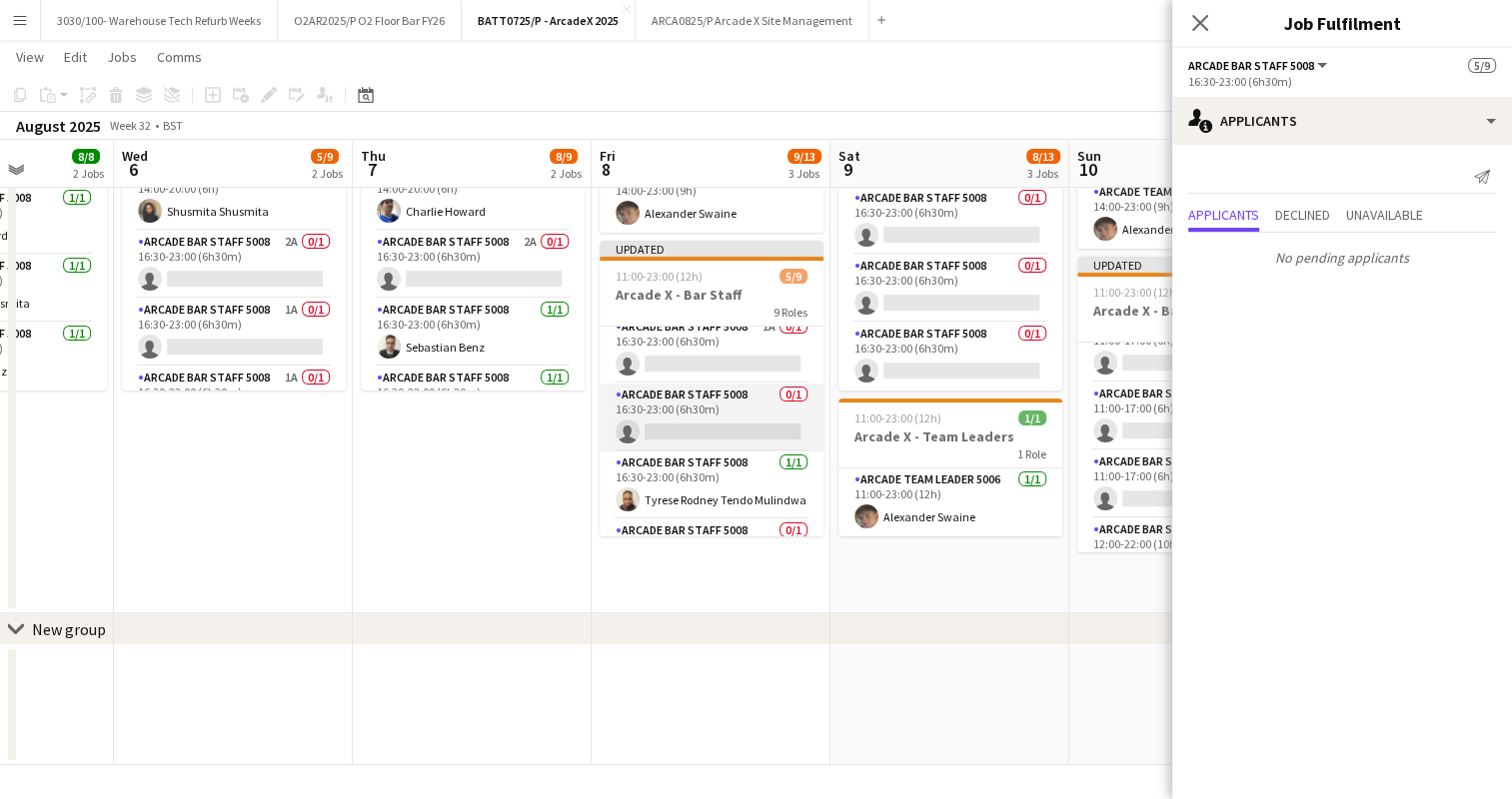 click on "Arcade Bar Staff 5008   0/1   16:30-23:00 (6h30m)
single-neutral-actions" at bounding box center (712, 417) 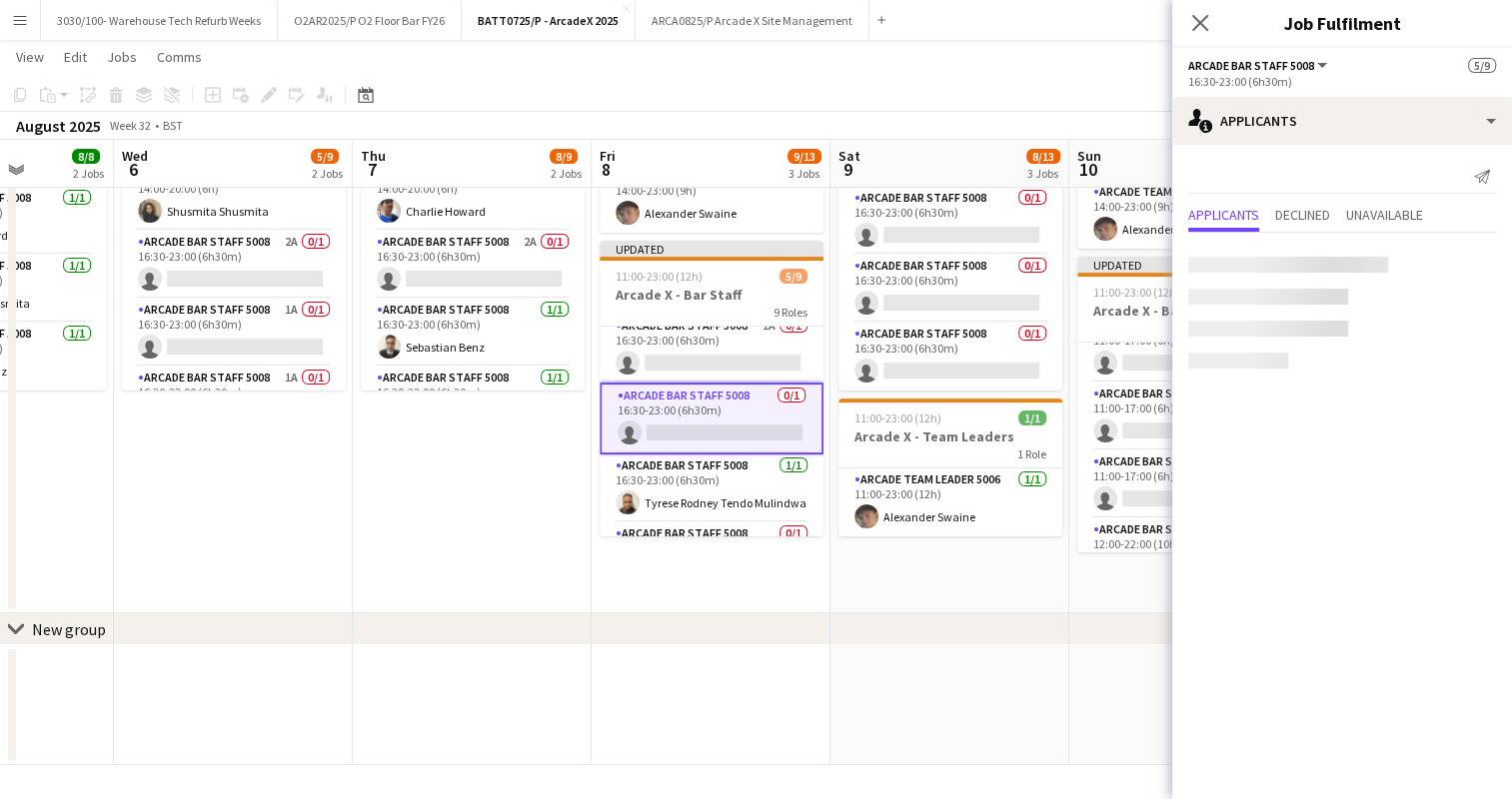 scroll, scrollTop: 410, scrollLeft: 0, axis: vertical 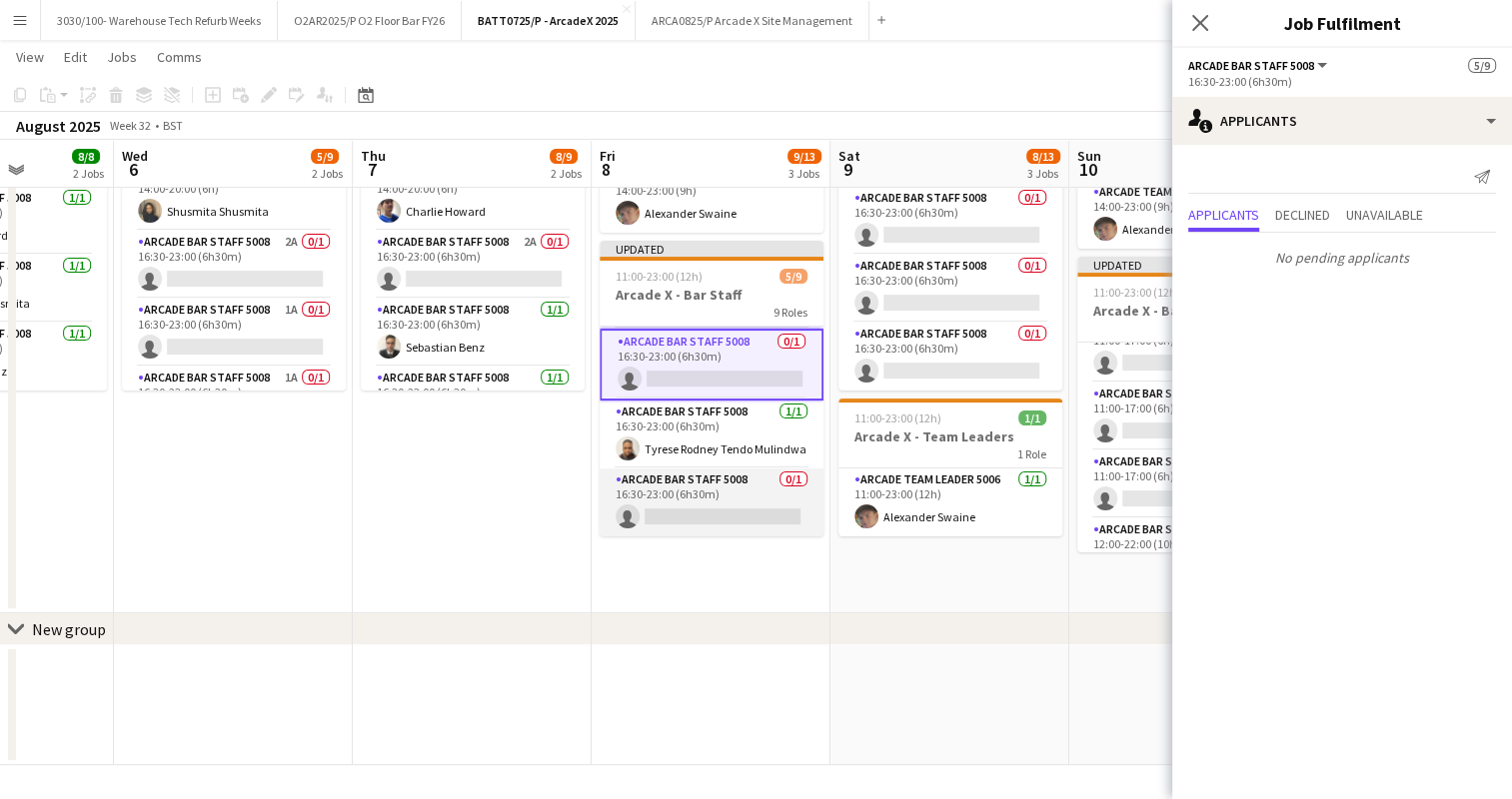 click on "Arcade Bar Staff 5008   0/1   16:30-23:00 (6h30m)
single-neutral-actions" at bounding box center [712, 502] 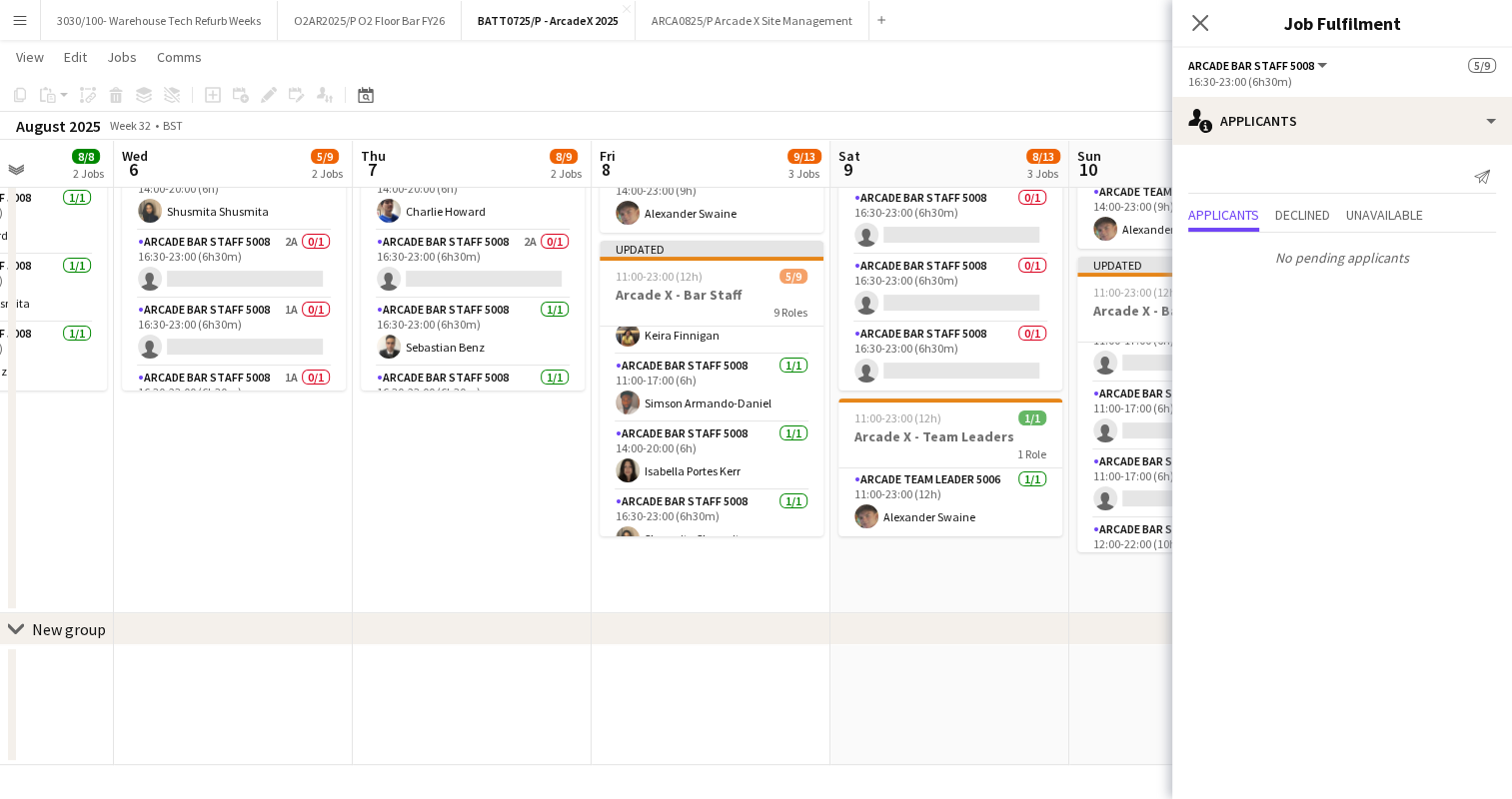 scroll, scrollTop: 38, scrollLeft: 0, axis: vertical 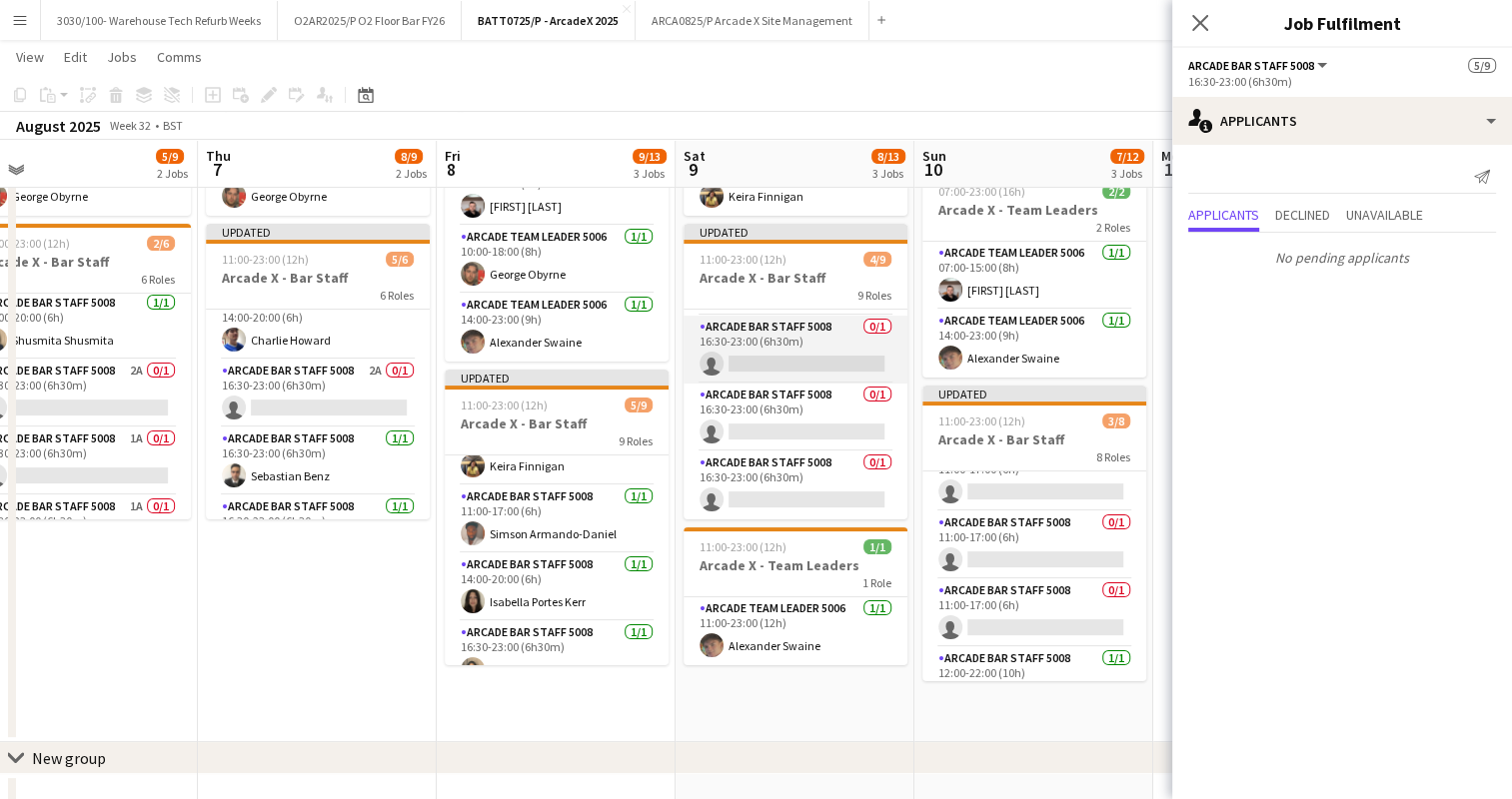 click on "Arcade Bar Staff 5008   0/1   16:30-23:00 (6h30m)
single-neutral-actions" at bounding box center [795, 350] 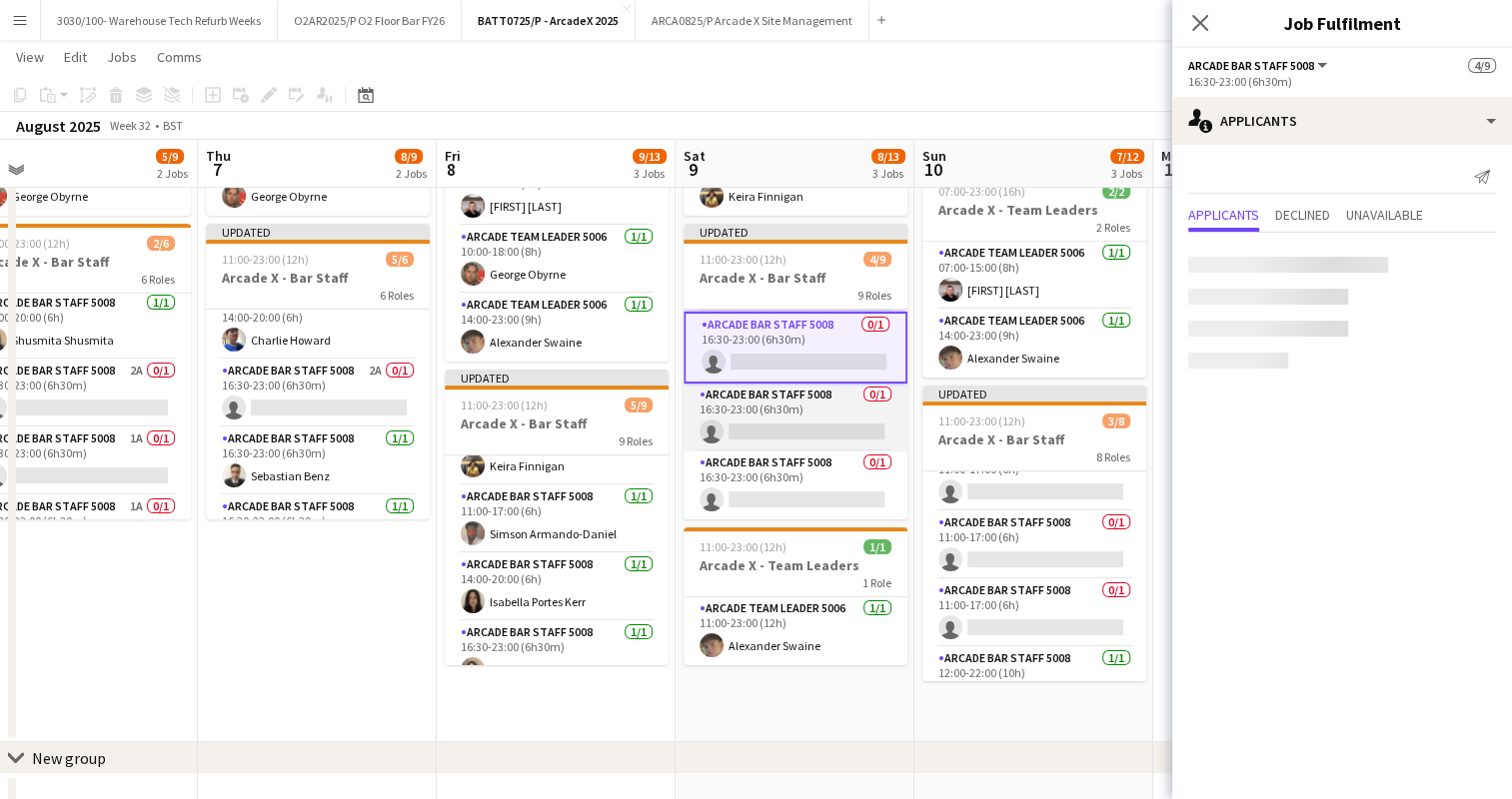 click on "Arcade Bar Staff 5008   0/1   16:30-23:00 (6h30m)
single-neutral-actions" at bounding box center (795, 417) 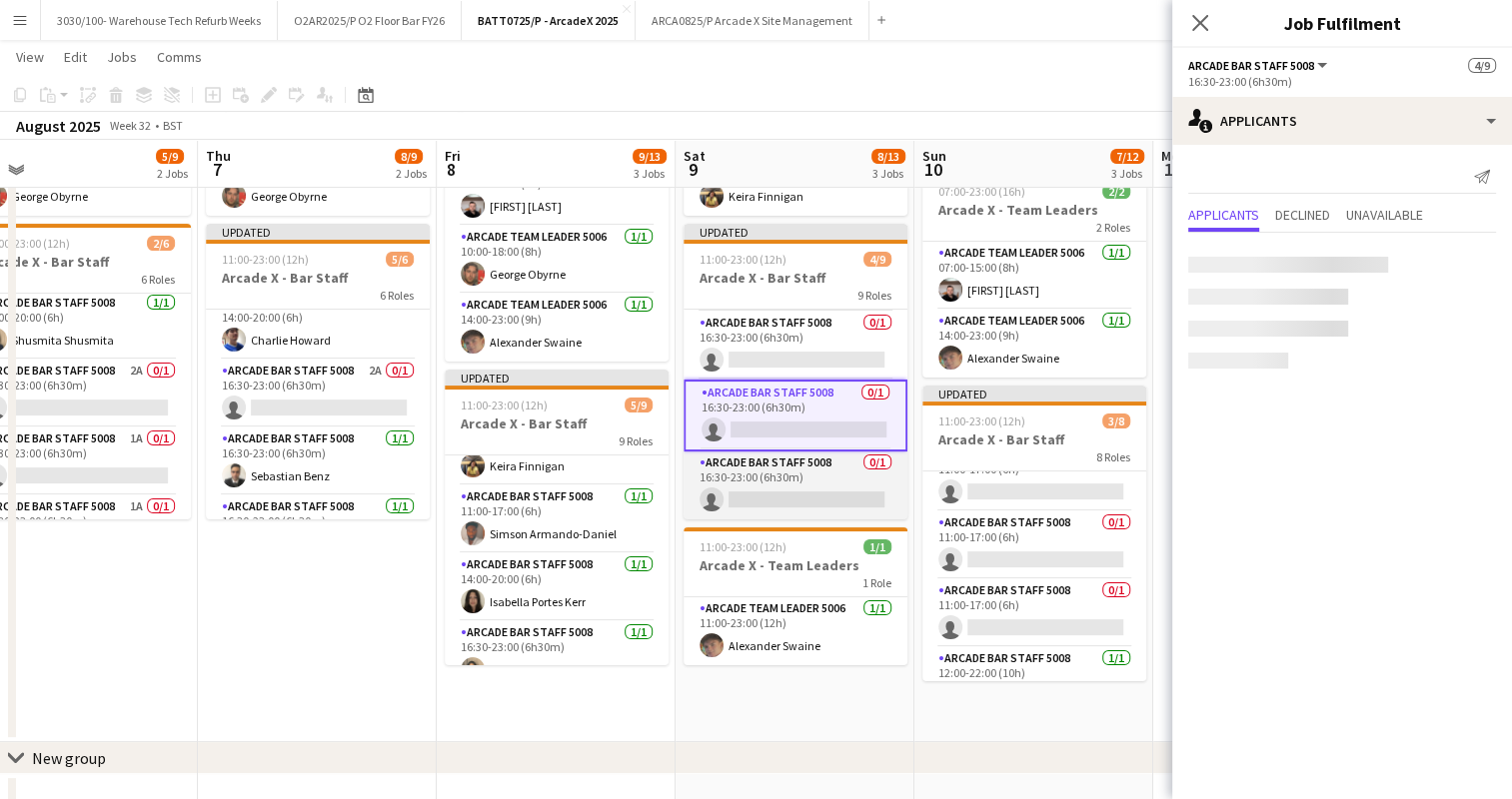 click on "Arcade Bar Staff 5008   0/1   16:30-23:00 (6h30m)
single-neutral-actions" at bounding box center [795, 485] 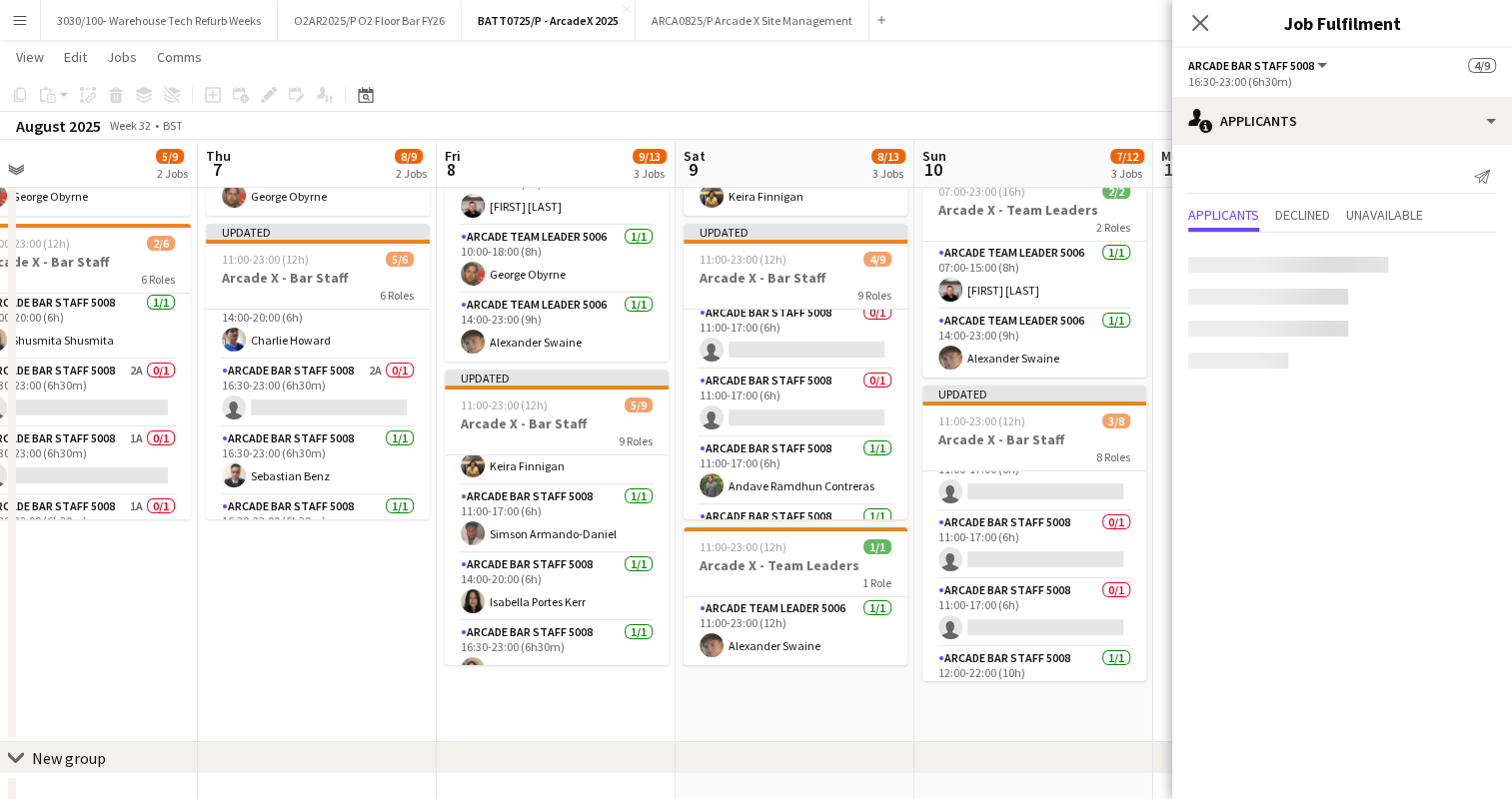 scroll, scrollTop: 0, scrollLeft: 0, axis: both 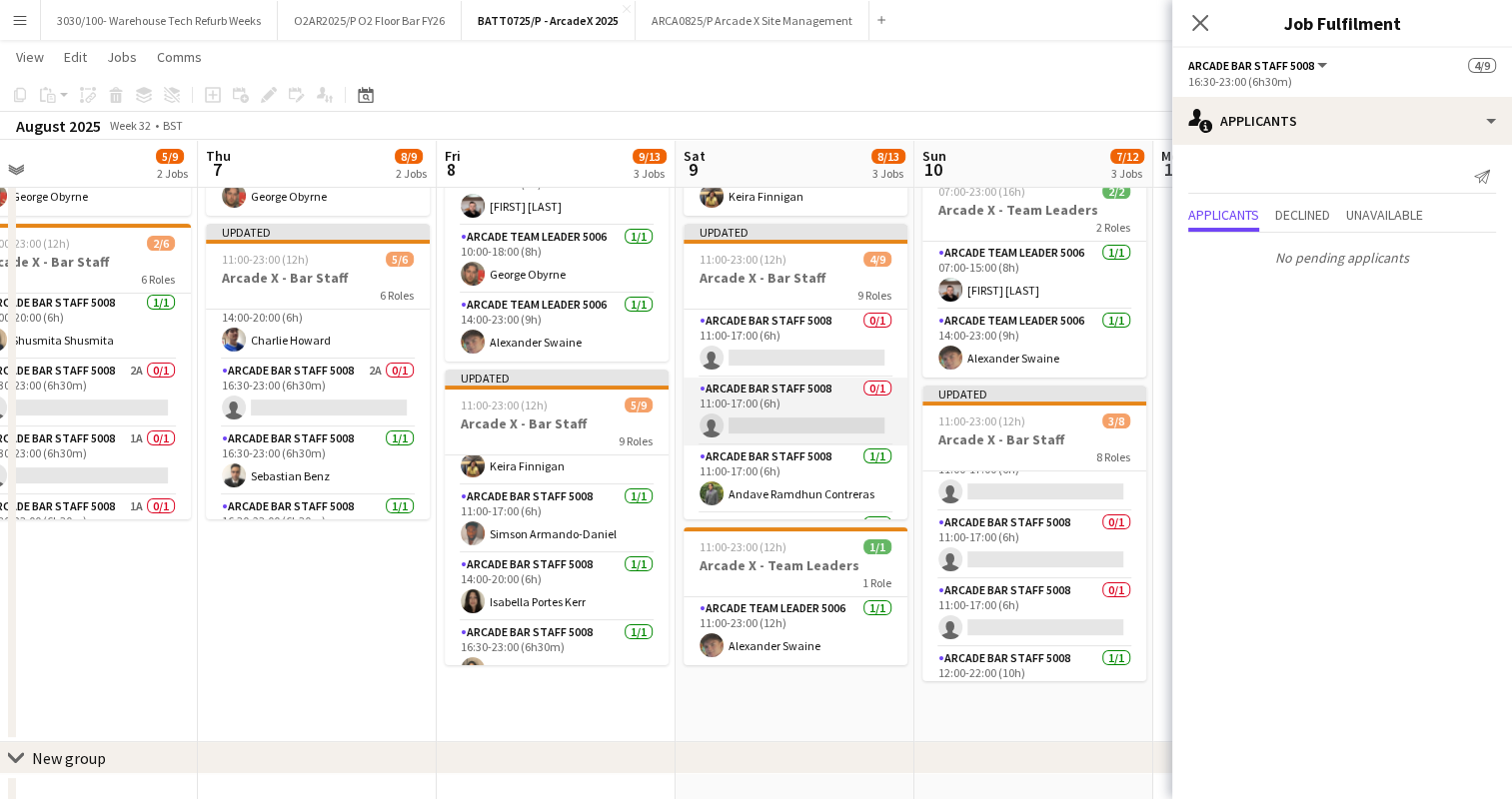 click on "Arcade Bar Staff 5008   0/1   11:00-17:00 (6h)
single-neutral-actions" at bounding box center [795, 411] 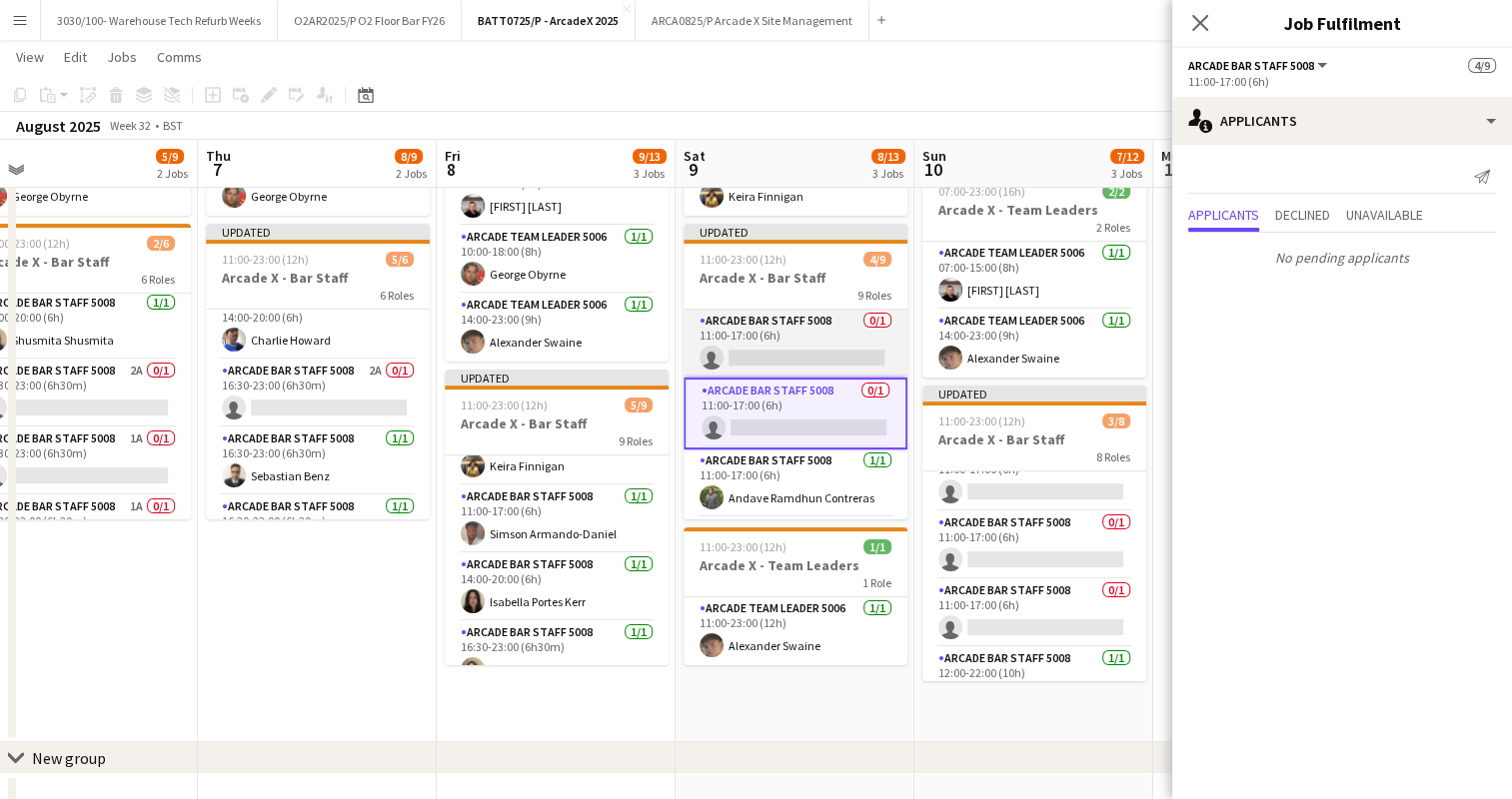 click on "Arcade Bar Staff 5008   0/1   11:00-17:00 (6h)
single-neutral-actions" at bounding box center [795, 344] 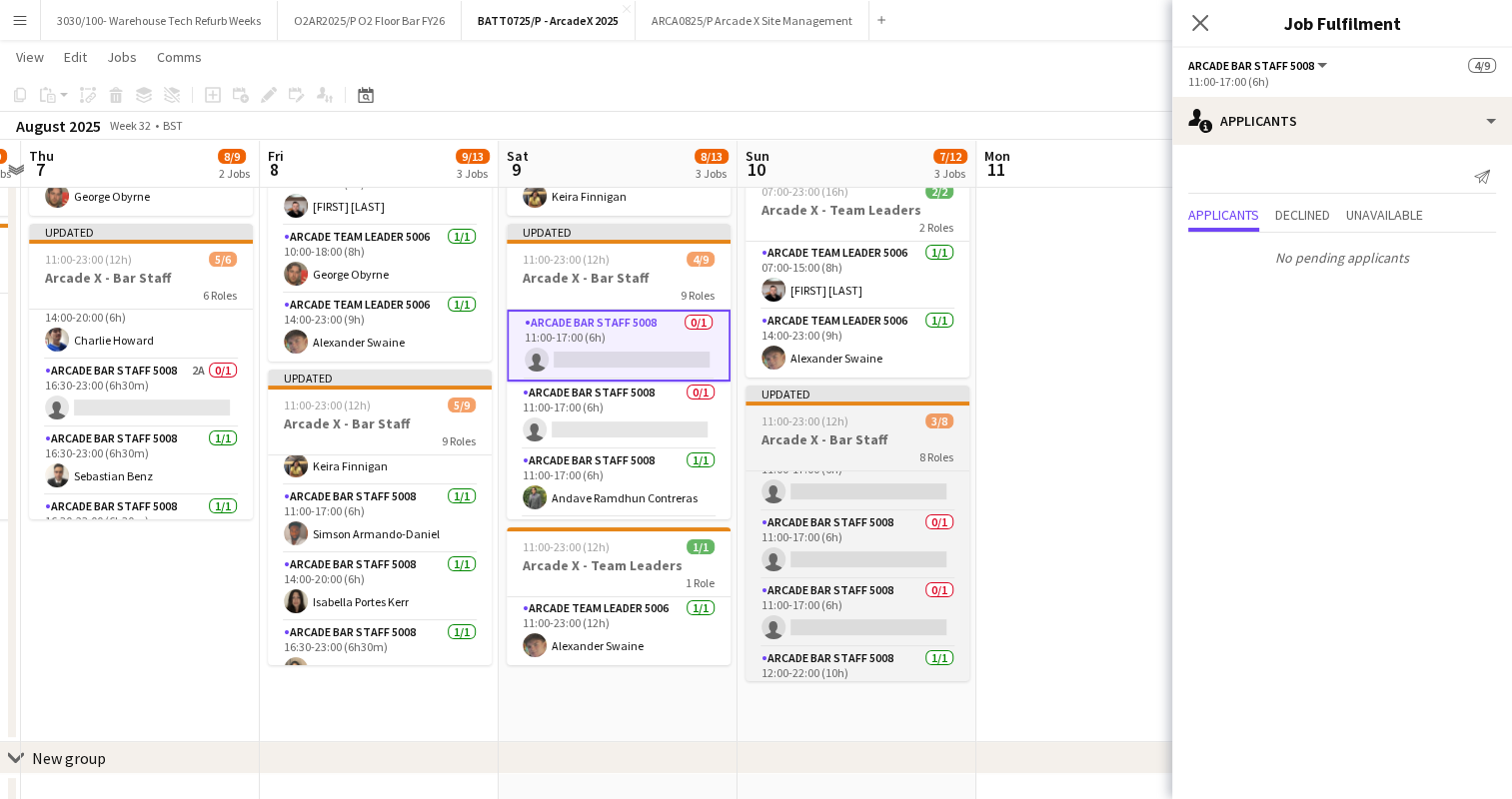 scroll, scrollTop: 0, scrollLeft: 702, axis: horizontal 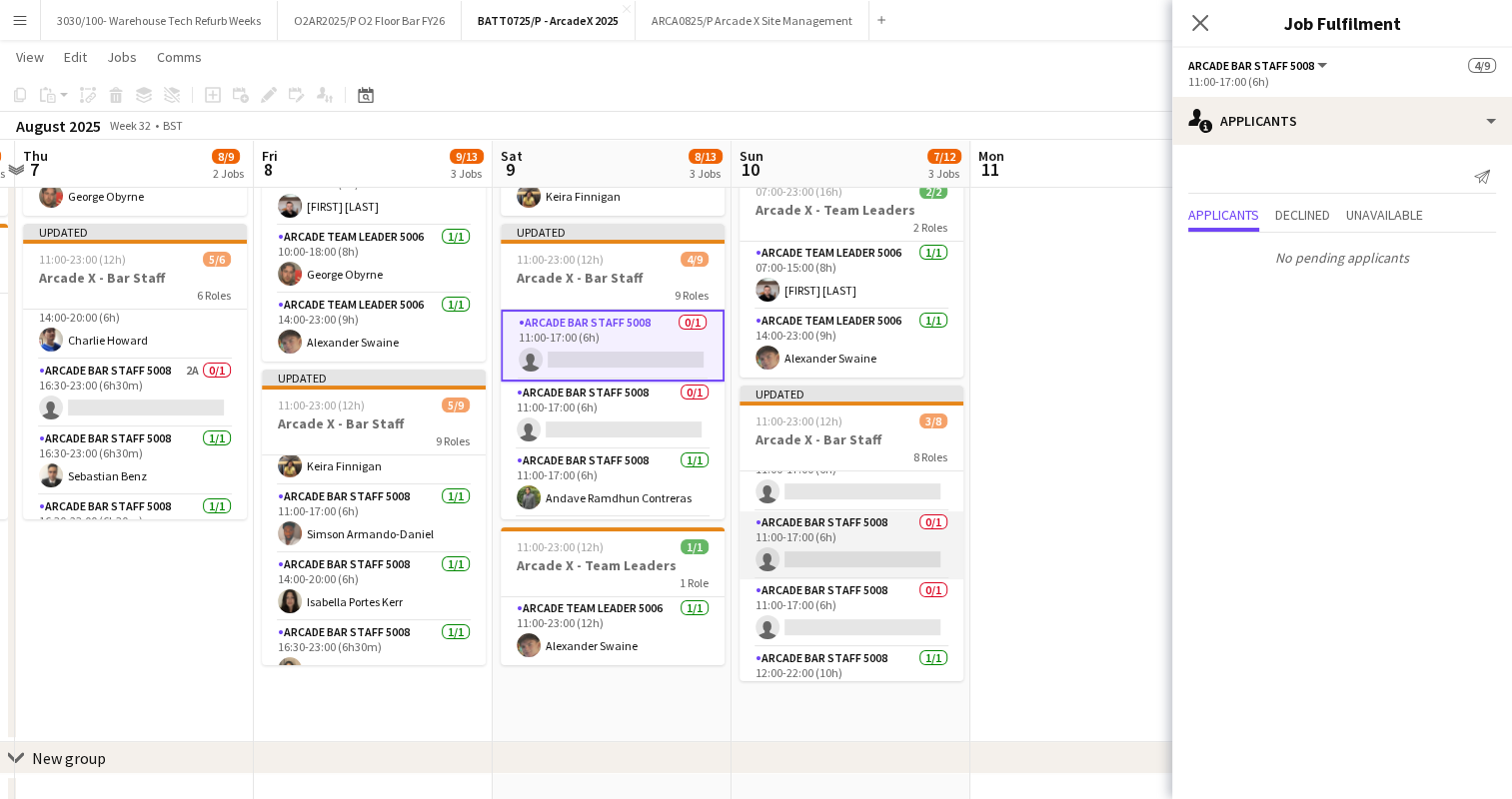 click on "Arcade Bar Staff 5008   0/1   11:00-17:00 (6h)
single-neutral-actions" at bounding box center (851, 545) 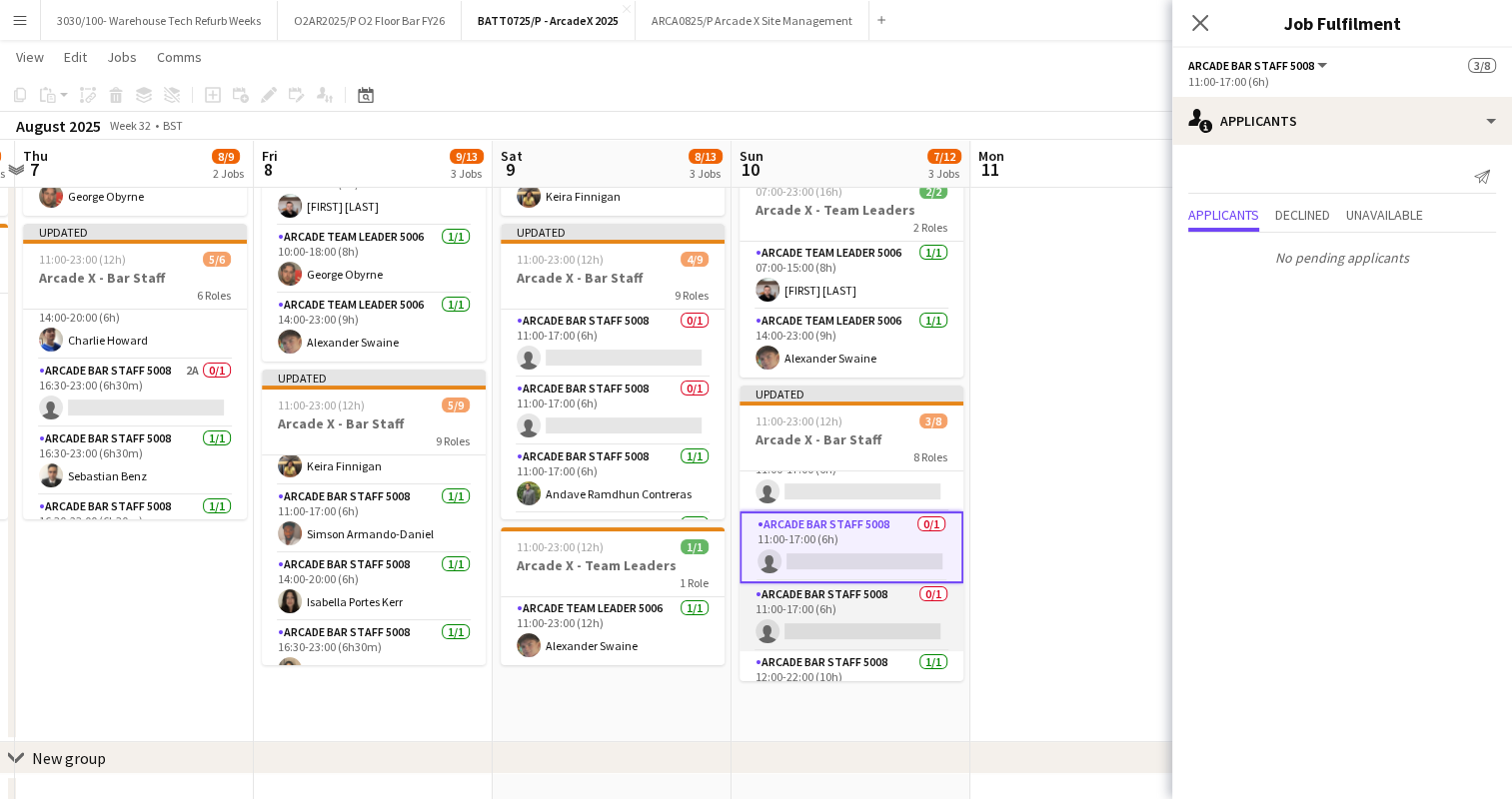 click on "Arcade Bar Staff 5008   0/1   11:00-17:00 (6h)
single-neutral-actions" at bounding box center [851, 617] 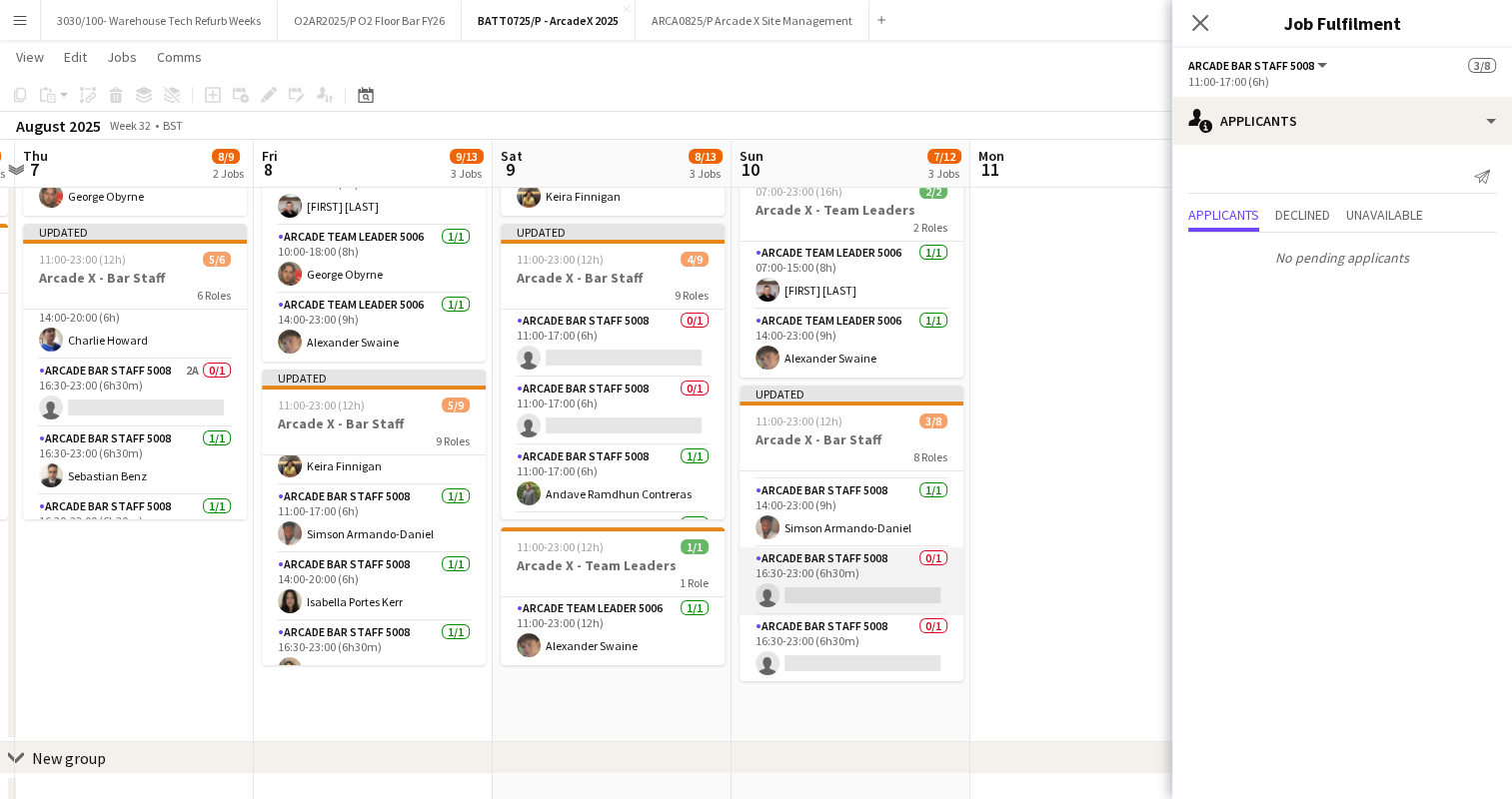 click on "Arcade Bar Staff 5008   0/1   16:30-23:00 (6h30m)
single-neutral-actions" at bounding box center (851, 581) 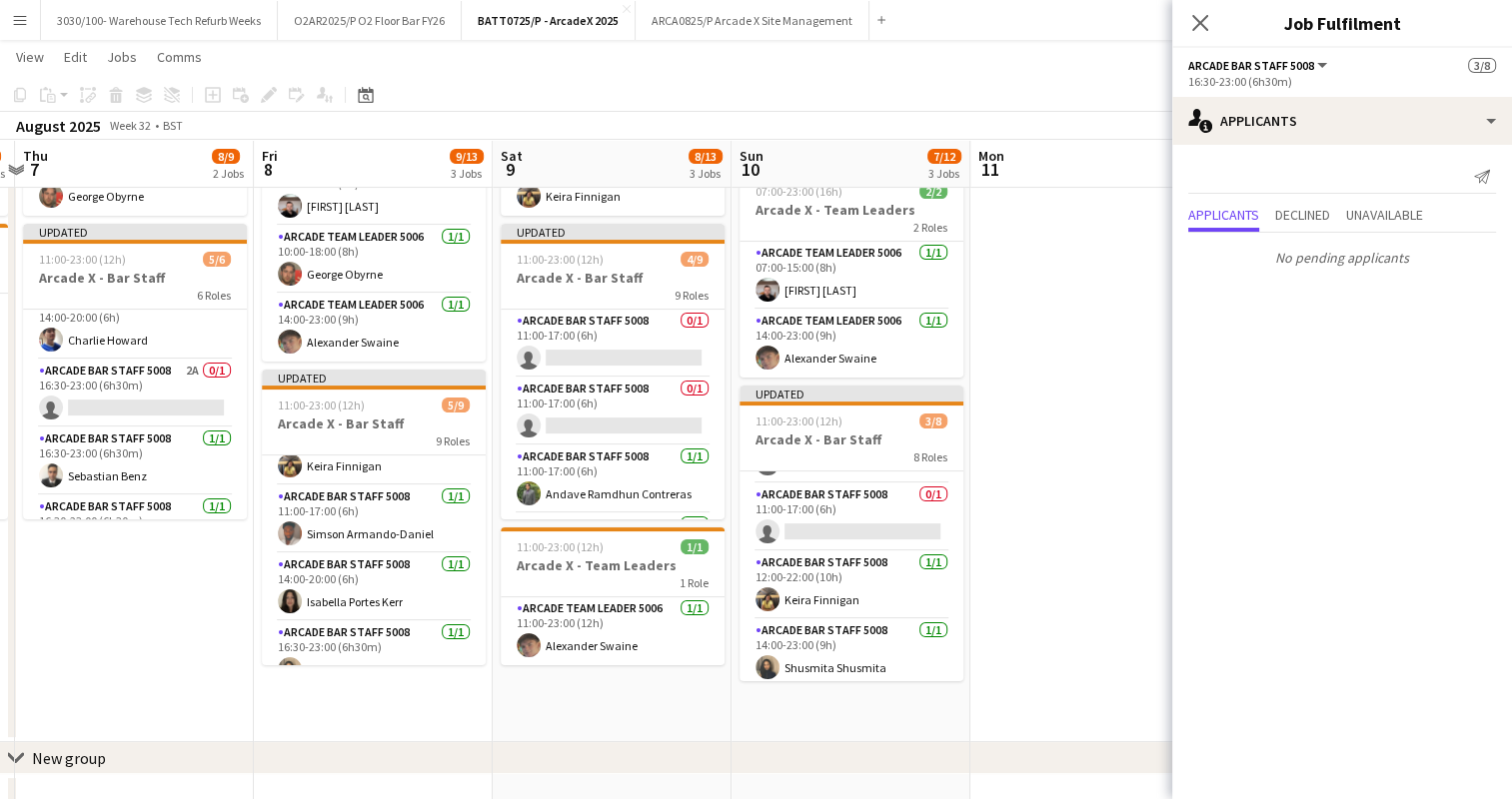 scroll, scrollTop: 0, scrollLeft: 0, axis: both 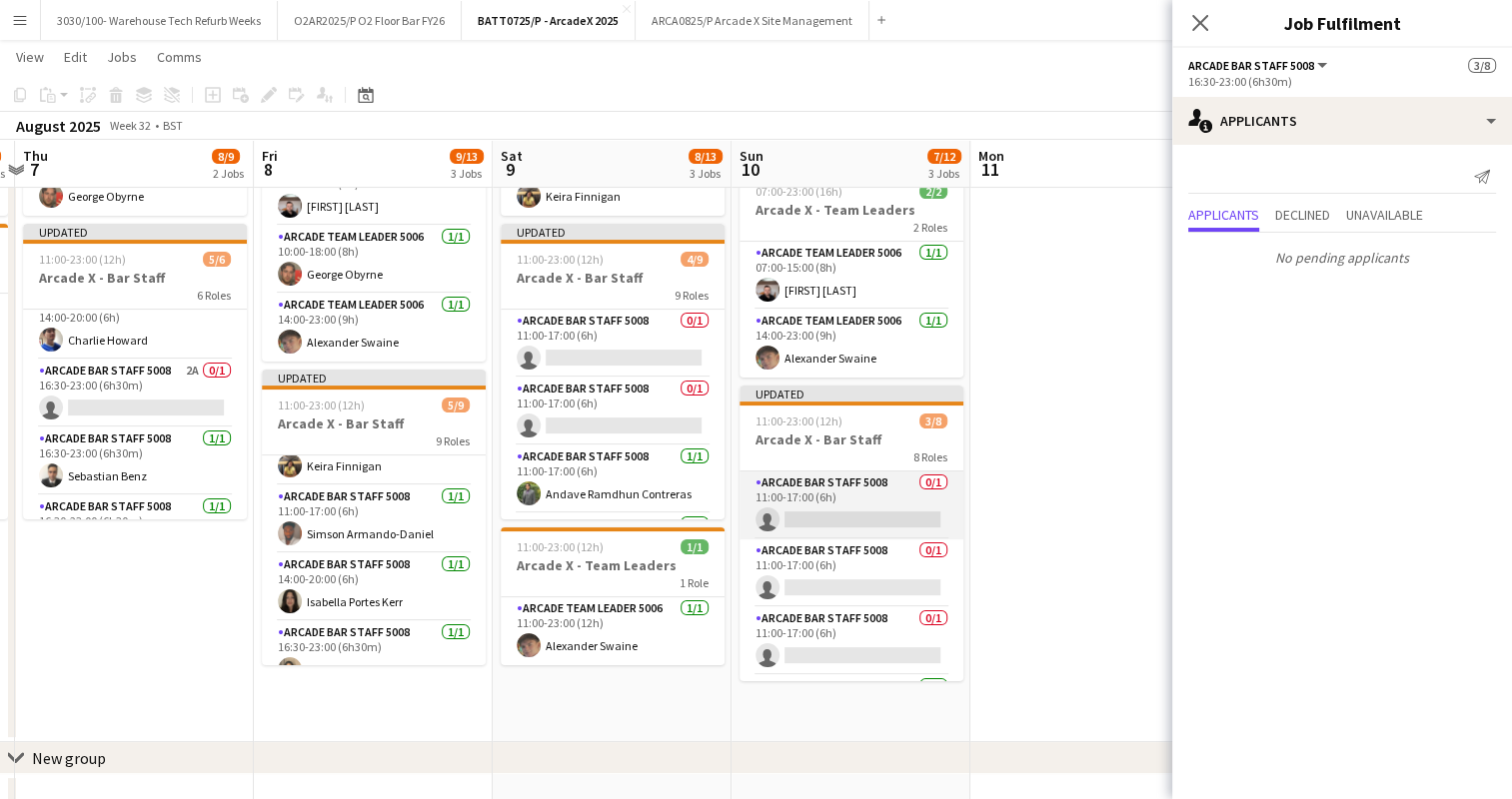 click on "Arcade Bar Staff 5008   0/1   11:00-17:00 (6h)
single-neutral-actions" at bounding box center (851, 505) 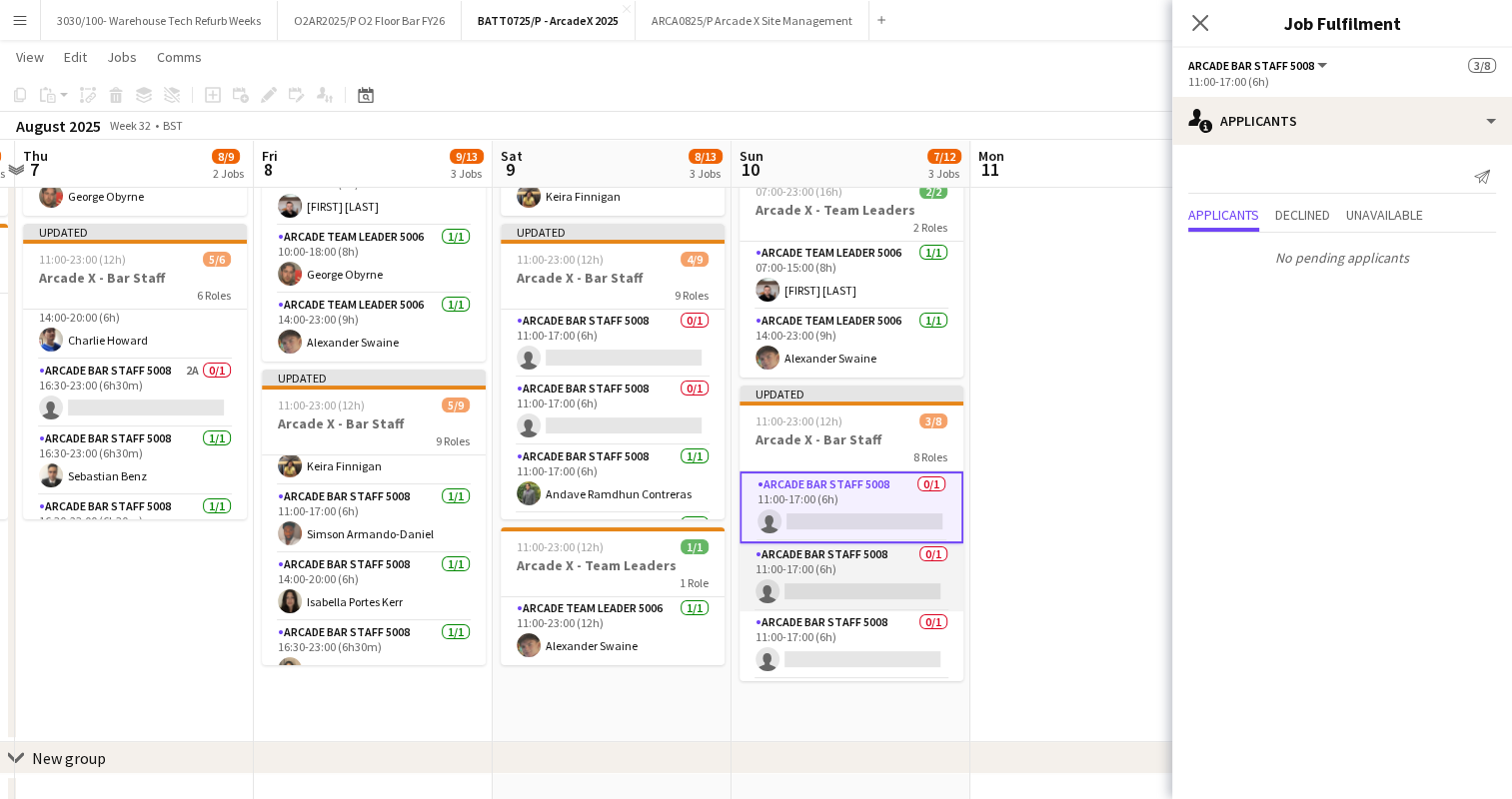 click on "Arcade Bar Staff 5008   0/1   11:00-17:00 (6h)
single-neutral-actions" at bounding box center (851, 577) 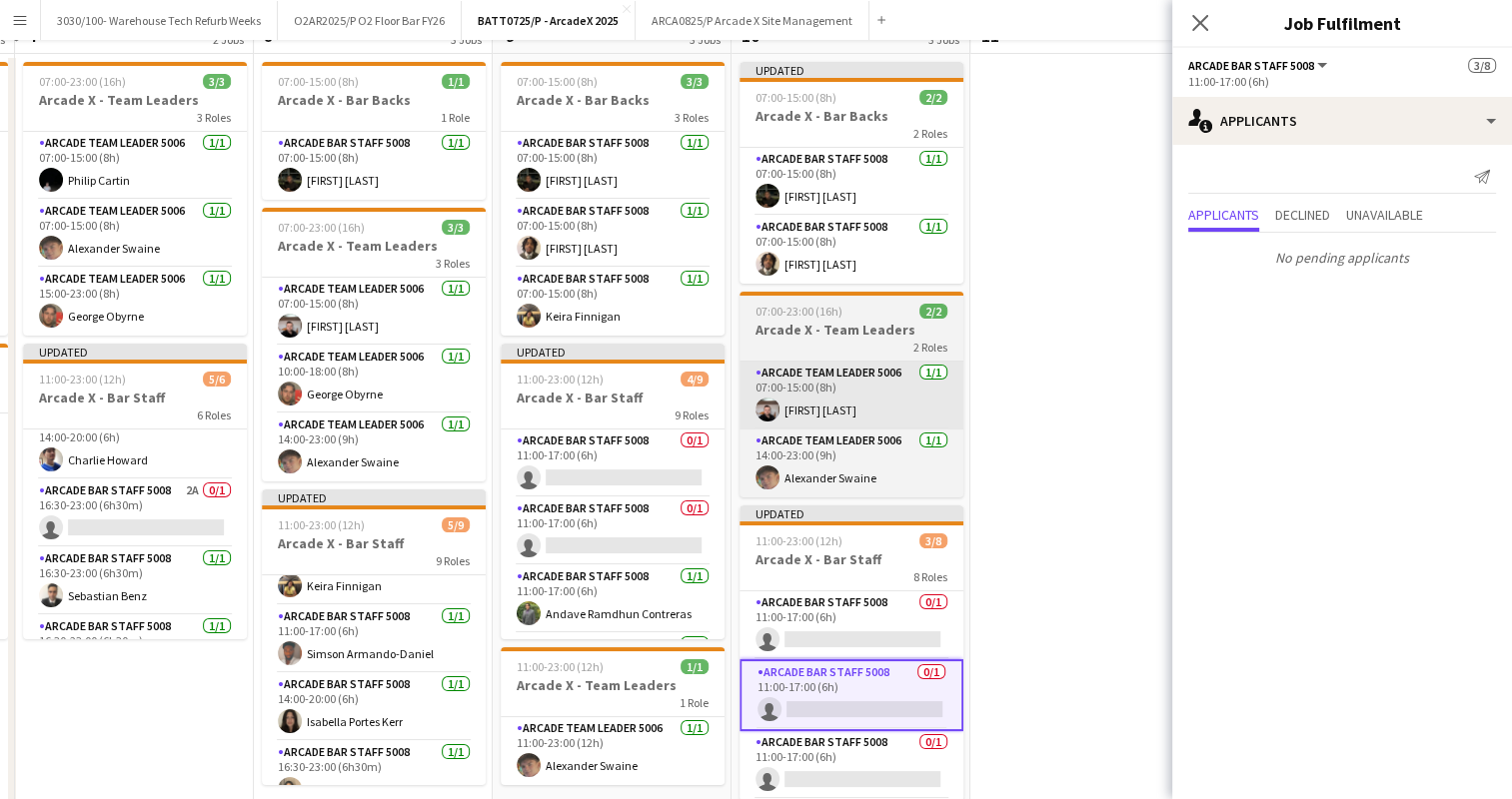 scroll, scrollTop: 0, scrollLeft: 0, axis: both 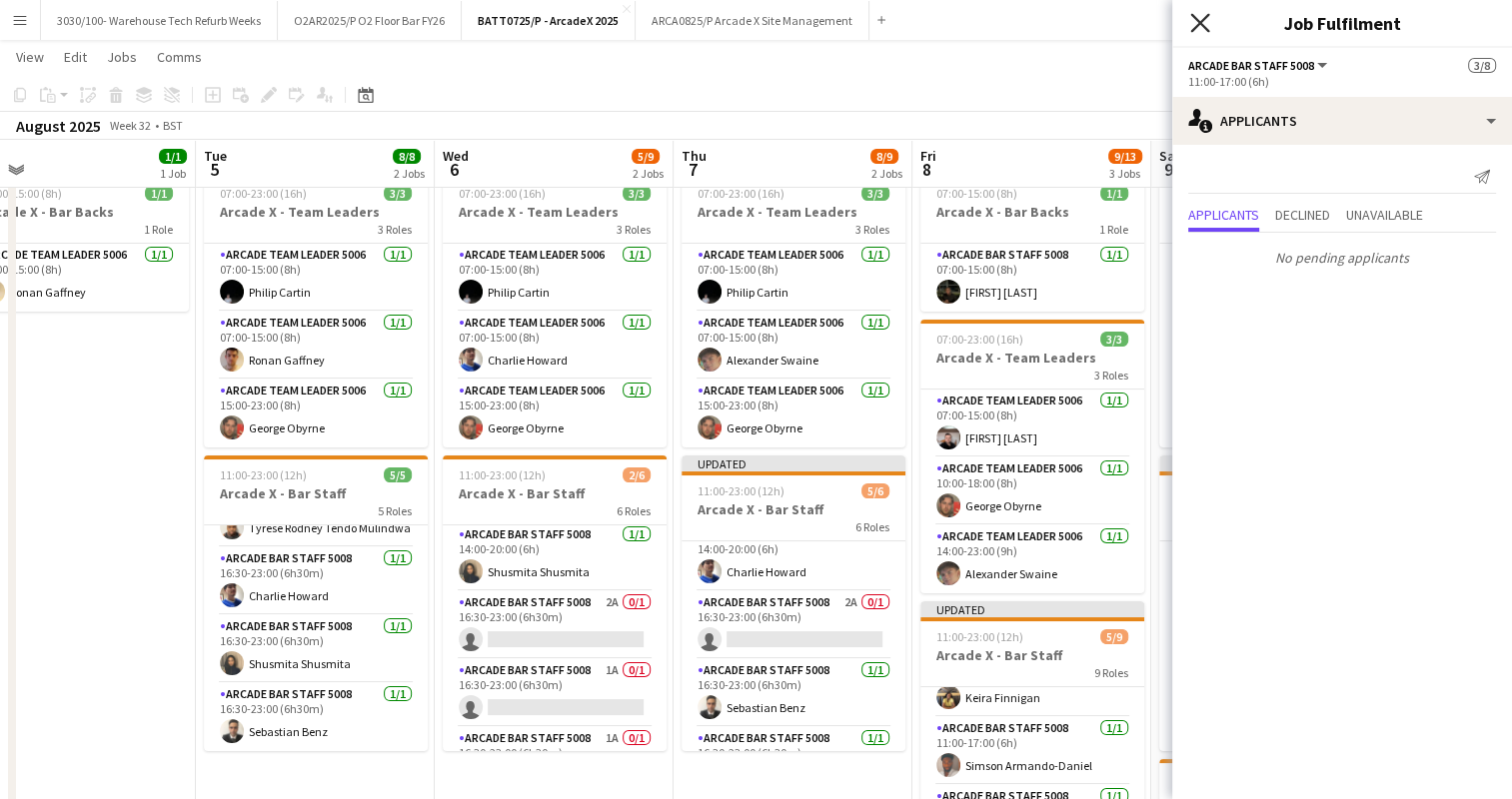 click 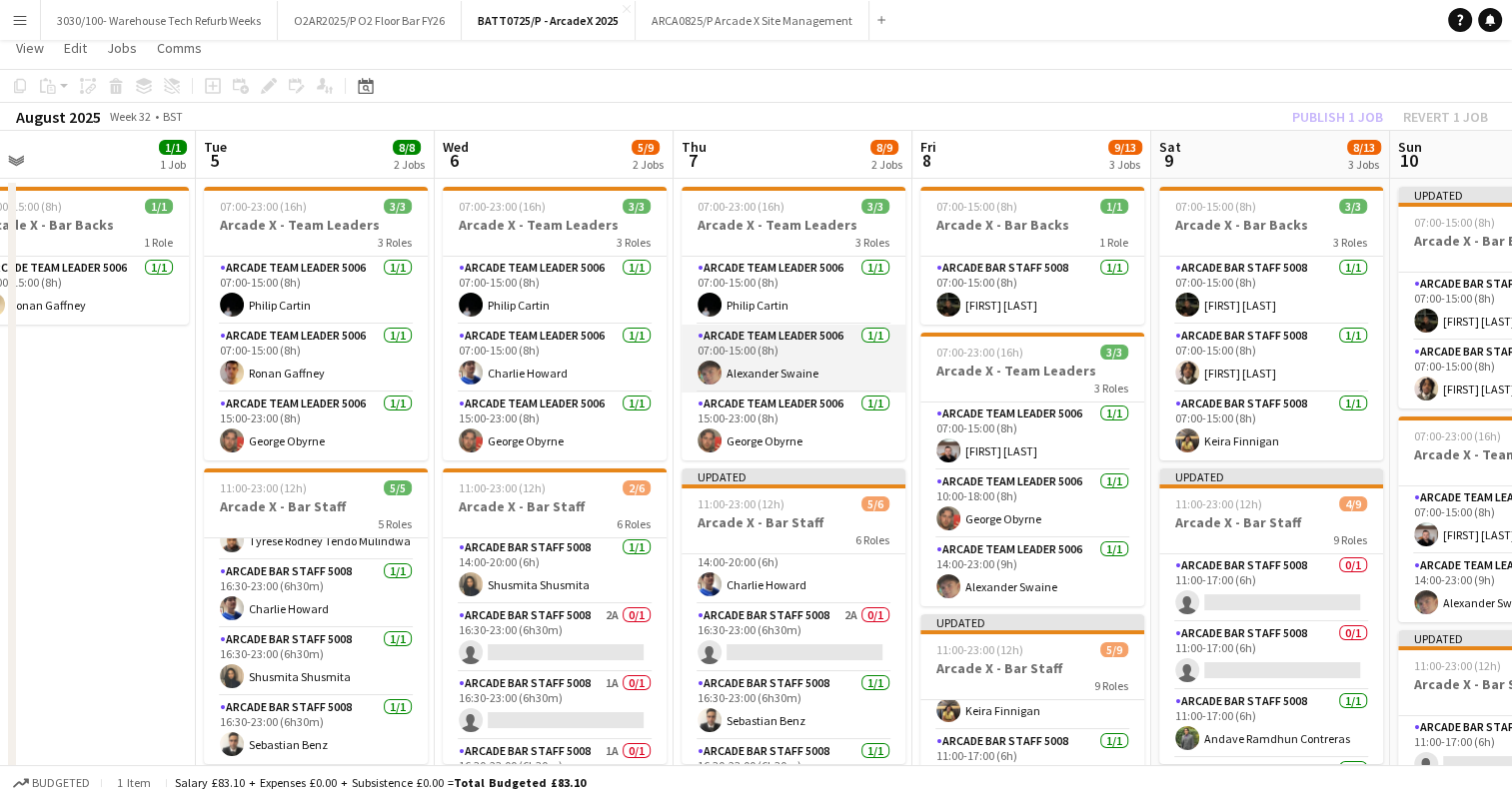 scroll, scrollTop: 0, scrollLeft: 0, axis: both 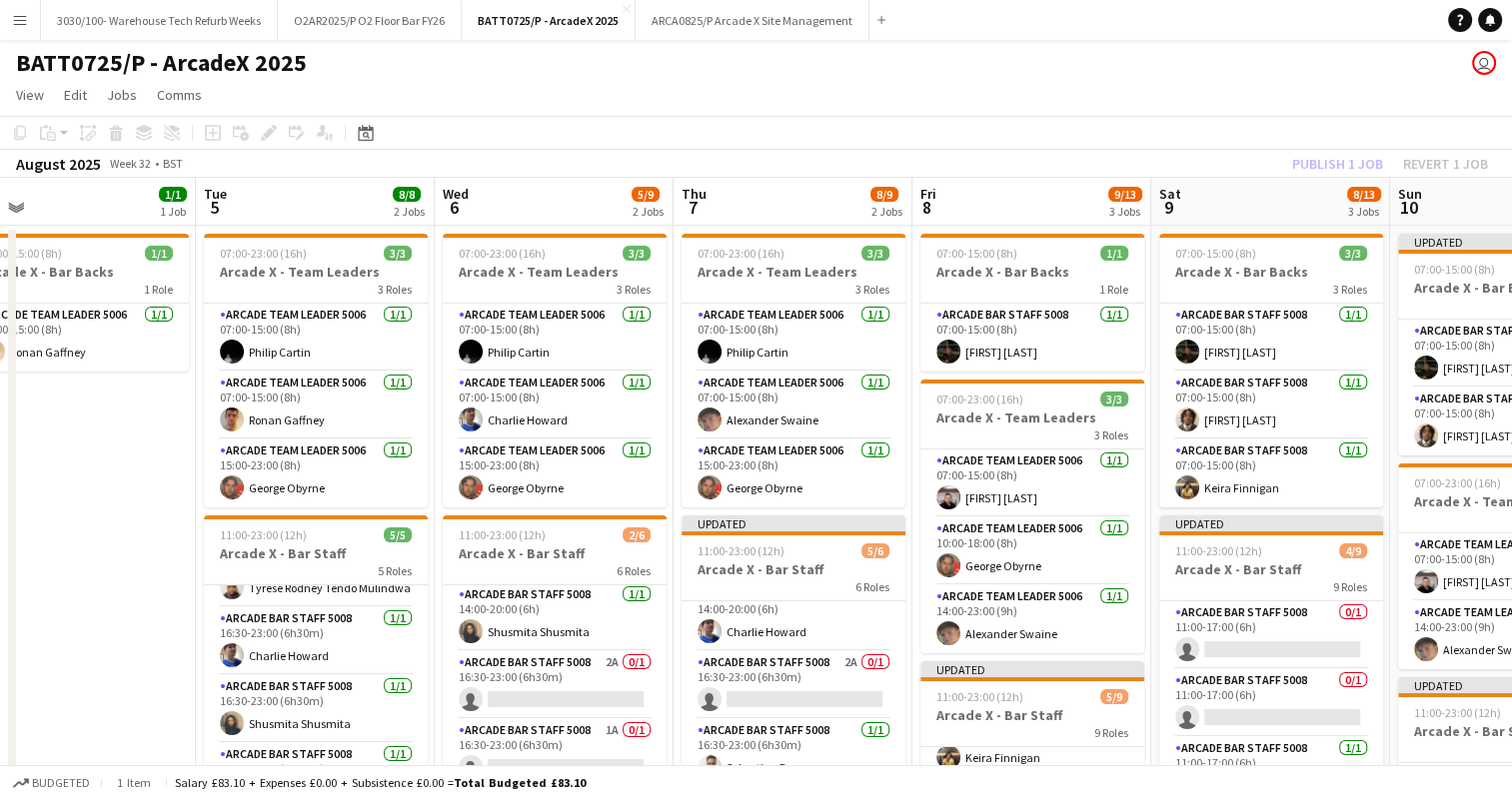 click on "Copy
Paste
Paste   Ctrl+V Paste with crew  Ctrl+Shift+V
Paste linked Job
Delete
Group
Ungroup
Add job
Add linked Job
Edit
Edit linked Job
Applicants
Date picker
AUG 2025 AUG 2025 Monday M Tuesday T Wednesday W Thursday T Friday F Saturday S Sunday S  AUG   1   2   3   4   5   6   7   8   9   10   11   12   13   14   15   16   17   18   19   20   21   22   23   24   25   26   27   28   29   30   31
Comparison range
Comparison range
Today" 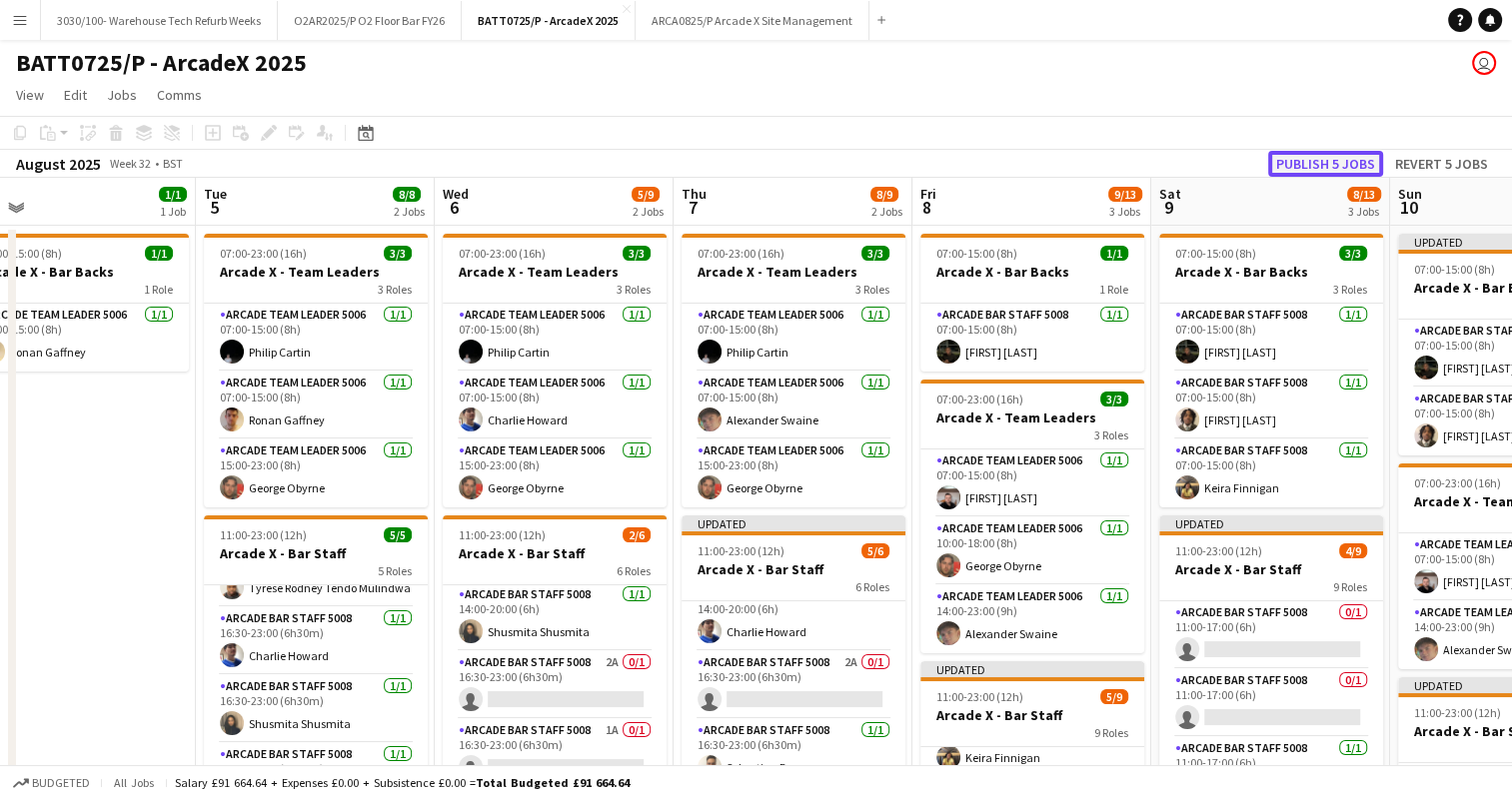 click on "Publish 5 jobs" 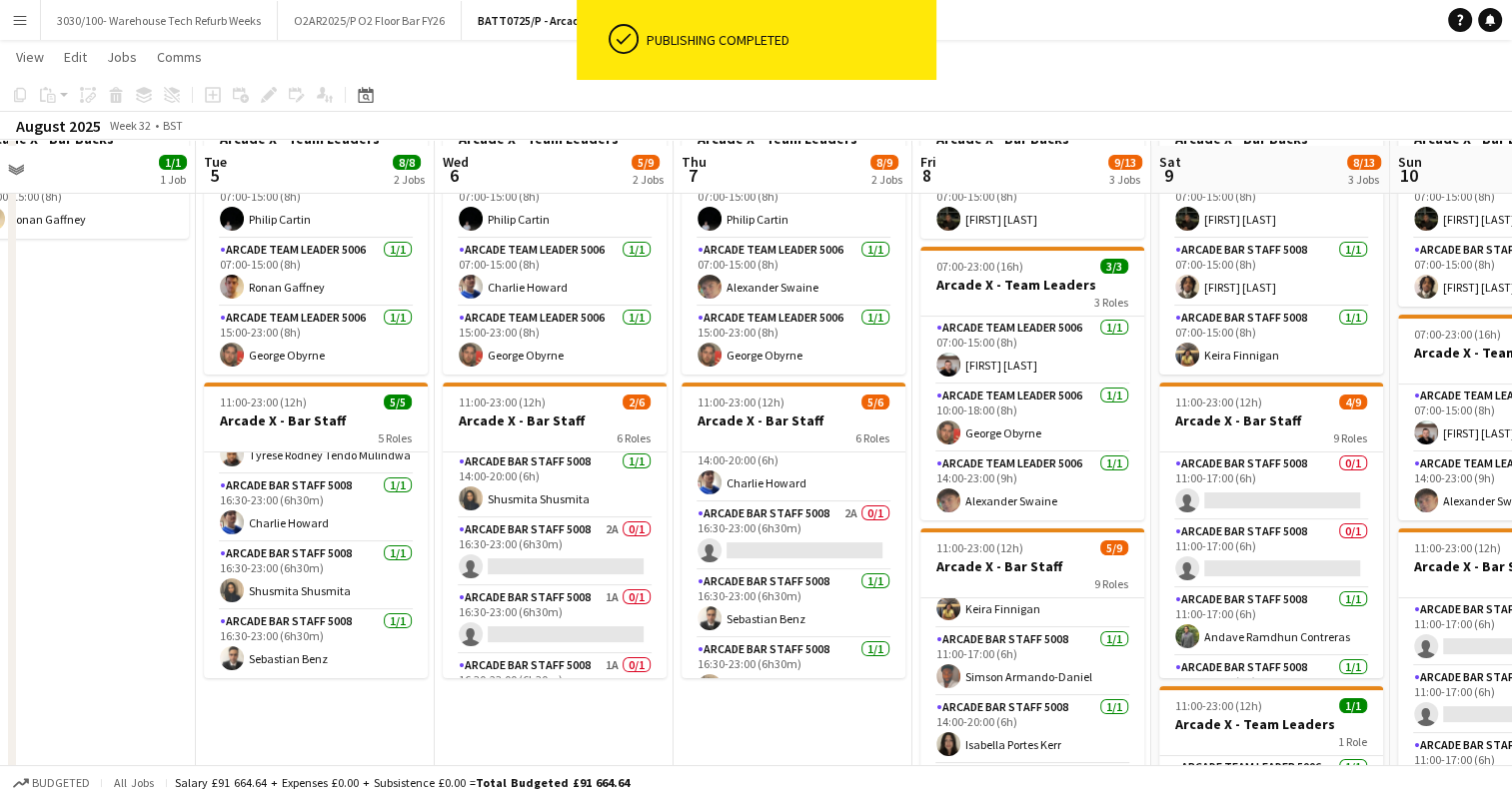 scroll, scrollTop: 140, scrollLeft: 0, axis: vertical 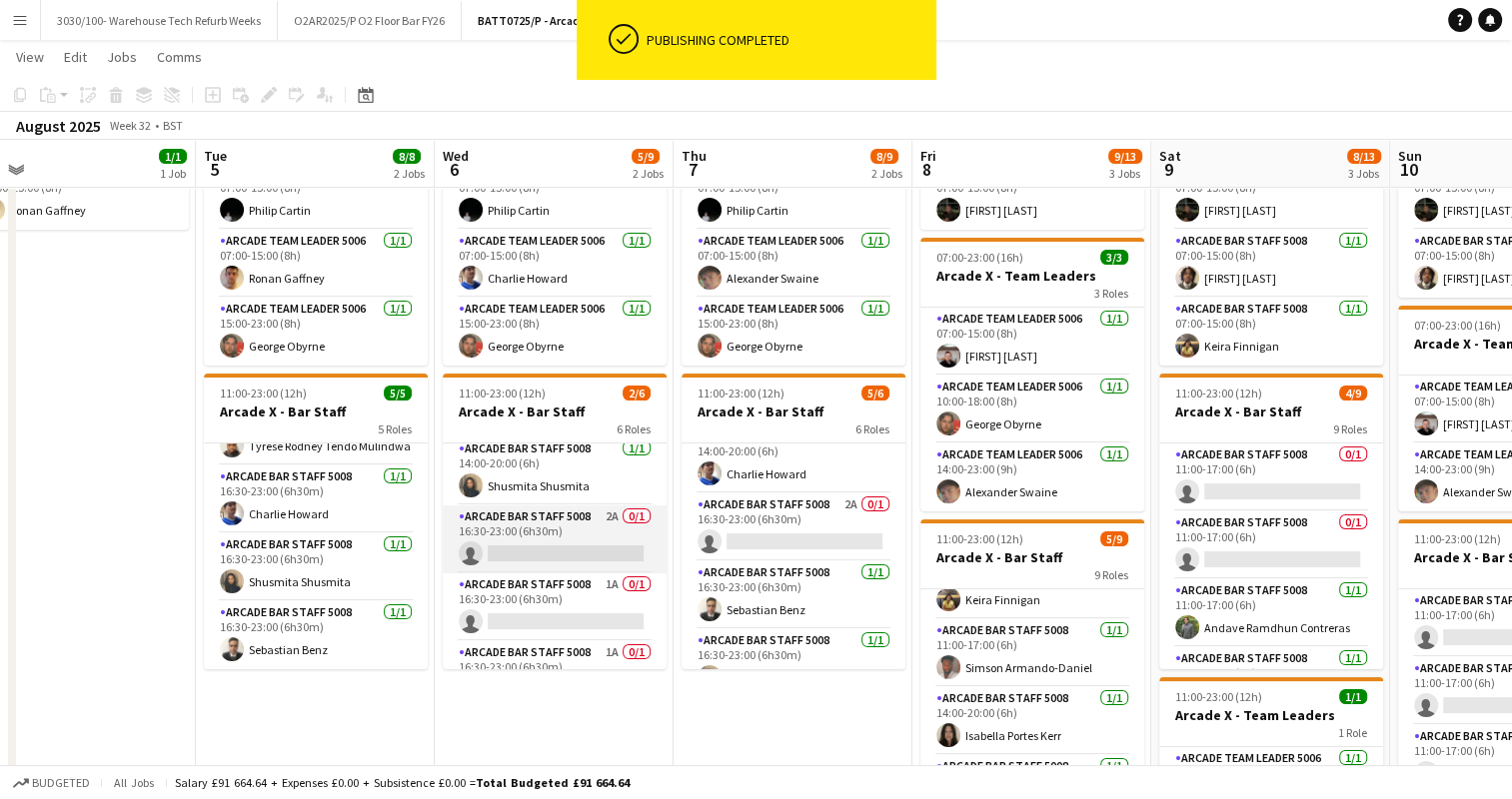 click on "Arcade Bar Staff [NUMBER]   [NUMBER]A   [NUMBER]/[NUMBER] [TIME]-[TIME] ([DURATION])
single-neutral-actions" at bounding box center [555, 539] 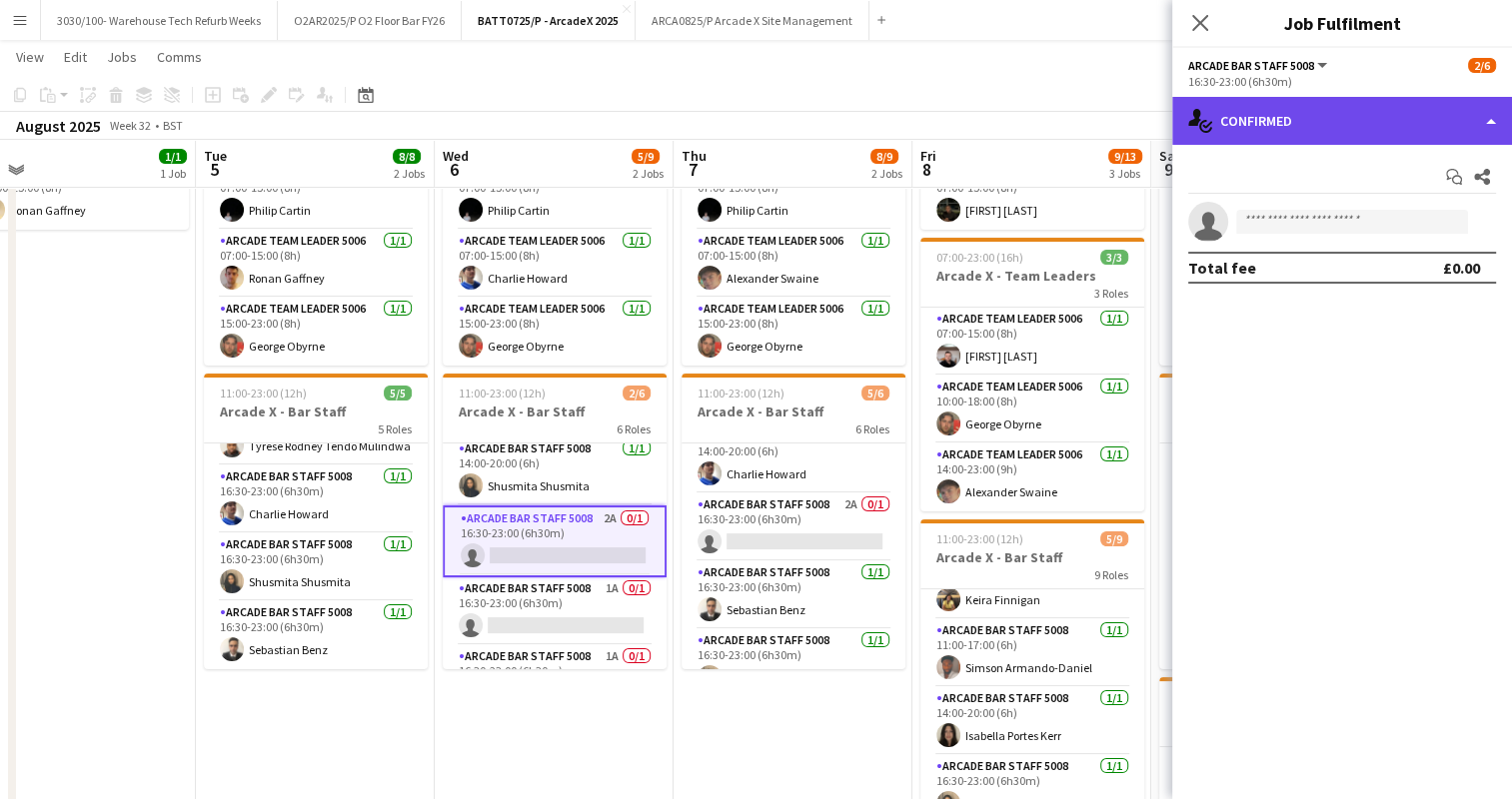 click on "single-neutral-actions-check-2
Confirmed" 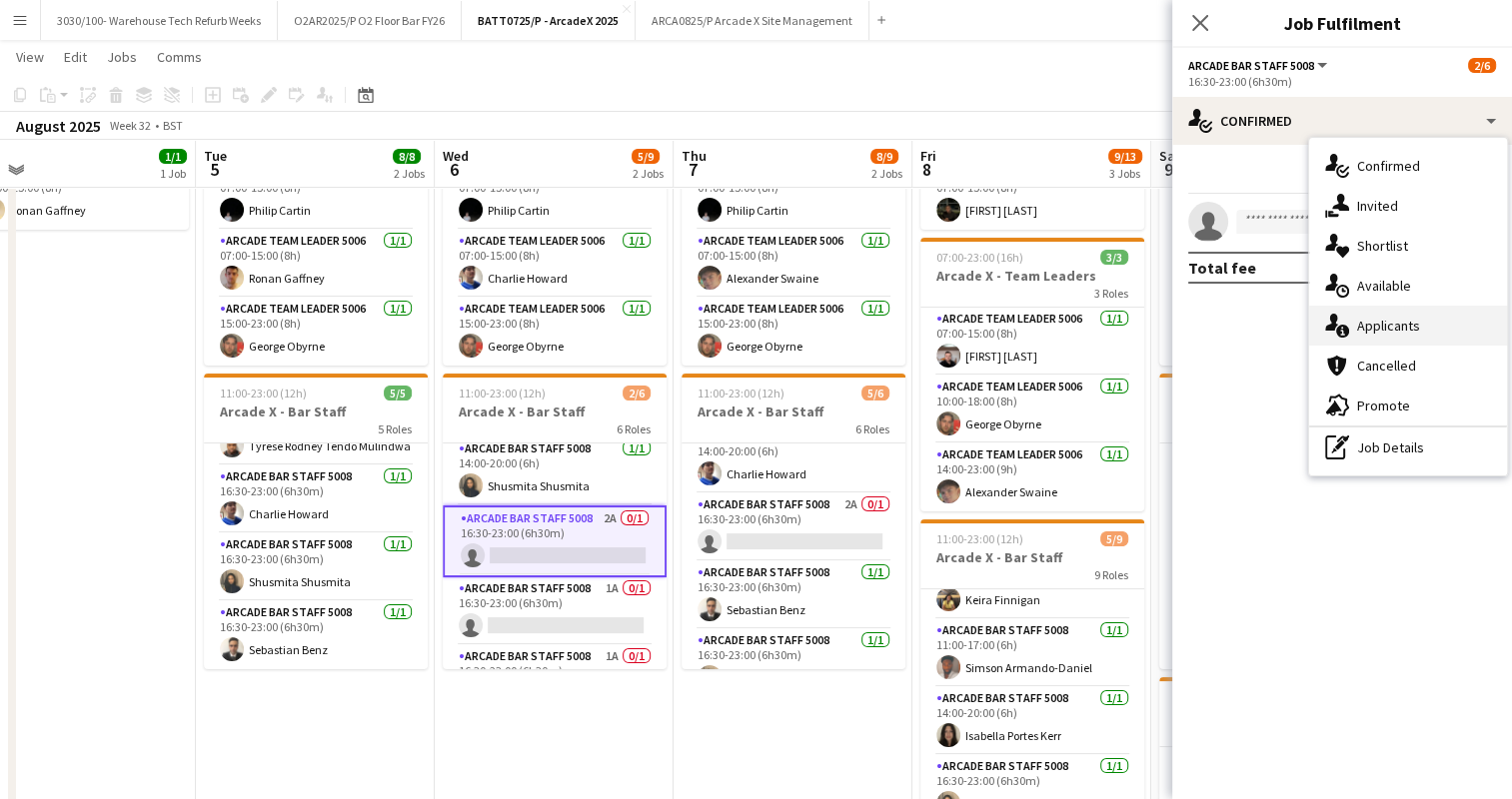click on "single-neutral-actions-information
Applicants" at bounding box center [1408, 326] 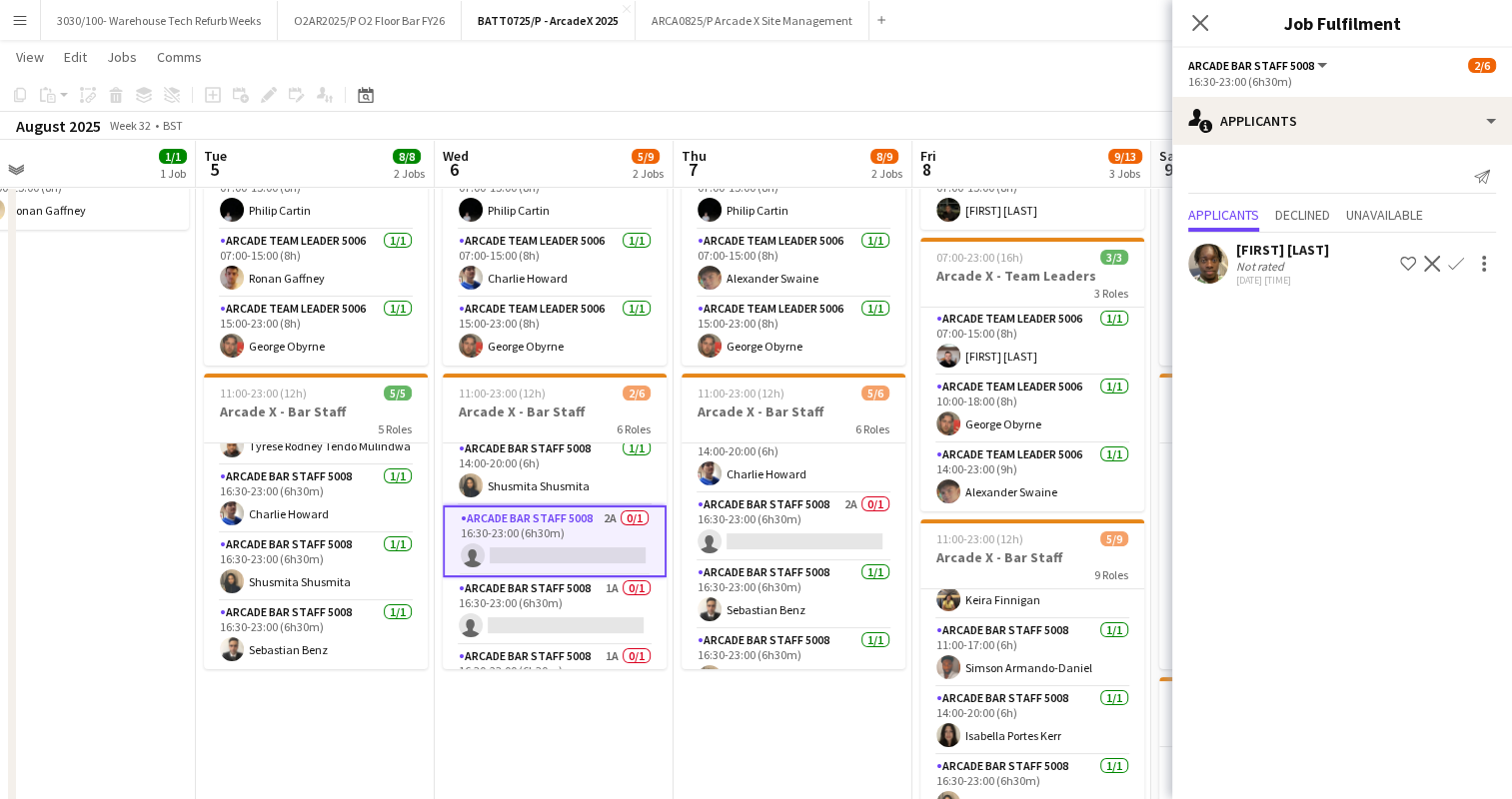 click on "August 2025   Week 32
•   BST" 